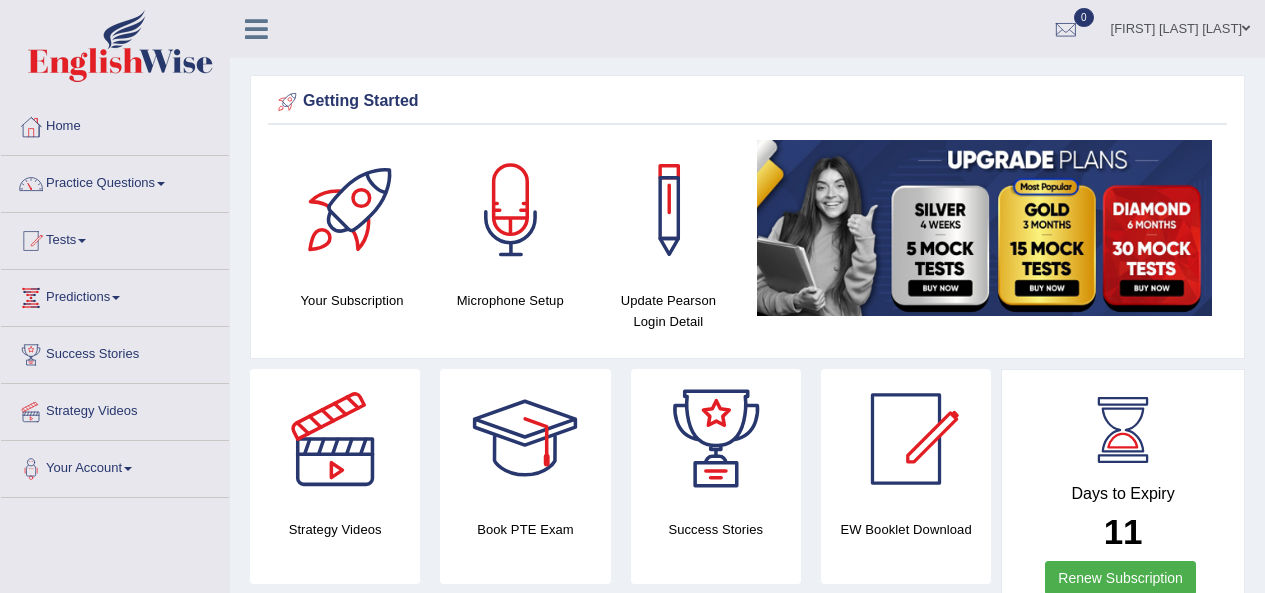 scroll, scrollTop: 0, scrollLeft: 0, axis: both 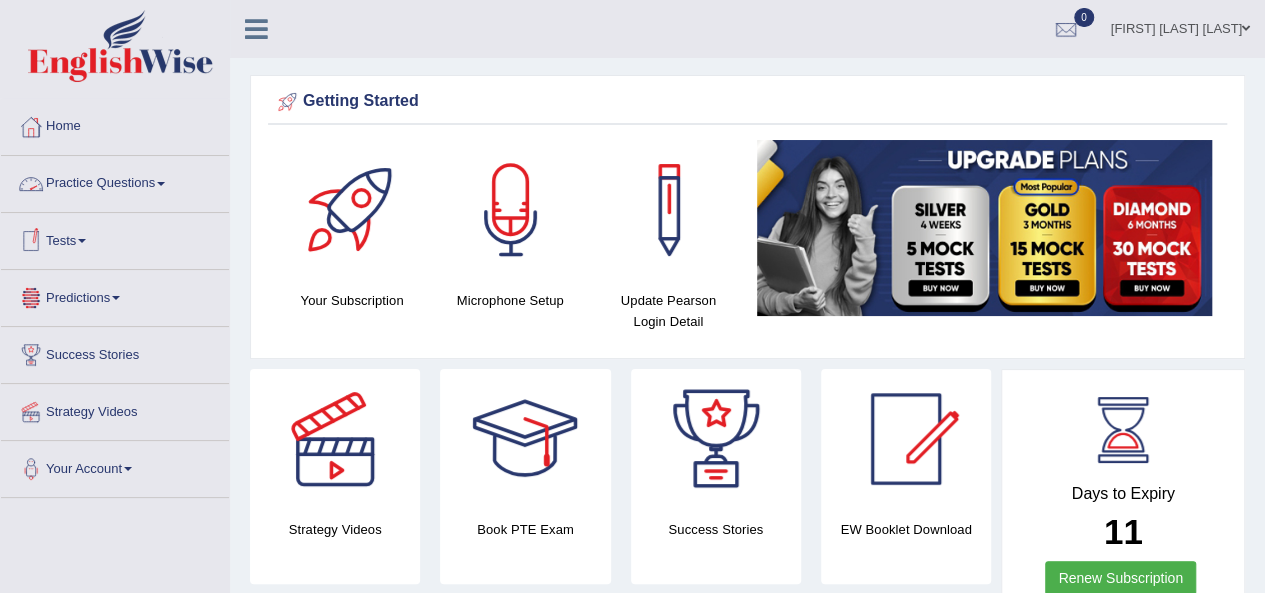 click on "Practice Questions" at bounding box center [115, 181] 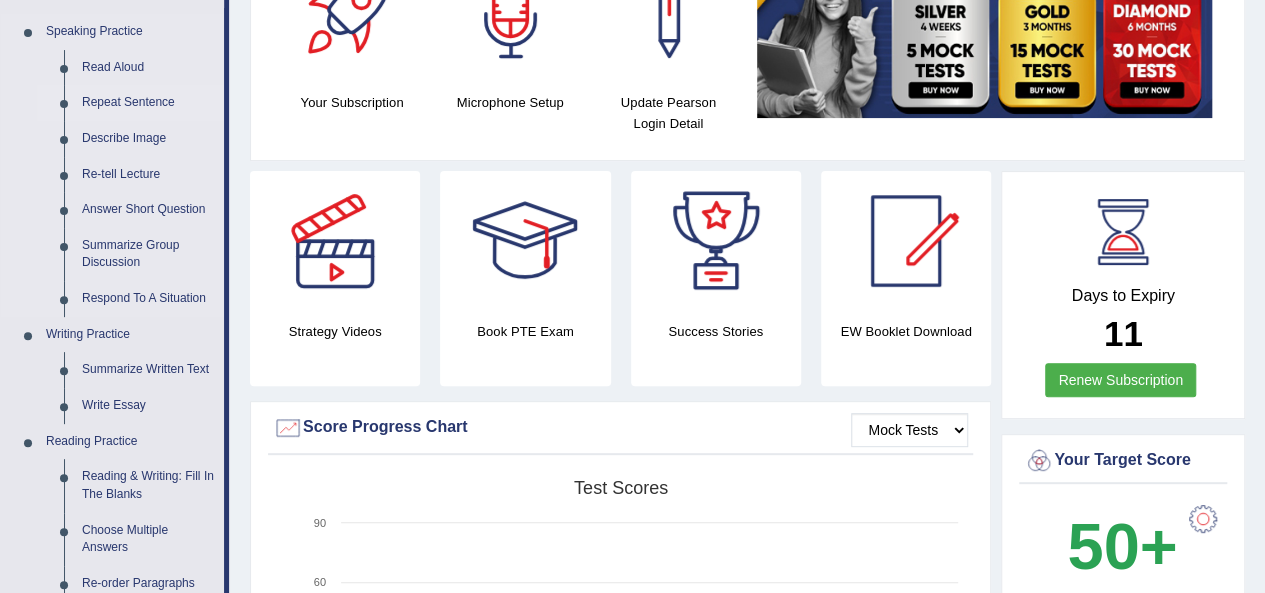 scroll, scrollTop: 192, scrollLeft: 0, axis: vertical 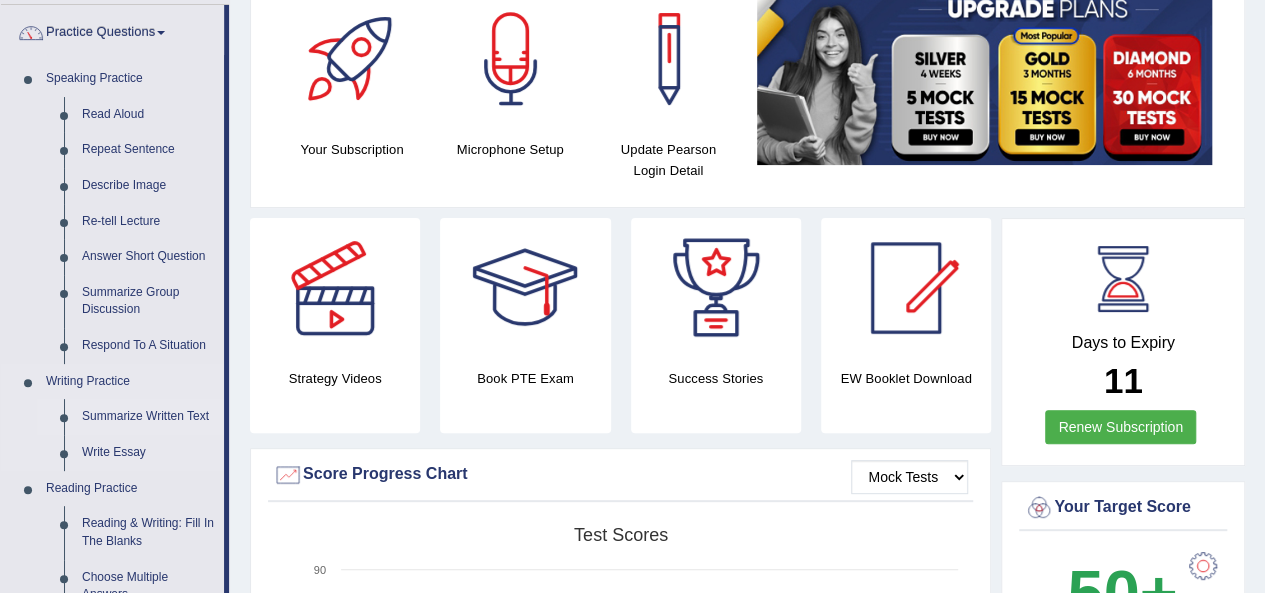 click on "Summarize Written Text" at bounding box center (148, 417) 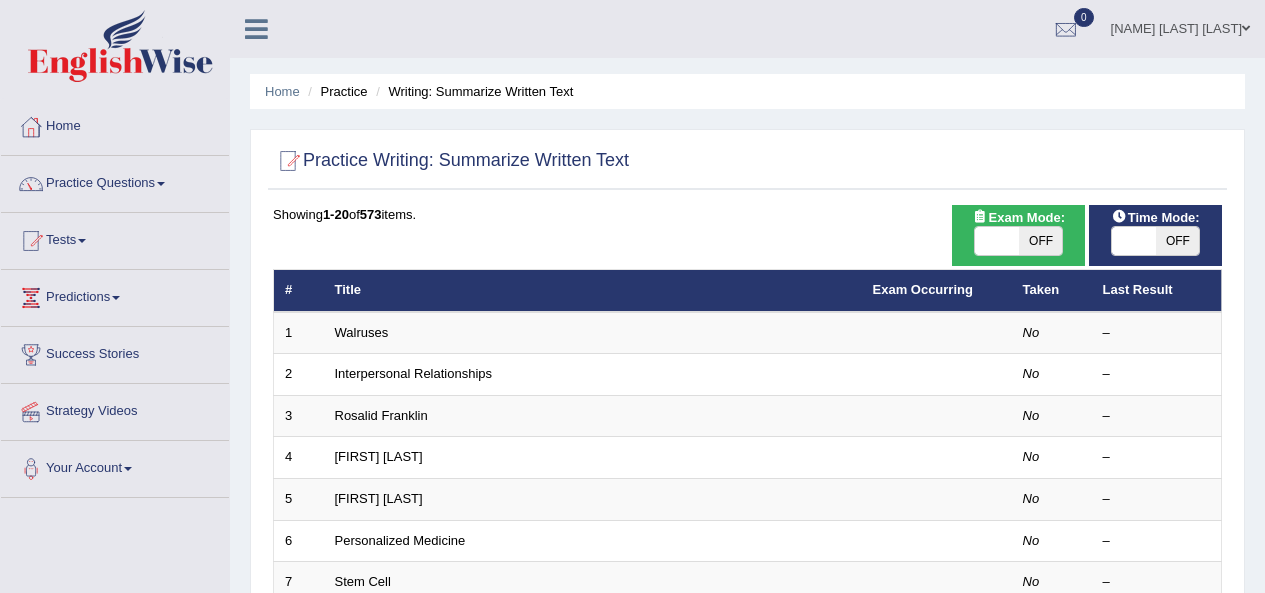 scroll, scrollTop: 0, scrollLeft: 0, axis: both 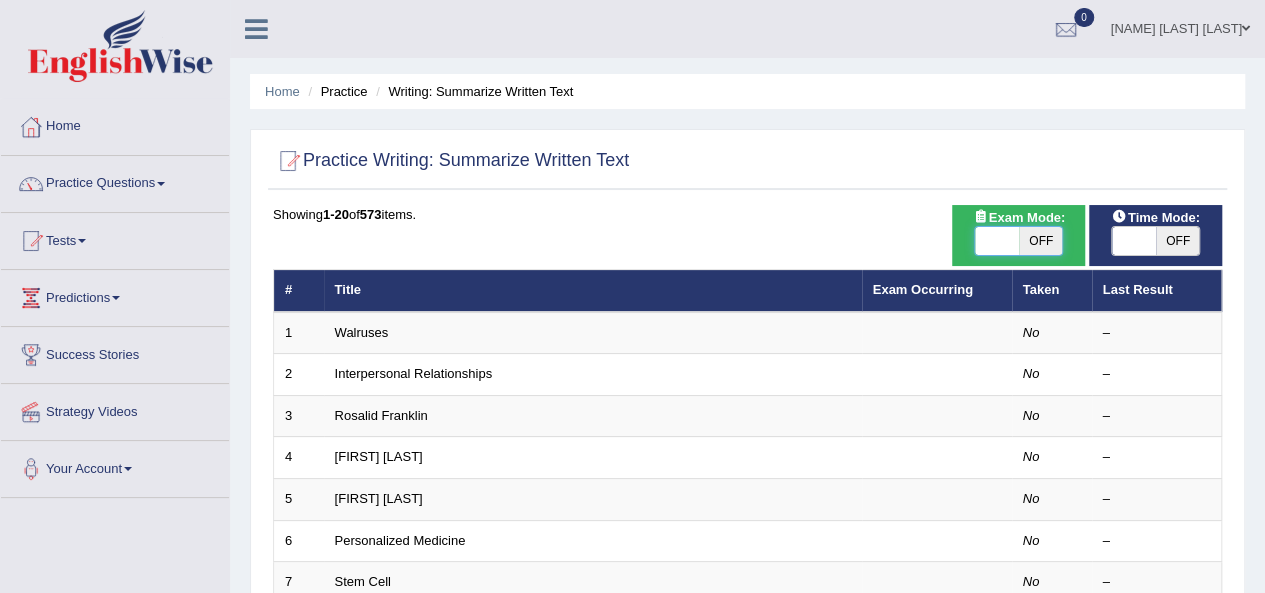 click at bounding box center [997, 241] 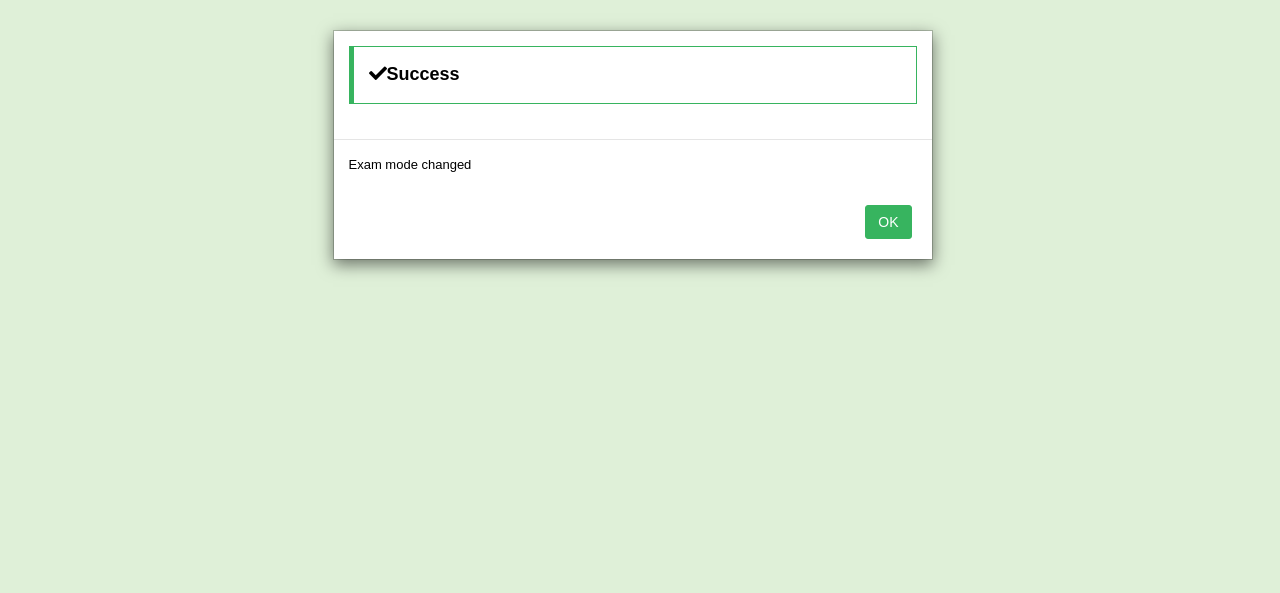 click on "OK" at bounding box center [888, 222] 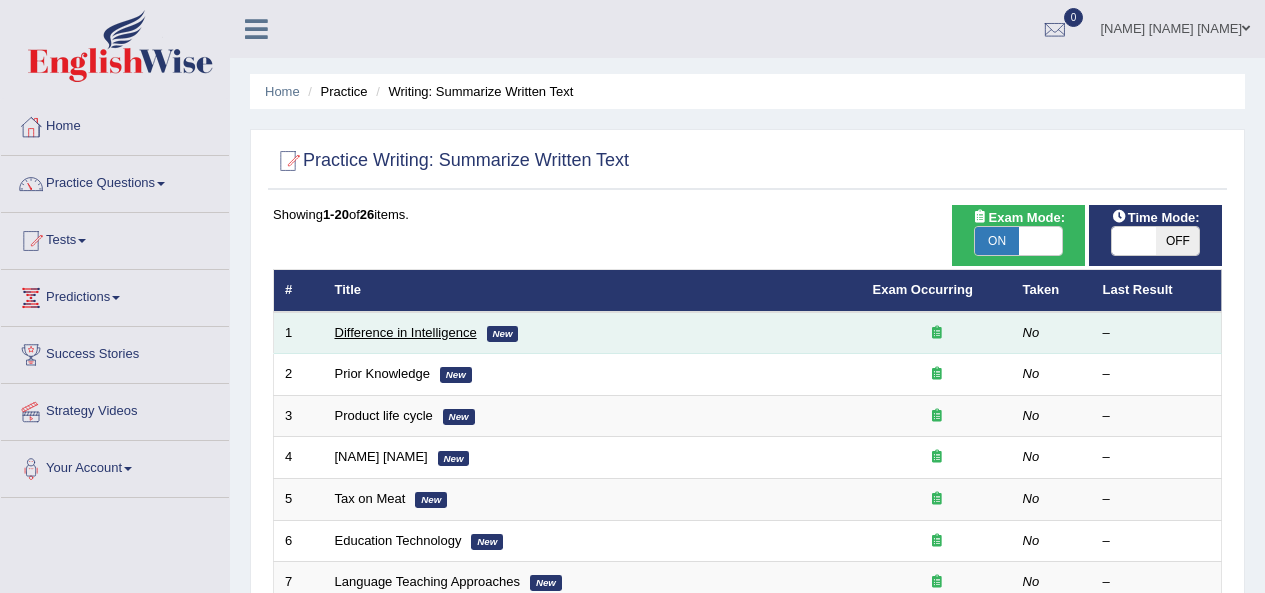 scroll, scrollTop: 0, scrollLeft: 0, axis: both 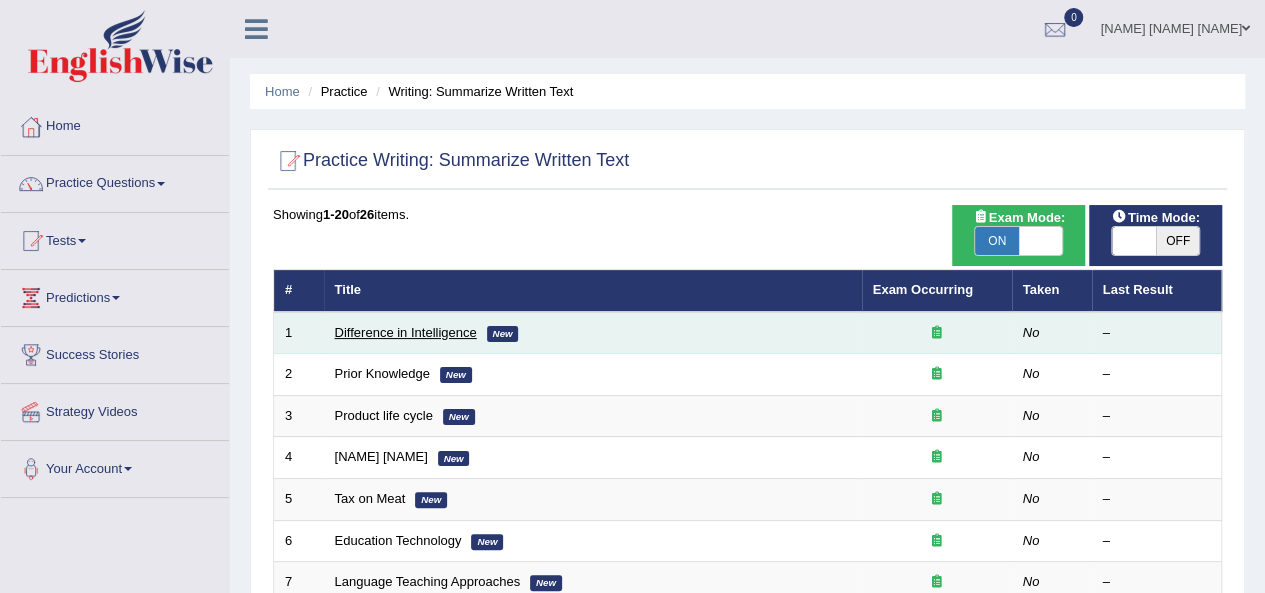 click on "Difference in Intelligence" at bounding box center [406, 332] 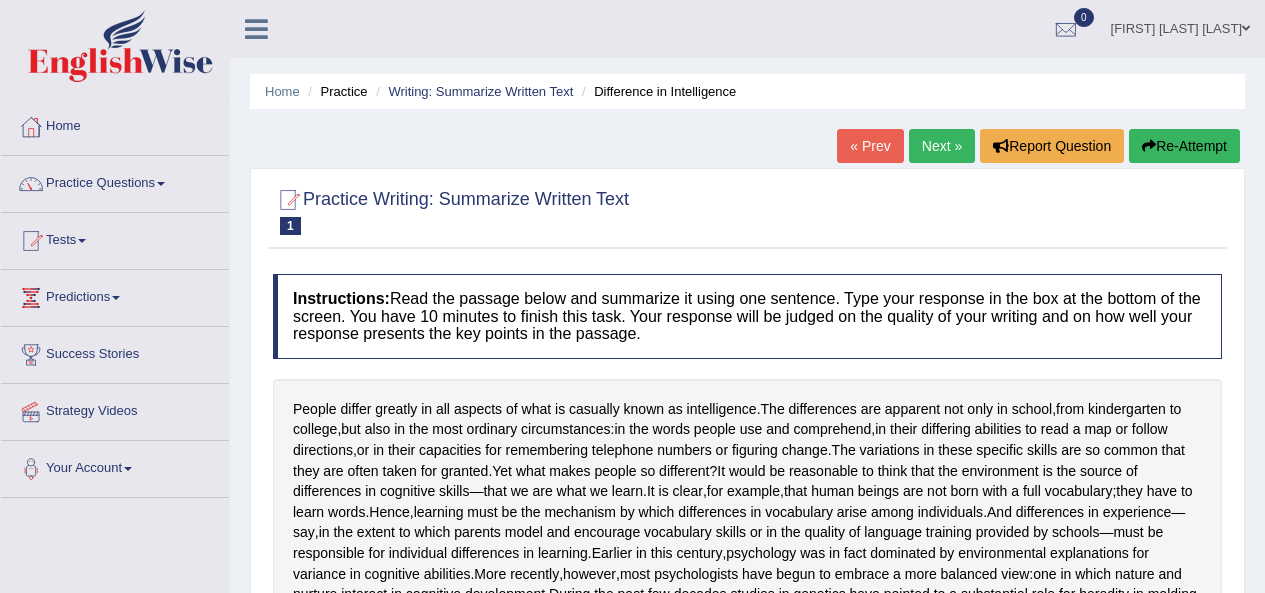 scroll, scrollTop: 161, scrollLeft: 0, axis: vertical 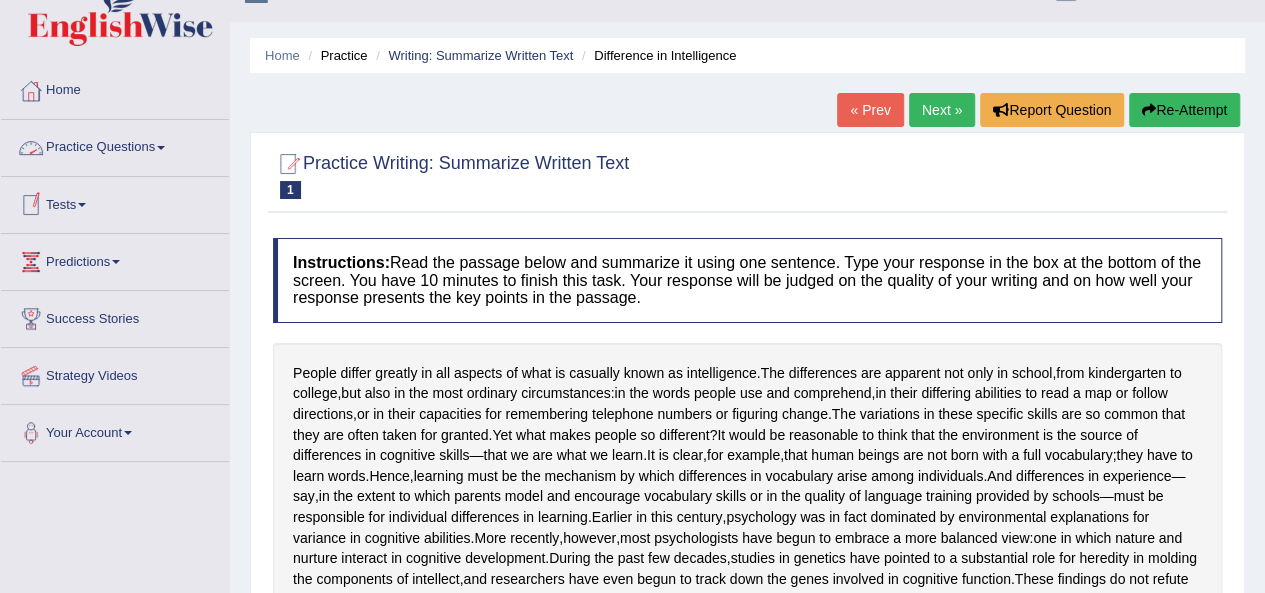 click on "Practice Questions" at bounding box center [115, 145] 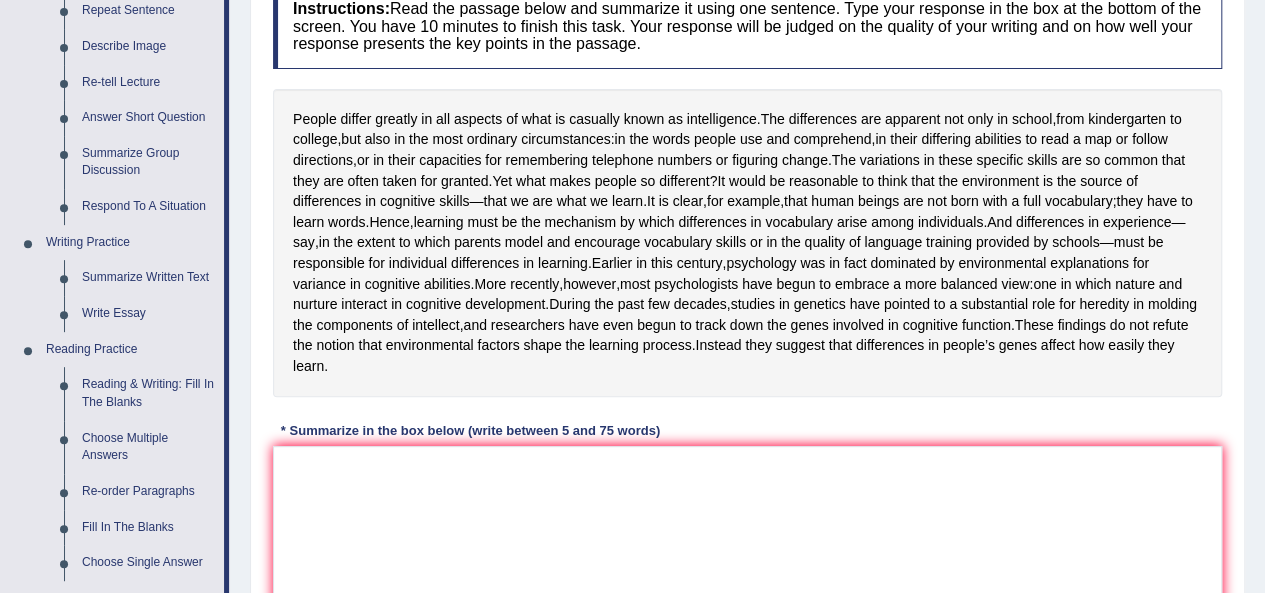 scroll, scrollTop: 291, scrollLeft: 0, axis: vertical 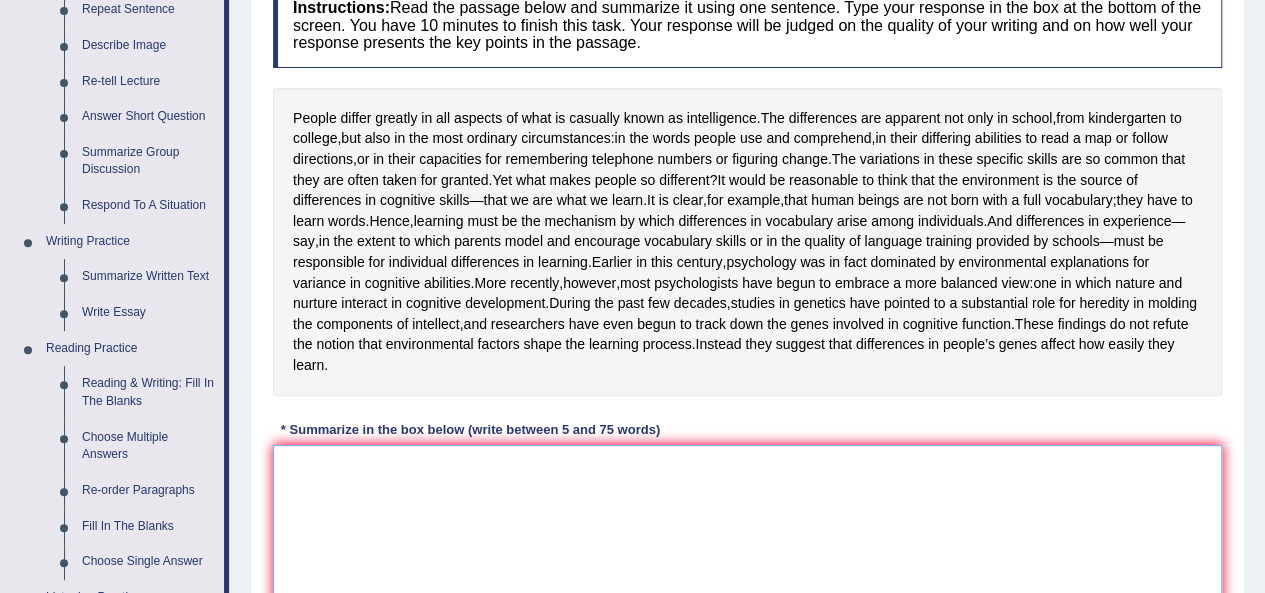 click at bounding box center [747, 542] 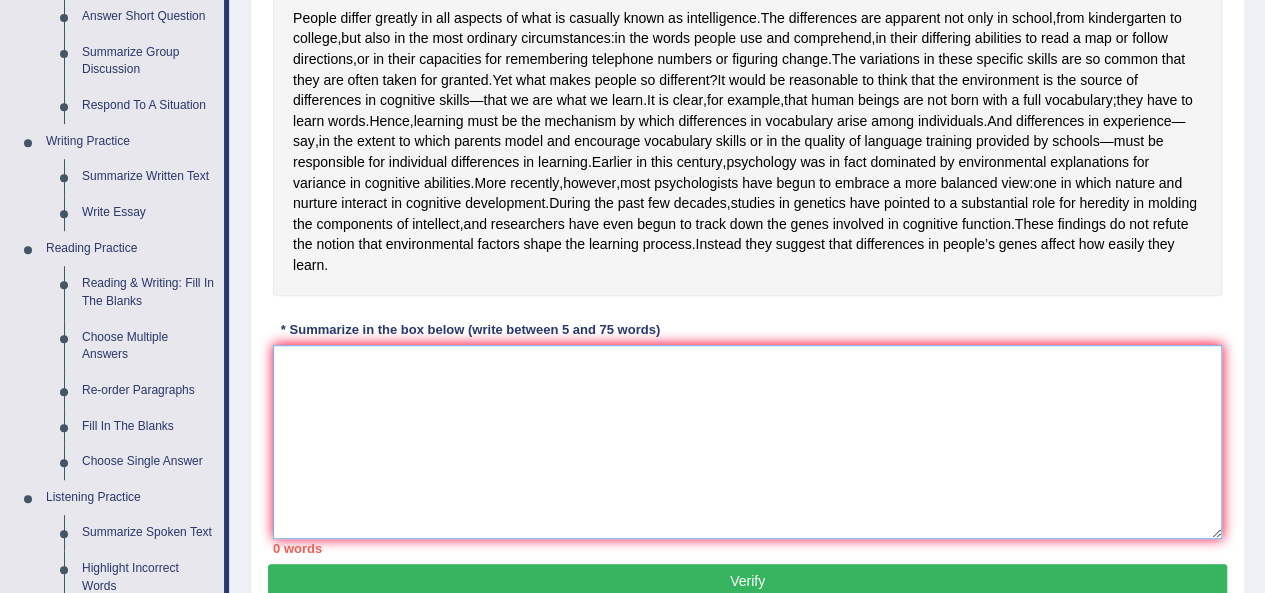 click at bounding box center [747, 442] 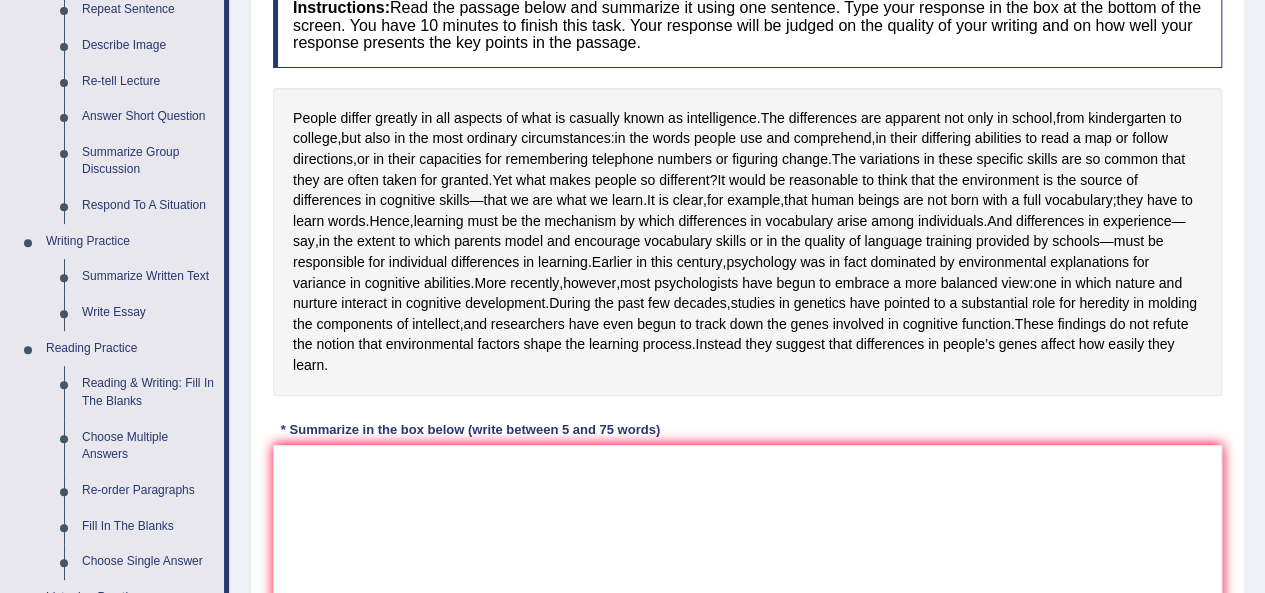 click on "People   differ   greatly   in   all   aspects   of   what   is   casually   known   as   intelligence .  The   differences   are   apparent   not   only   in   school ,  from   kindergarten   to   college ,  but   also   in   the   most   ordinary   circumstances :  in   the   words   people   use   and   comprehend ,  in   their   differing   abilities   to   read   a   map   or   follow   directions ,  or   in   their   capacities   for   remembering   telephone   numbers   or   figuring   change .  The   variations   in   these   specific   skills   are   so   common   that   they   are   often   taken   for   granted .  Yet   what   makes   people   so   different ?
It   would   be   reasonable   to   think   that   the   environment   is   the   source   of   differences   in   cognitive   skills  —  that   we   are   what   we   learn .  It   is   clear ,  for   example ,  that   human   beings   are   not   born   with   a   full   vocabulary ;  they   have   to   learn   words .  Hence ,    must" at bounding box center [747, 242] 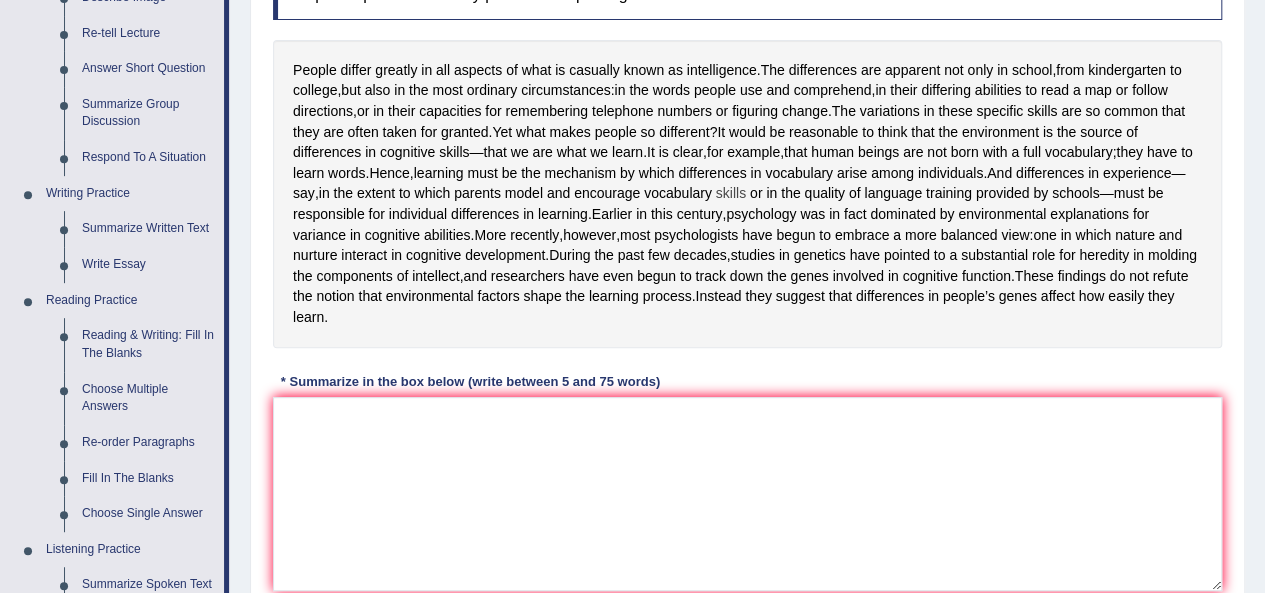 scroll, scrollTop: 340, scrollLeft: 0, axis: vertical 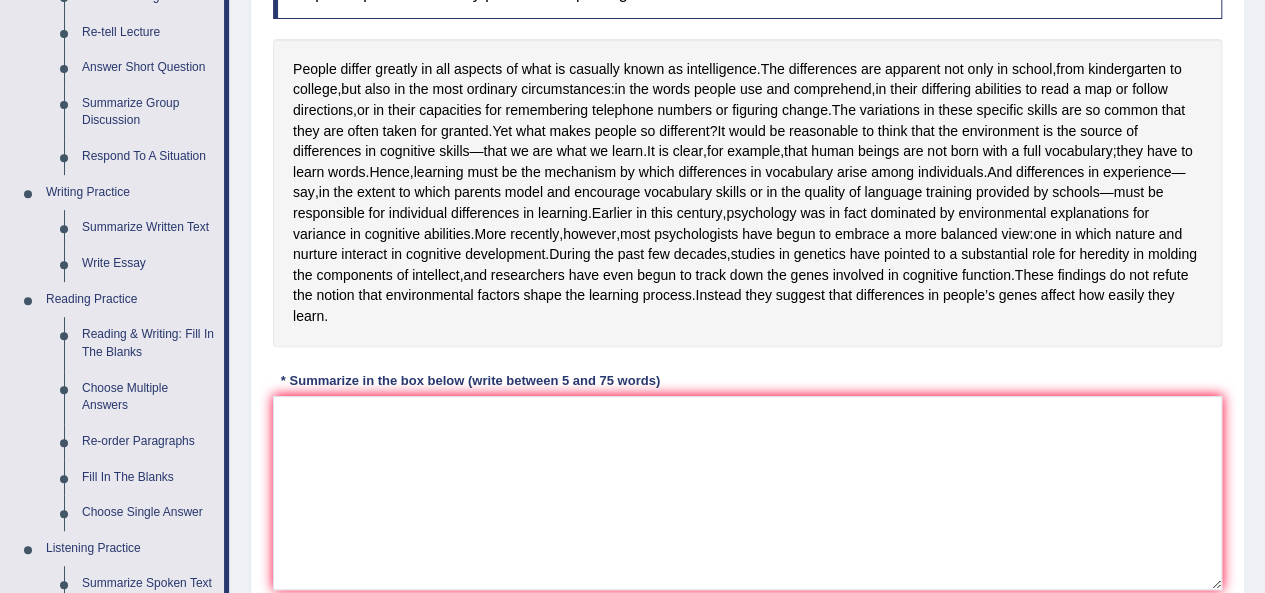 click on "People   differ   greatly   in   all   aspects   of   what   is   casually   known   as   intelligence .  The   differences   are   apparent   not   only   in   school ,  from   kindergarten   to   college ,  but   also   in   the   most   ordinary   circumstances :  in   the   words   people   use   and   comprehend ,  in   their   differing   abilities   to   read   a   map   or   follow   directions ,  or   in   their   capacities   for   remembering   telephone   numbers   or   figuring   change .  The   variations   in   these   specific   skills   are   so   common   that   they   are   often   taken   for   granted .  Yet   what   makes   people   so   different ?
It   would   be   reasonable   to   think   that   the   environment   is   the   source   of   differences   in   cognitive   skills  —  that   we   are   what   we   learn .  It   is   clear ,  for   example ,  that   human   beings   are   not   born   with   a   full   vocabulary ;  they   have   to   learn   words .  Hence ,    must" at bounding box center [747, 193] 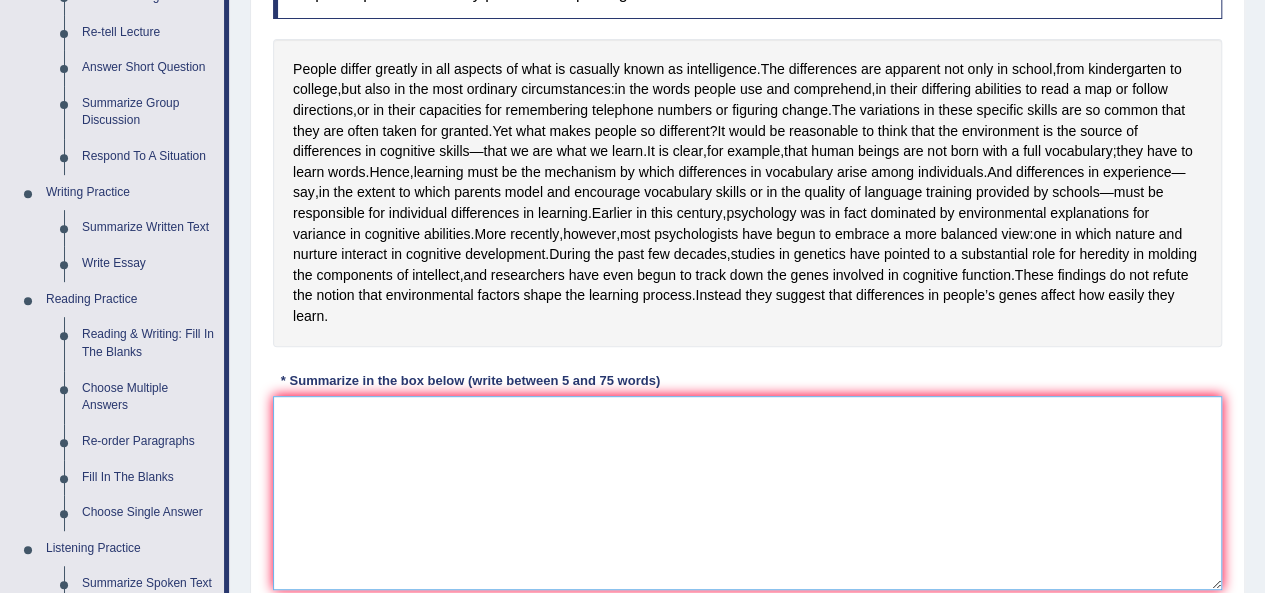 click at bounding box center (747, 493) 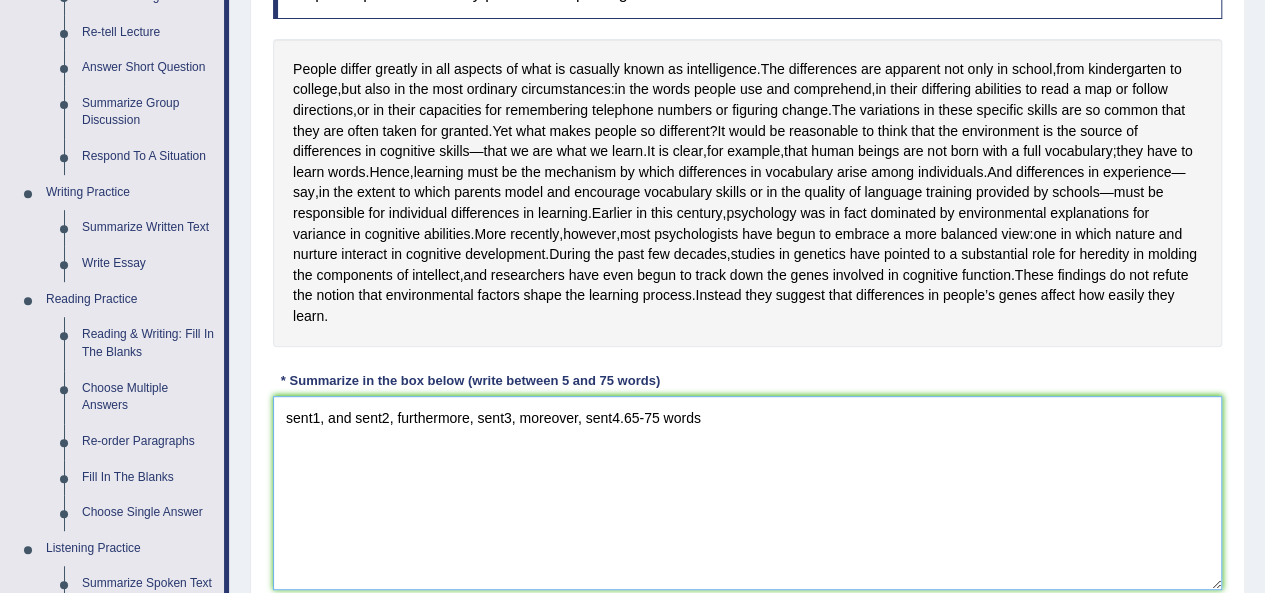 click on "sent1, and sent2, furthermore, sent3, moreover, sent4.65-75 words" at bounding box center (747, 493) 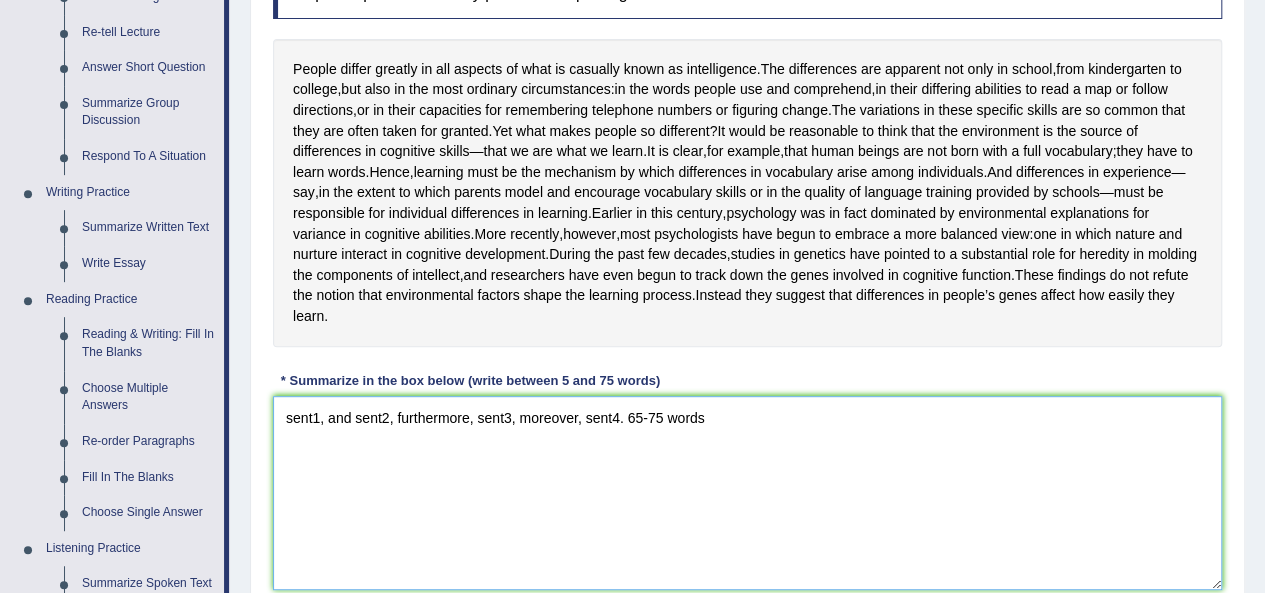 click on "sent1, and sent2, furthermore, sent3, moreover, sent4. 65-75 words" at bounding box center [747, 493] 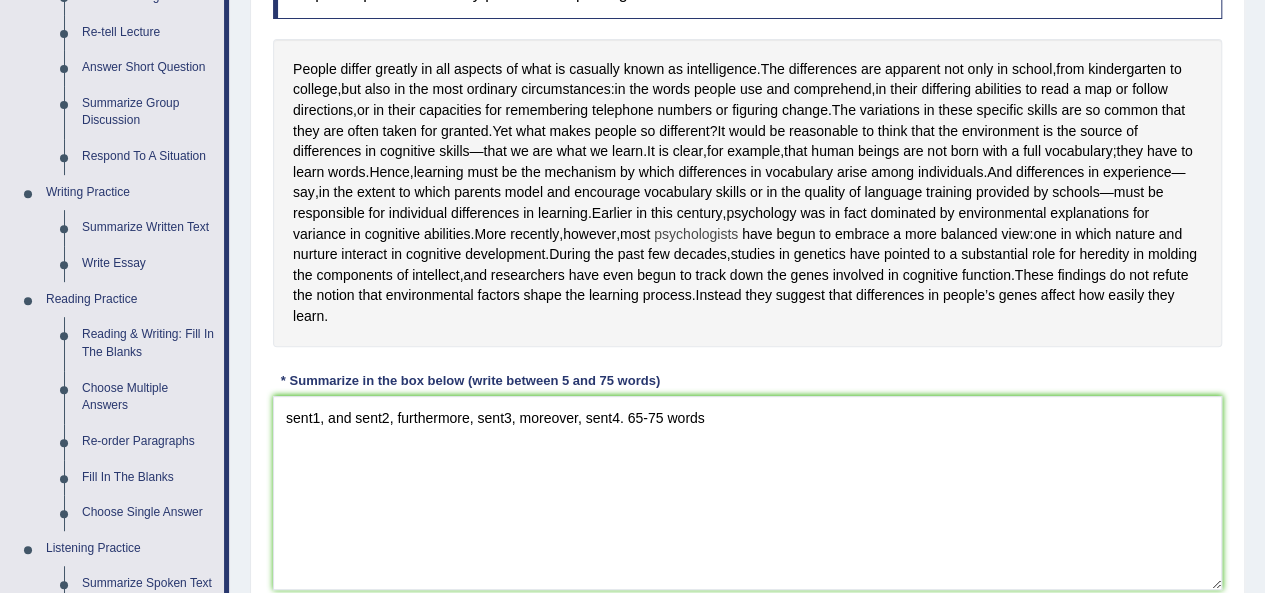 click on "psychologists" at bounding box center [696, 234] 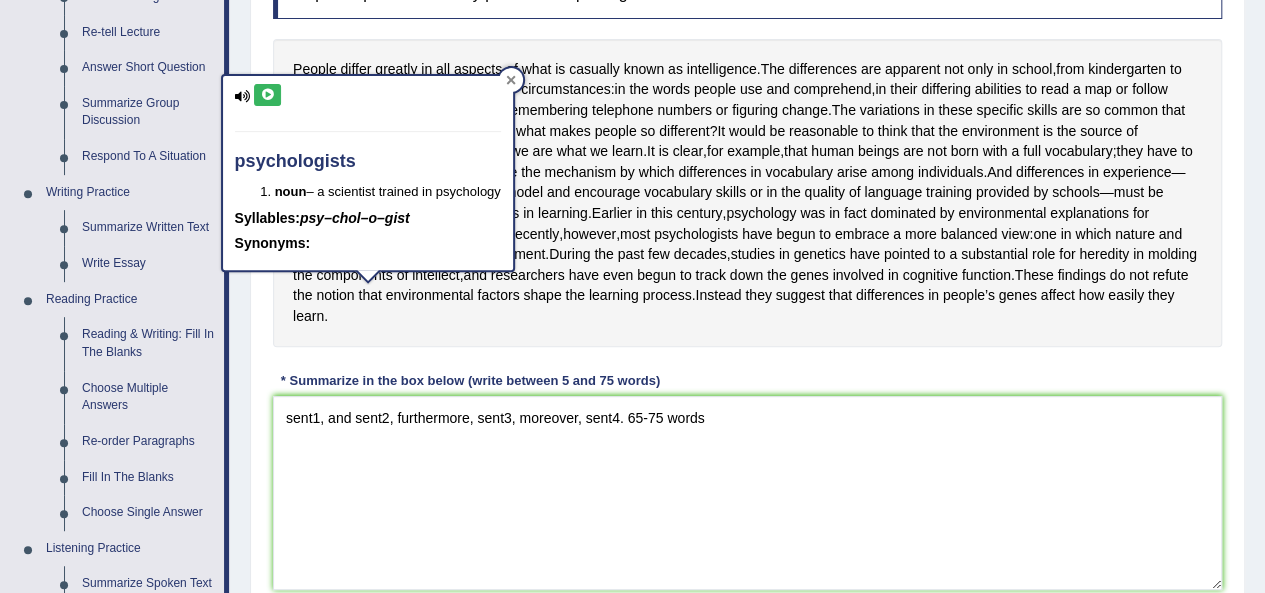 click 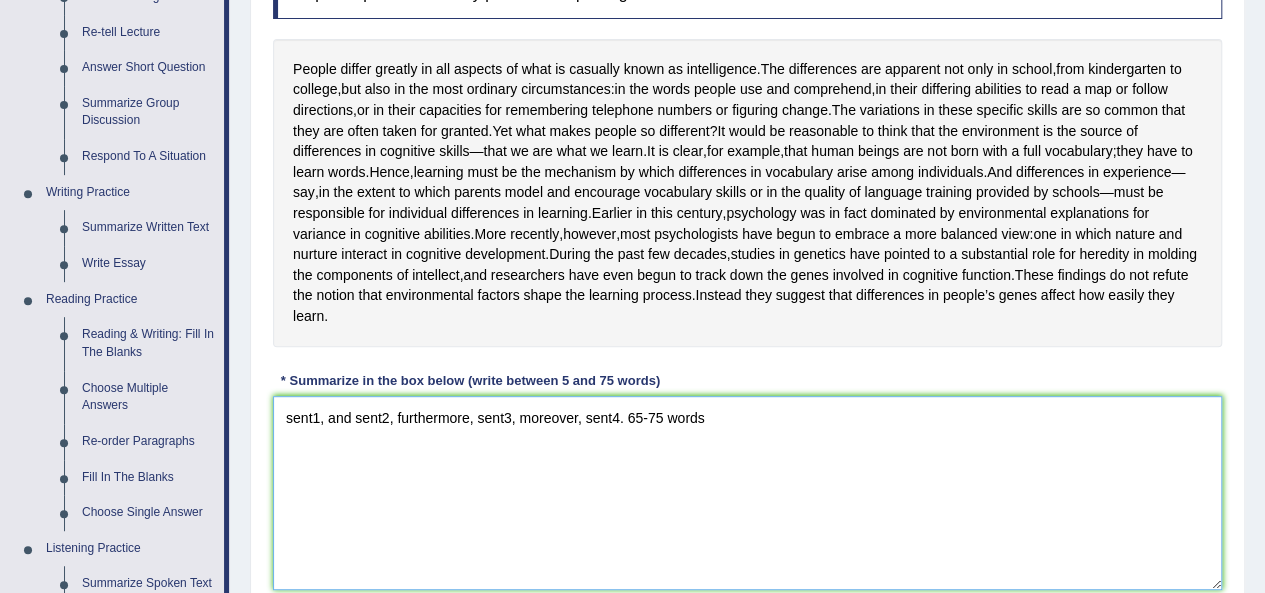 click on "sent1, and sent2, furthermore, sent3, moreover, sent4. 65-75 words" at bounding box center [747, 493] 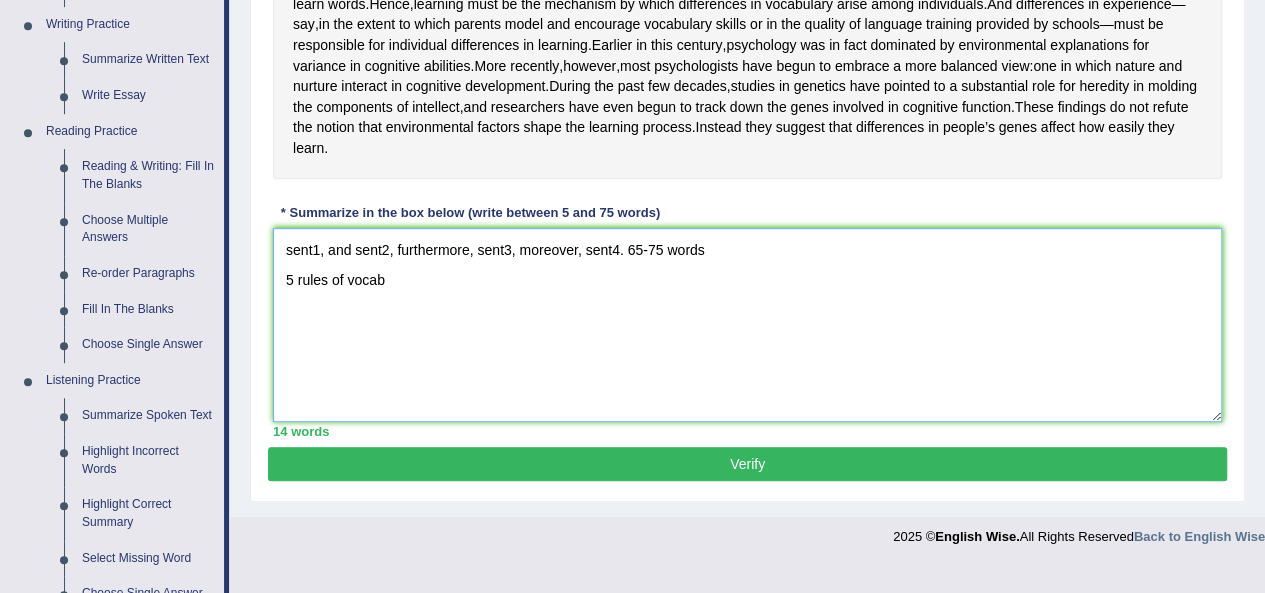 scroll, scrollTop: 540, scrollLeft: 0, axis: vertical 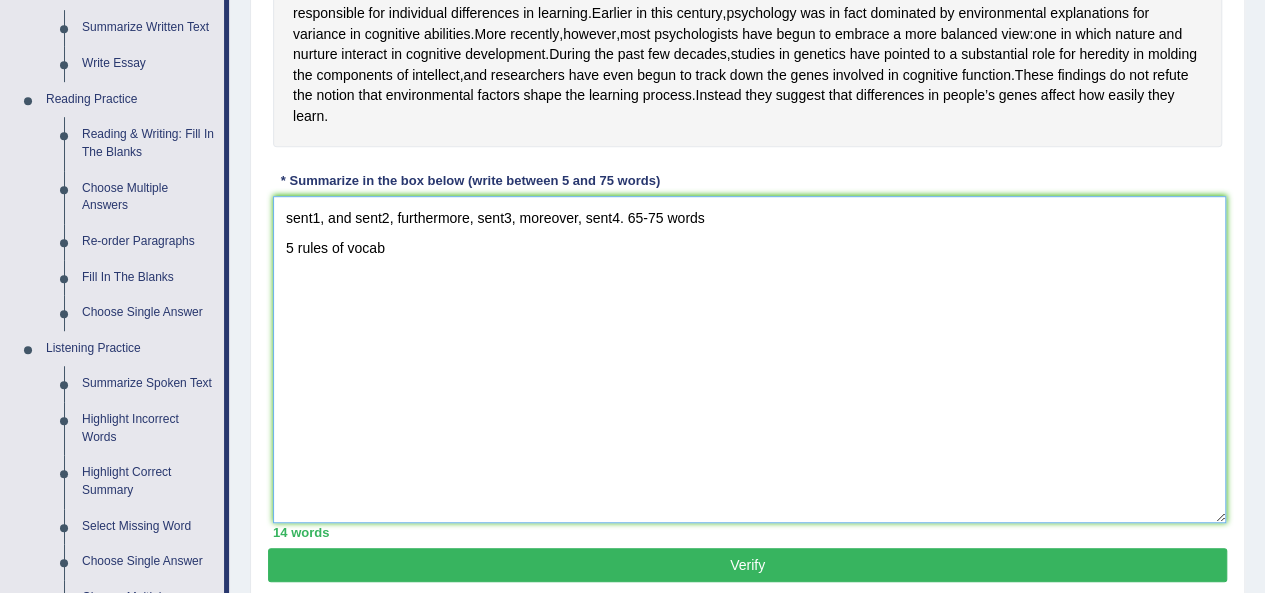 drag, startPoint x: 1215, startPoint y: 419, endPoint x: 1219, endPoint y: 553, distance: 134.0597 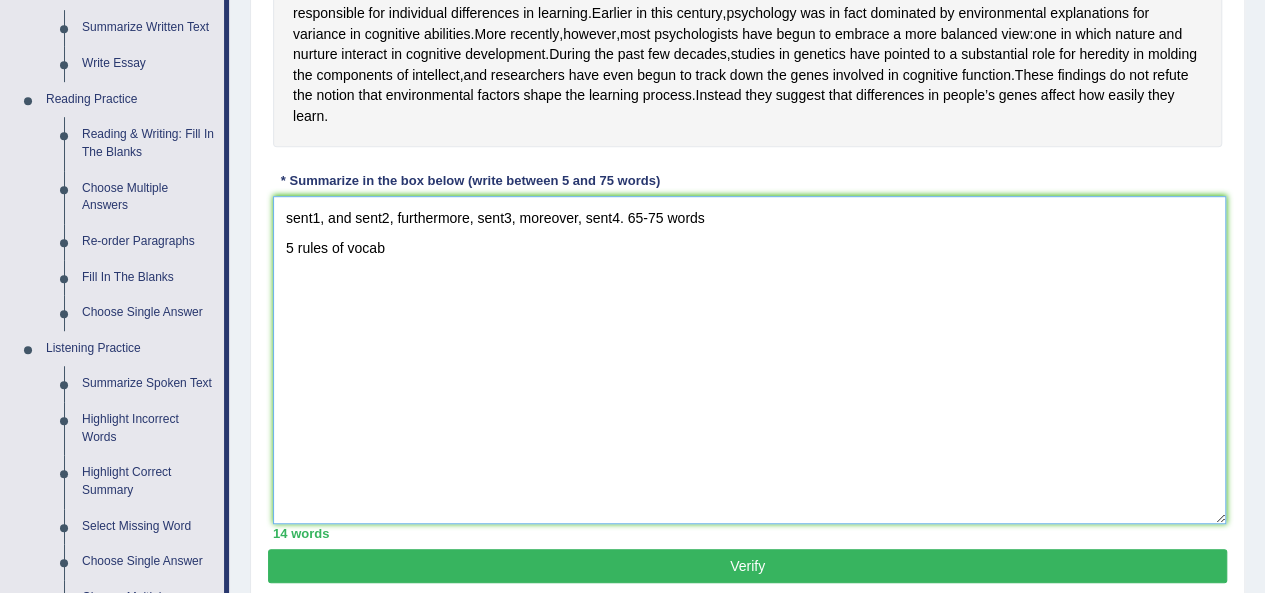 click on "sent1, and sent2, furthermore, sent3, moreover, sent4. 65-75 words
5 rules of vocab" at bounding box center [749, 360] 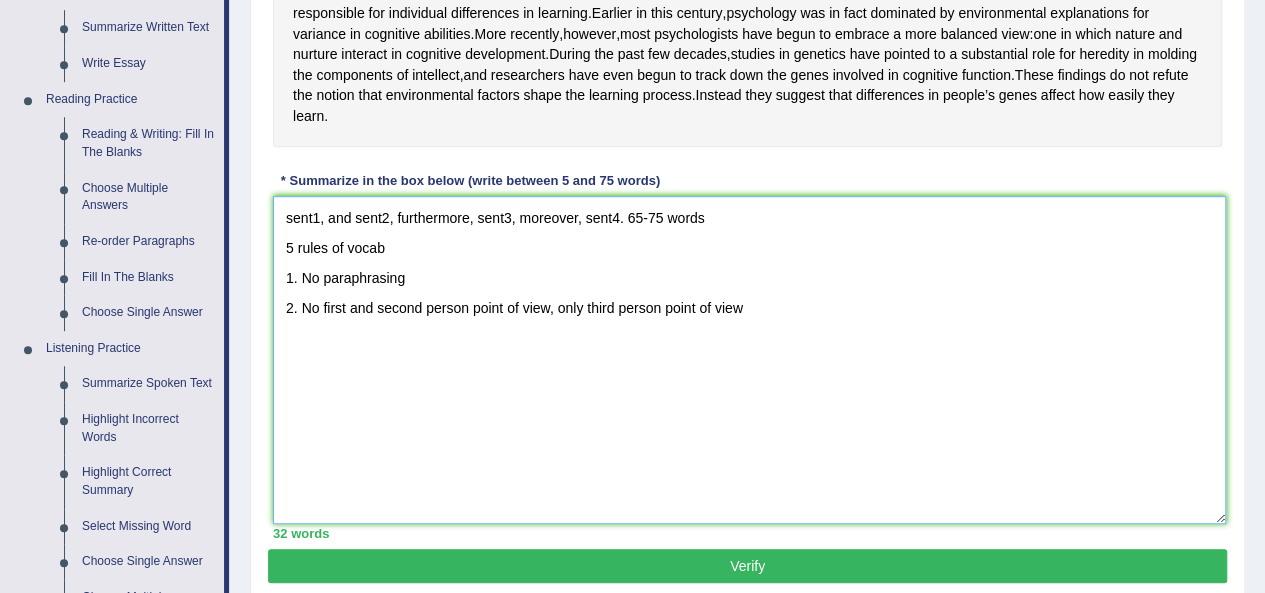 click on "sent1, and sent2, furthermore, sent3, moreover, sent4. 65-75 words
5 rules of vocab
1. No paraphrasing
2. No first and second person point of view, only third person point of view" at bounding box center (749, 360) 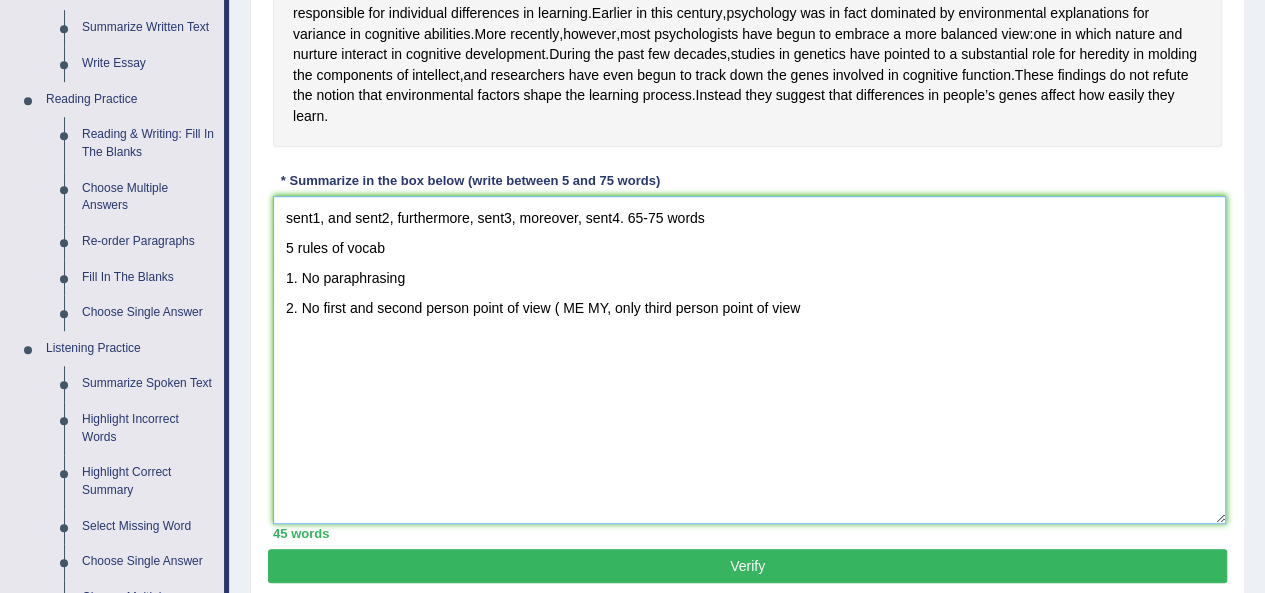 click on "sent1, and sent2, furthermore, sent3, moreover, sent4. 65-75 words
5 rules of vocab
1. No paraphrasing
2. No first and second person point of view ( I YOU YOUR OUR ME MY US WE HE SHE HIS HER HIM), only third person point of view" at bounding box center (749, 360) 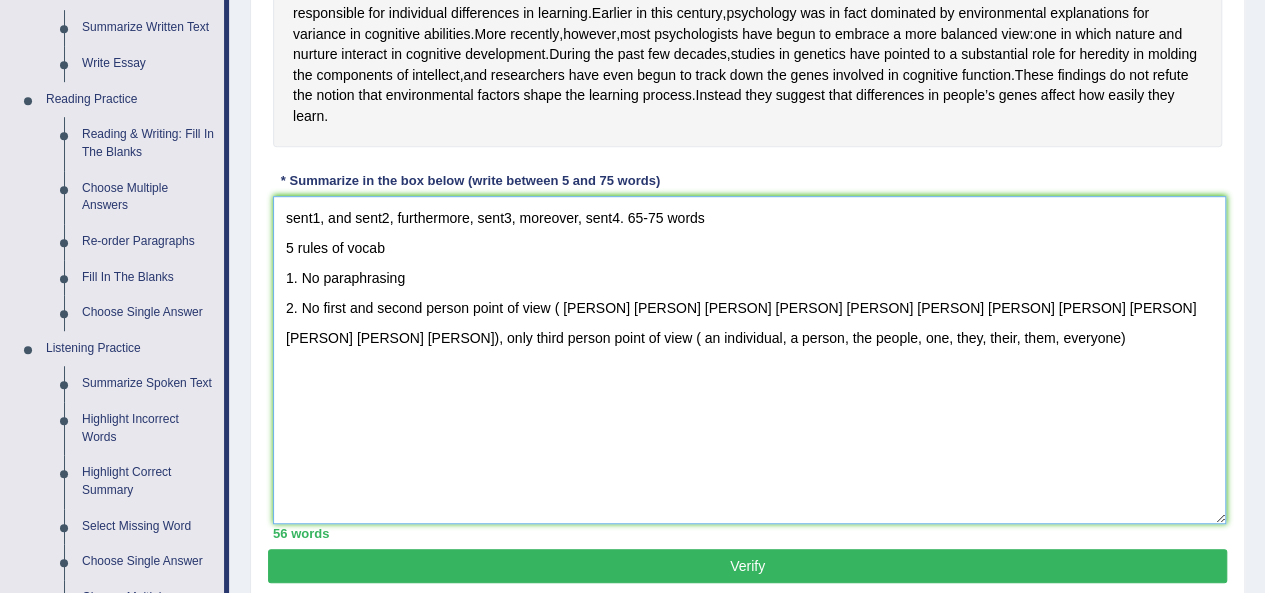 click on "sent1, and sent2, furthermore, sent3, moreover, sent4. 65-75 words
5 rules of vocab
1. No paraphrasing
2. No first and second person point of view ( I YOU YOUR OUR ME MY US WE HE SHE HIS HER HIM), only third person point of view ( an individual, a person, the people, one, they, their, them, everyone)" at bounding box center (749, 360) 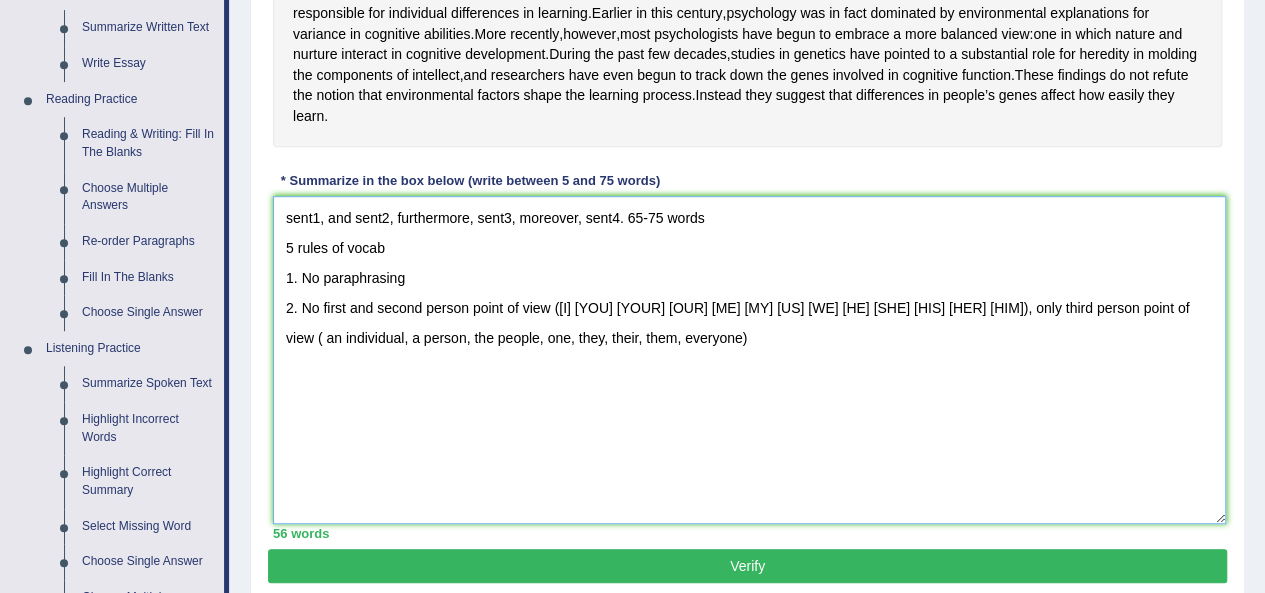 click on "sent1, and sent2, furthermore, sent3, moreover, sent4. 65-75 words
5 rules of vocab
1. No paraphrasing
2. No first and second person point of view (I YOU YOUR OUR ME MY US WE HE SHE HIS HER HIM), only third person point of view ( an individual, a person, the people, one, they, their, them, everyone)" at bounding box center (749, 360) 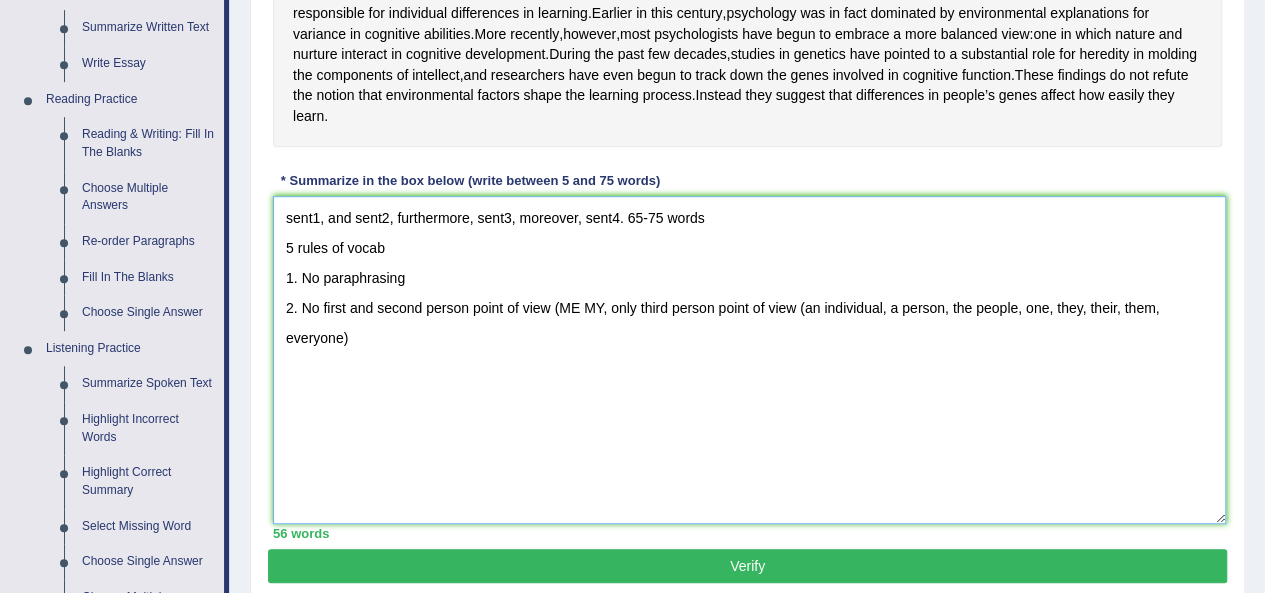 click on "sent1, and sent2, furthermore, sent3, moreover, sent4. 65-75 words
5 rules of vocab
1. No paraphrasing
2. No first and second person point of view (I YOU YOUR OUR ME MY US WE HE SHE HIS HER HIM), only third person point of view (an individual, a person, the people, one, they, their, them, everyone)" at bounding box center (749, 360) 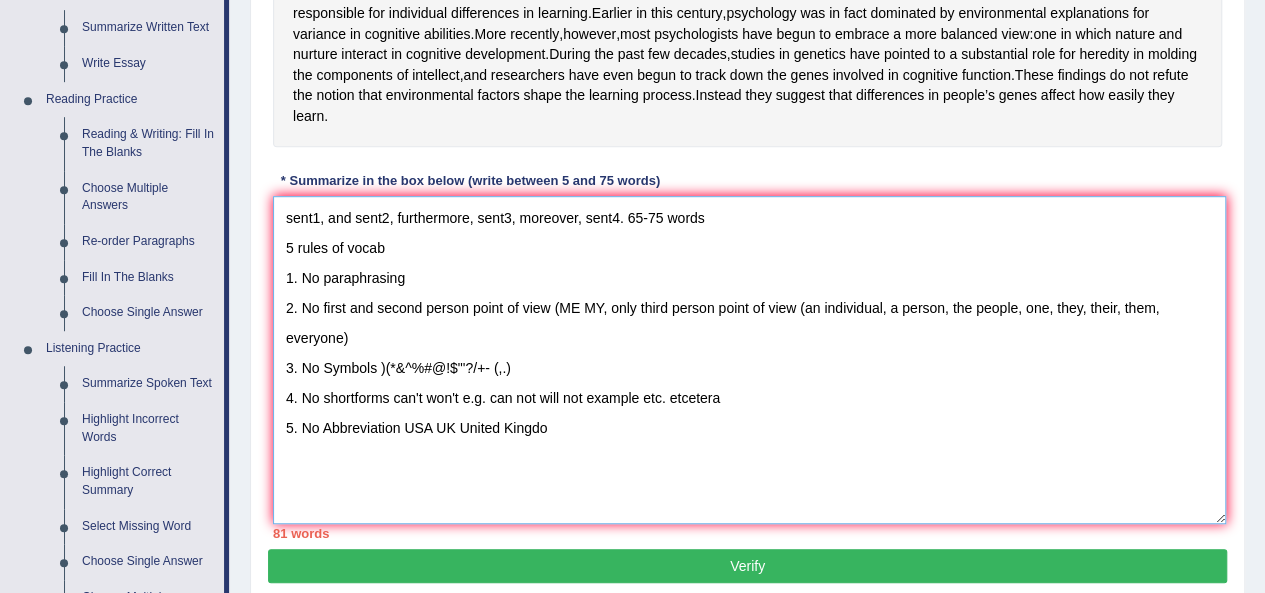 type on "sent1, and sent2, furthermore, sent3, moreover, sent4. 65-75 words
5 rules of vocab
1. No paraphrasing
2. No first and second person point of view (I YOU YOUR OUR ME MY US WE HE SHE HIS HER HIM), only third person point of view (an individual, a person, the people, one, they, their, them, everyone)
3. No Symbols )(*&^%#@!$"'?/+-  (,.)
4. No shortforms can't won't e.g. can not will not example etc. etcetera
5. No Abbreviation USA UK United Kingdom" 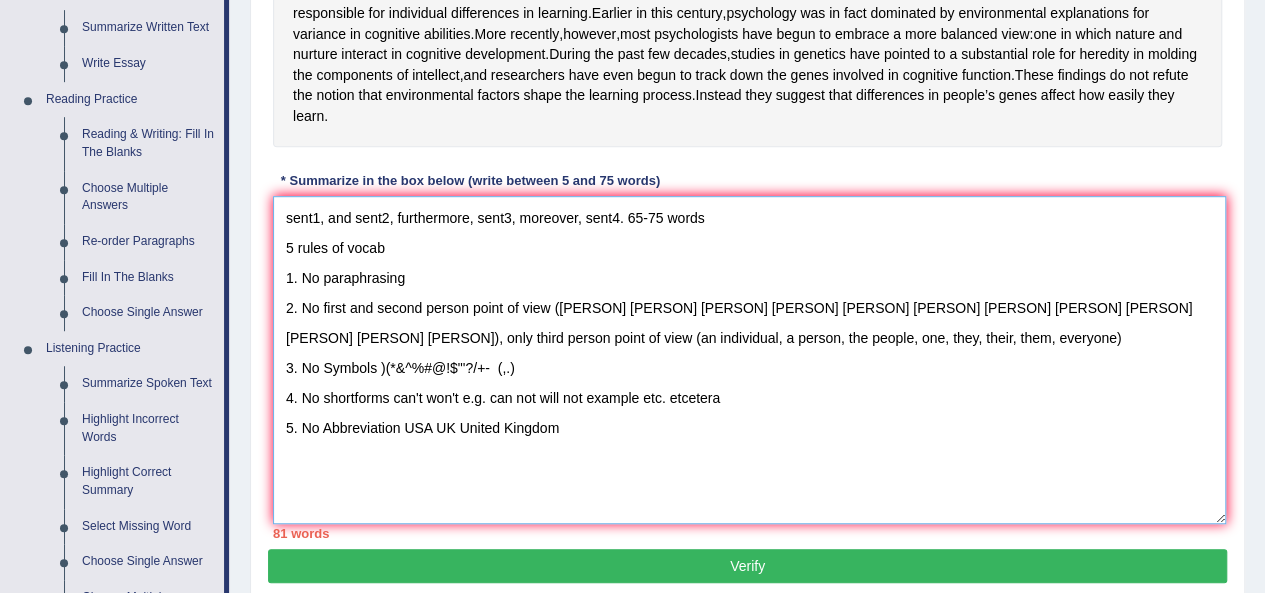 drag, startPoint x: 280, startPoint y: 257, endPoint x: 684, endPoint y: 501, distance: 471.9661 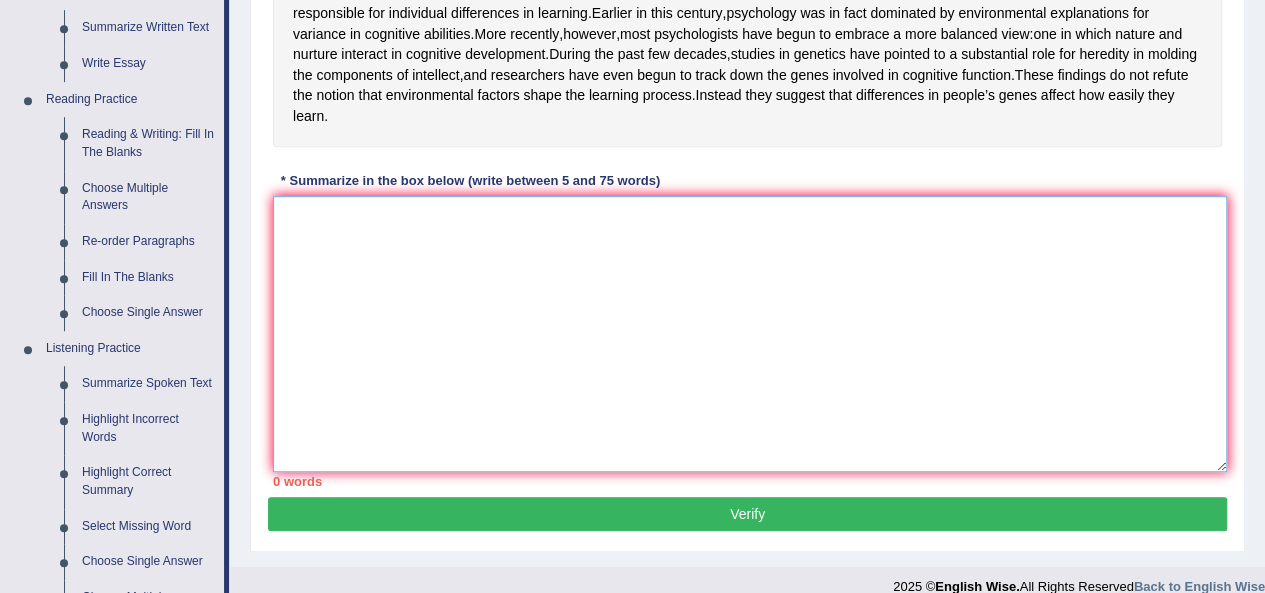 drag, startPoint x: 1220, startPoint y: 557, endPoint x: 1158, endPoint y: 456, distance: 118.511604 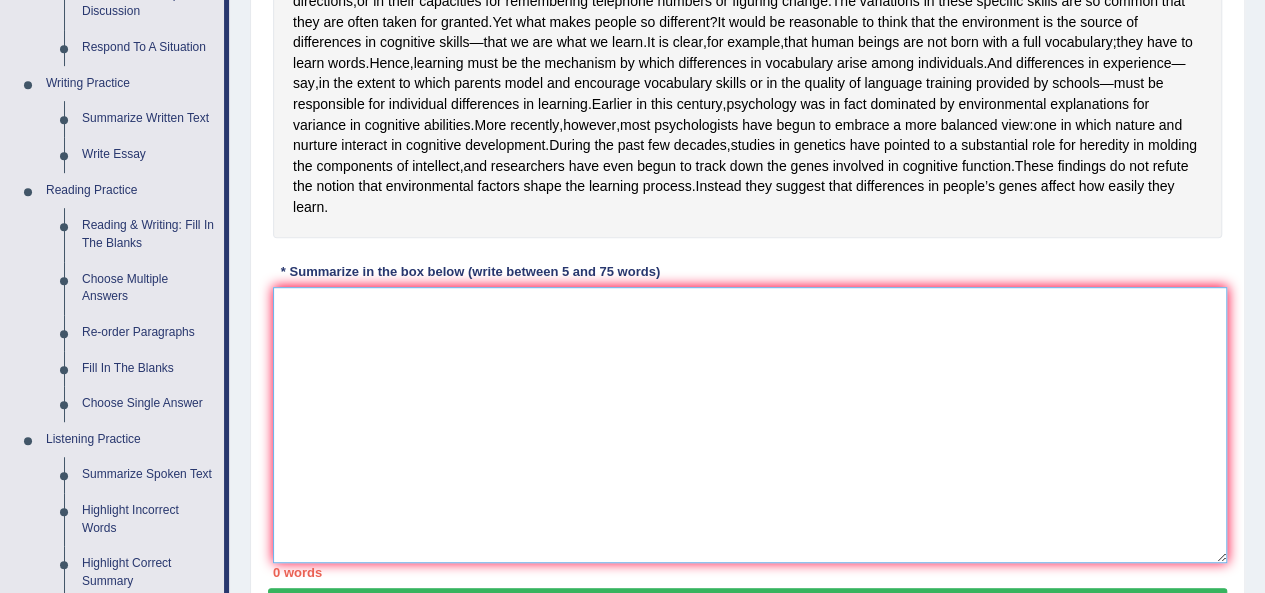 scroll, scrollTop: 340, scrollLeft: 0, axis: vertical 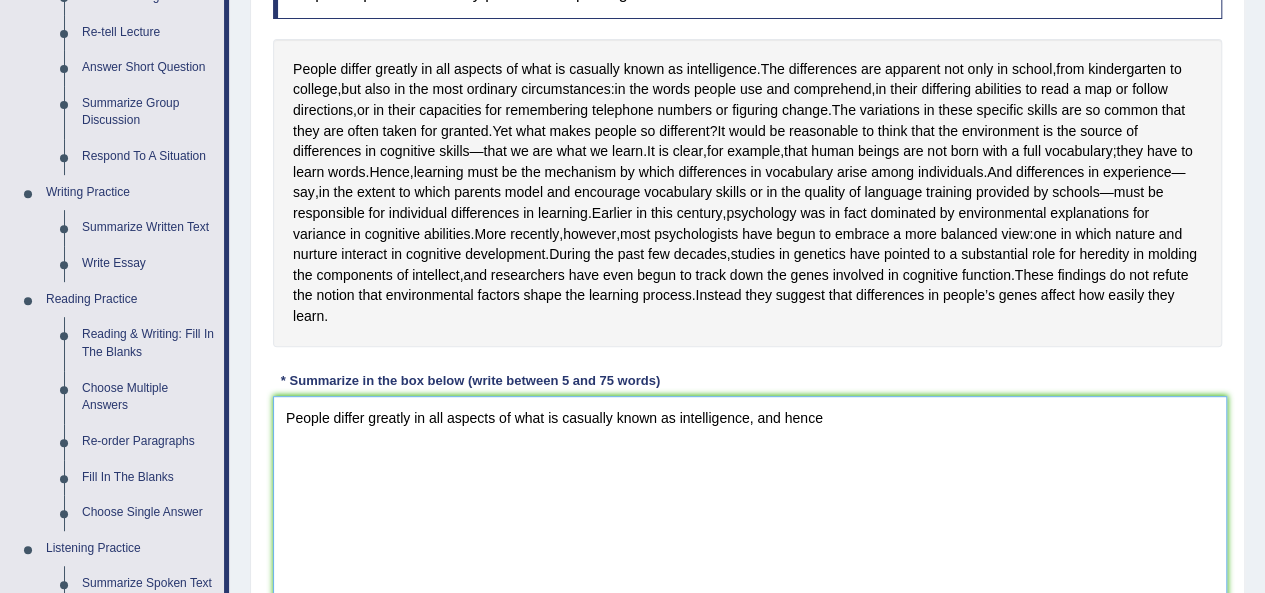 click on "People differ greatly in all aspects of what is casually known as intelligence, and hence" at bounding box center (750, 534) 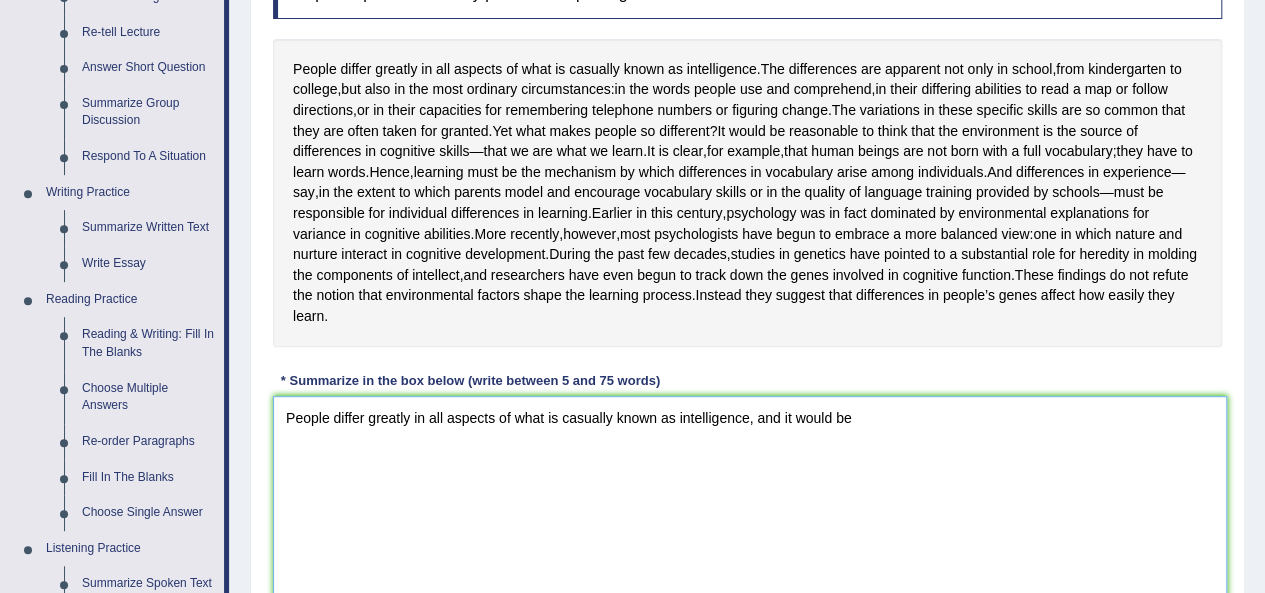 click on "People differ greatly in all aspects of what is casually known as intelligence, and it would be" at bounding box center [750, 534] 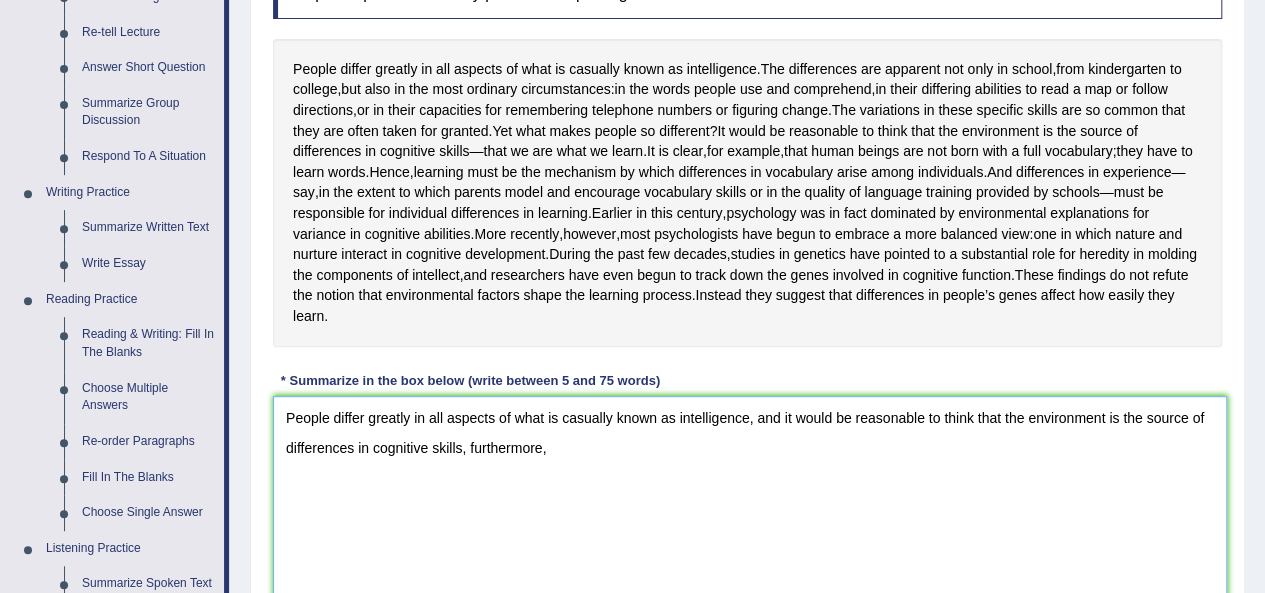 click on "People differ greatly in all aspects of what is casually known as intelligence, and it would be reasonable to think that the environment is the source of differences in cognitive skills, furthermore," at bounding box center (750, 534) 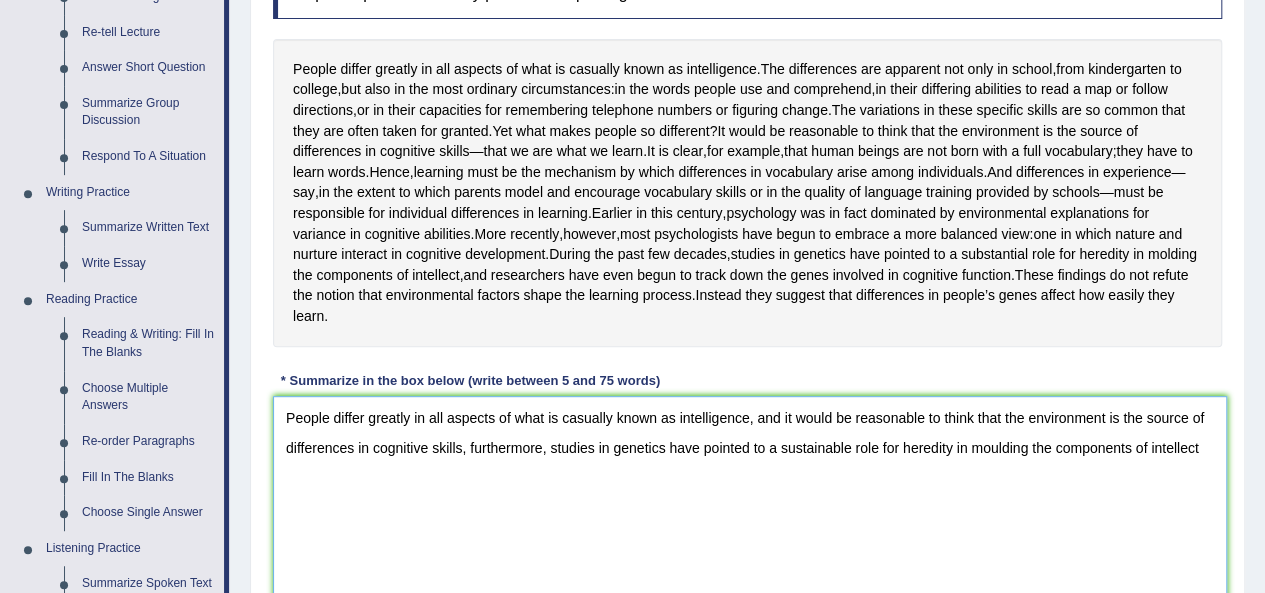click on "People differ greatly in all aspects of what is casually known as intelligence, and it would be reasonable to think that the environment is the source of differences in cognitive skills, furthermore, studies in genetics have pointed to a sustainable role for heredity in moulding the components of intellect" at bounding box center (750, 534) 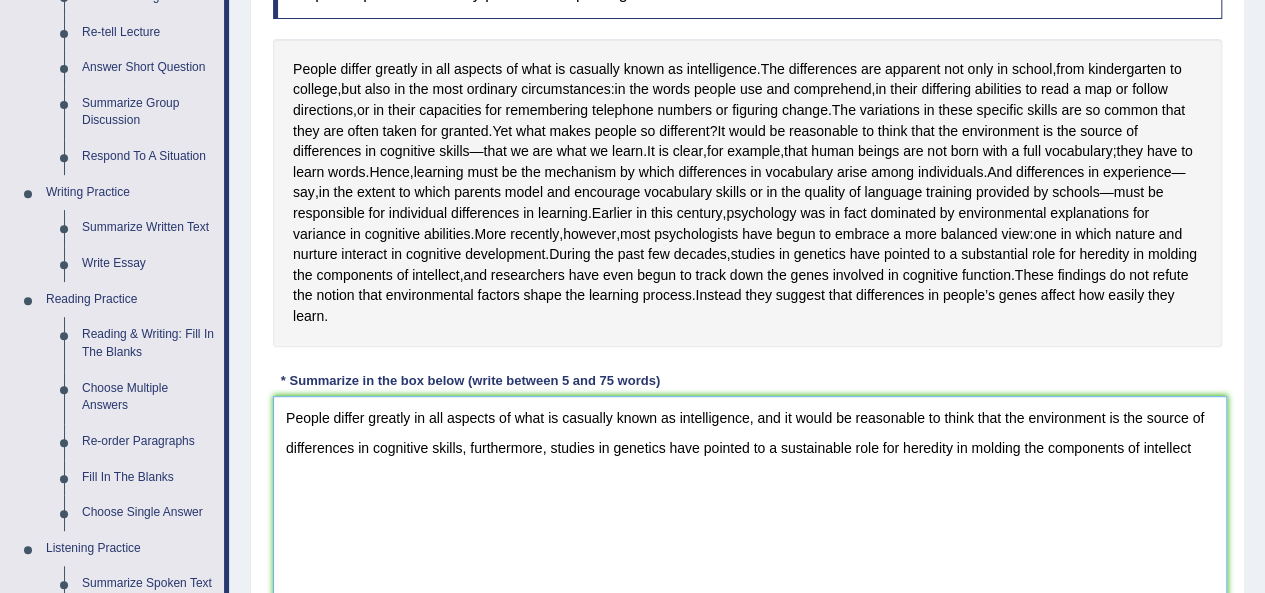 click on "People differ greatly in all aspects of what is casually known as intelligence, and it would be reasonable to think that the environment is the source of differences in cognitive skills, furthermore, studies in genetics have pointed to a sustainable role for heredity in molding the components of intellect" at bounding box center (750, 534) 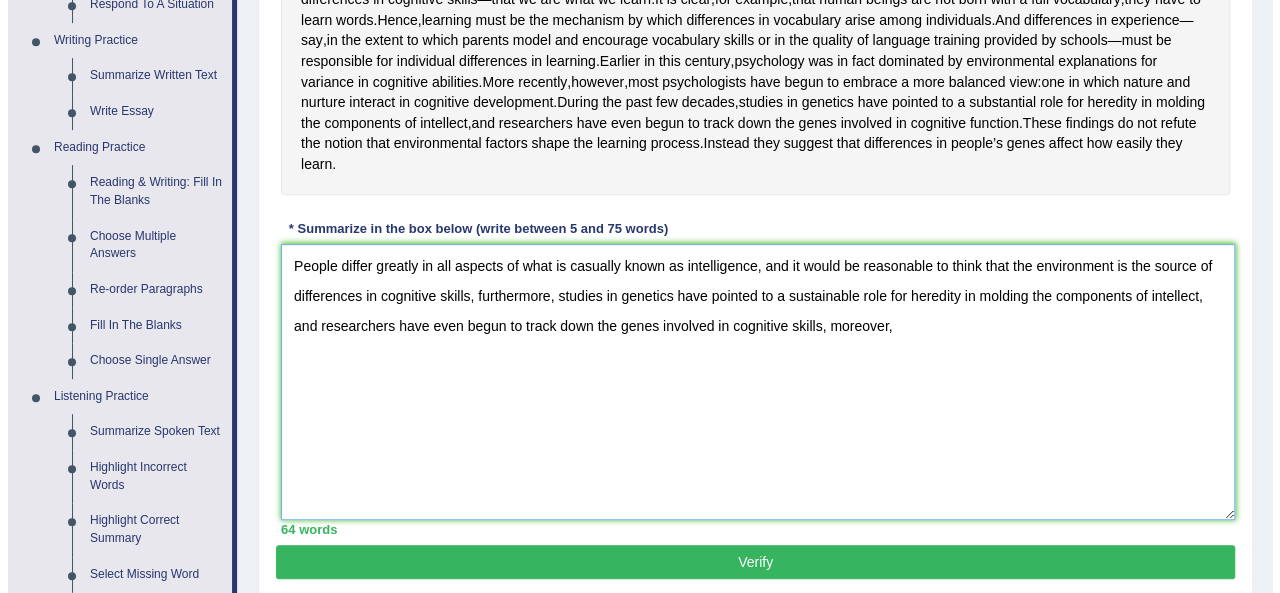 scroll, scrollTop: 500, scrollLeft: 0, axis: vertical 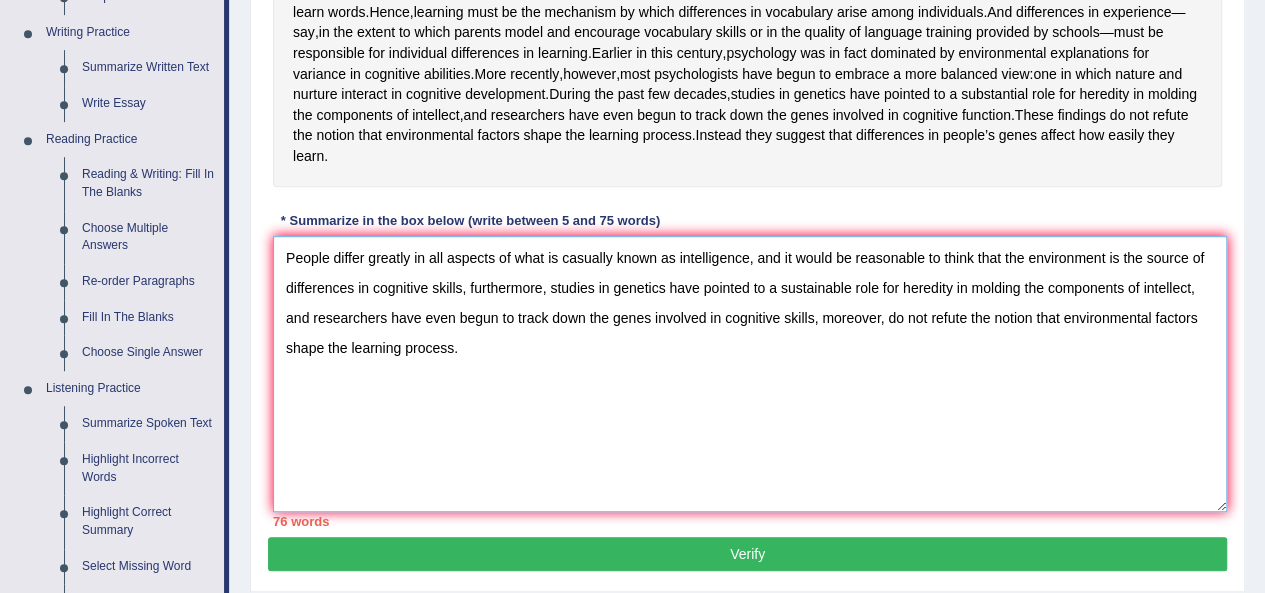 click on "People differ greatly in all aspects of what is casually known as intelligence, and it would be reasonable to think that the environment is the source of differences in cognitive skills, furthermore, studies in genetics have pointed to a sustainable role for heredity in molding the components of intellect, and researchers have even begun to track down the genes involved in cognitive skills, moreover, do not refute the notion that environmental factors shape the learning process." at bounding box center (750, 374) 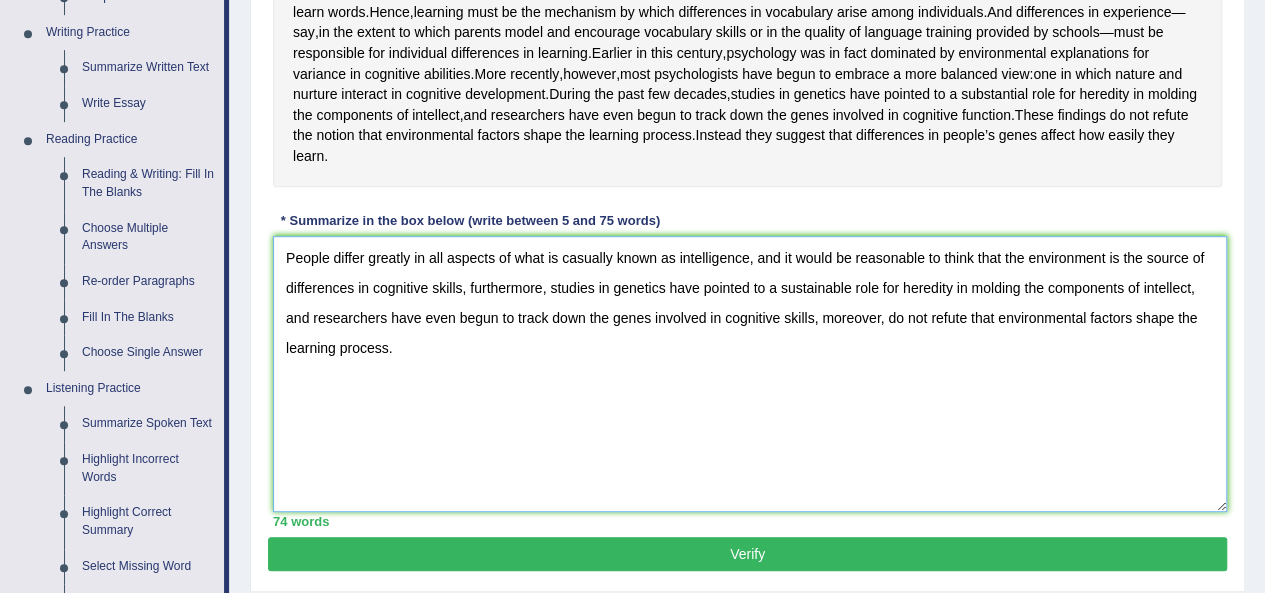 type on "People differ greatly in all aspects of what is casually known as intelligence, and it would be reasonable to think that the environment is the source of differences in cognitive skills, furthermore, studies in genetics have pointed to a sustainable role for heredity in molding the components of intellect, and researchers have even begun to track down the genes involved in cognitive skills, moreover, do not refute that environmental factors shape the learning process." 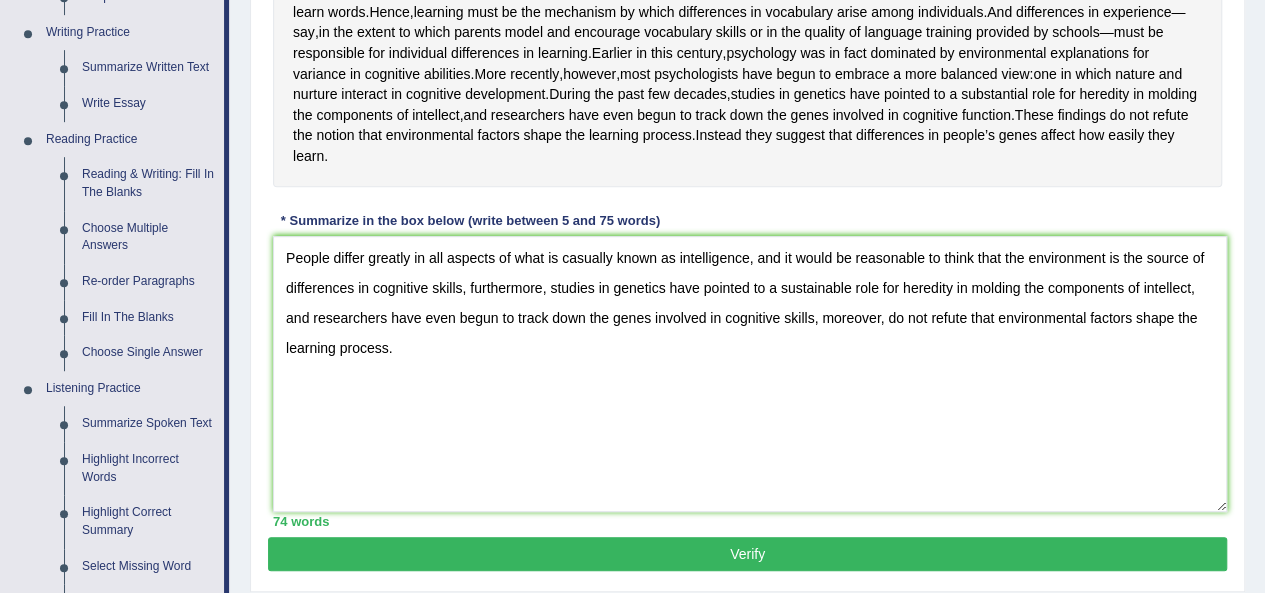 click on "Verify" at bounding box center (747, 554) 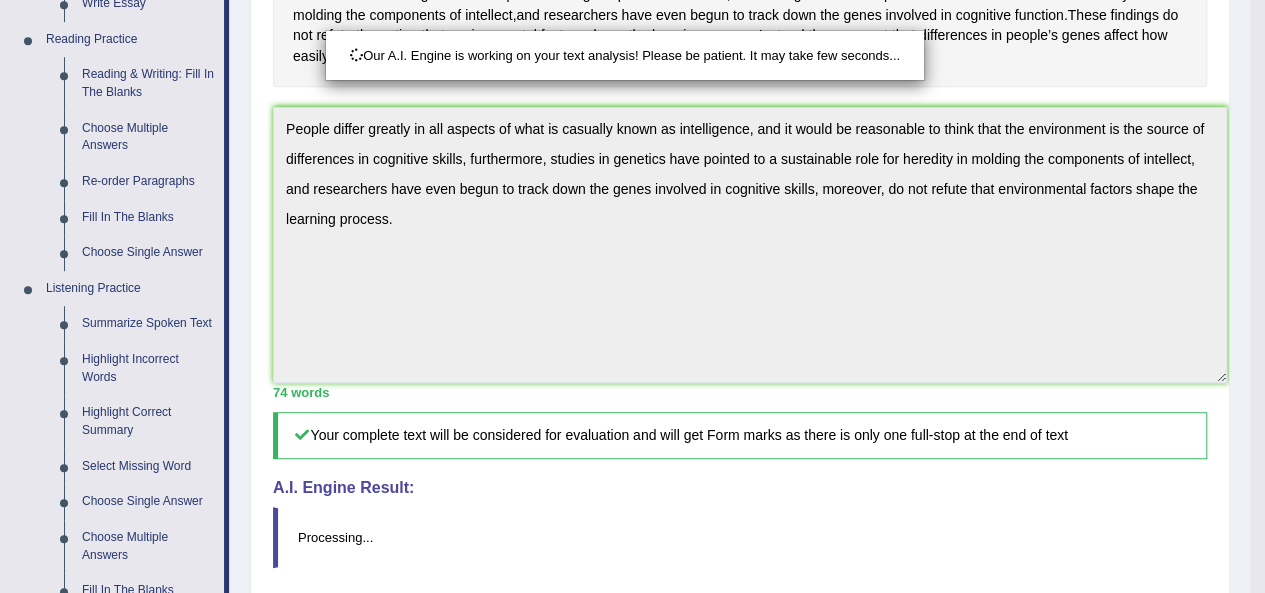 scroll, scrollTop: 970, scrollLeft: 0, axis: vertical 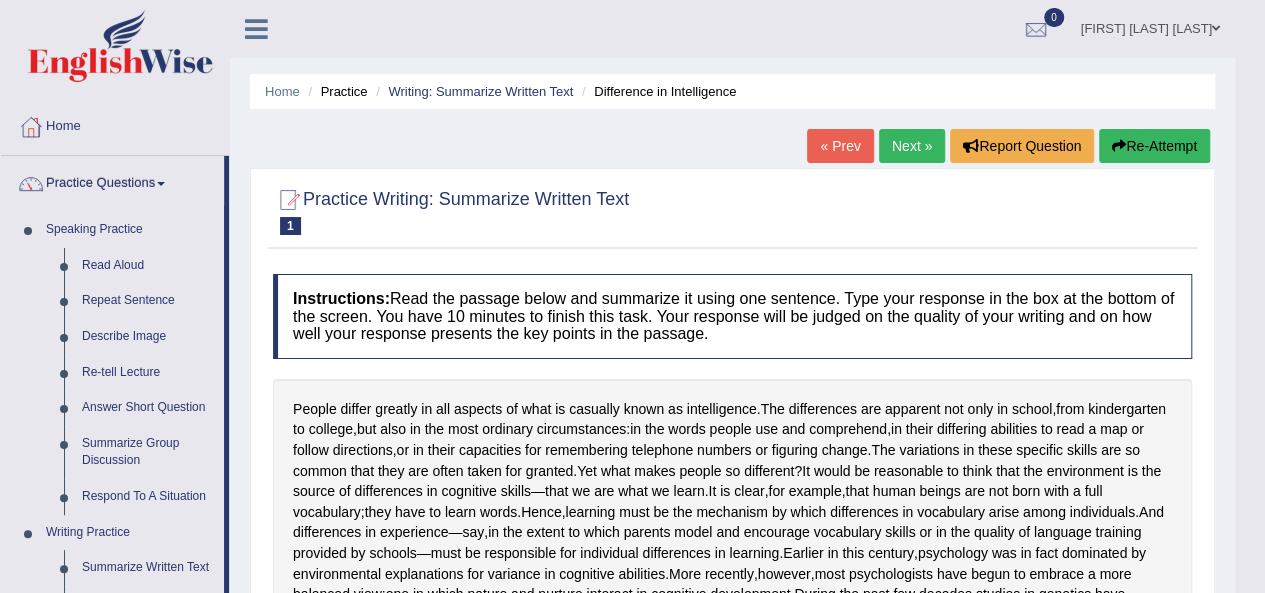 click on "Re-Attempt" at bounding box center [1154, 146] 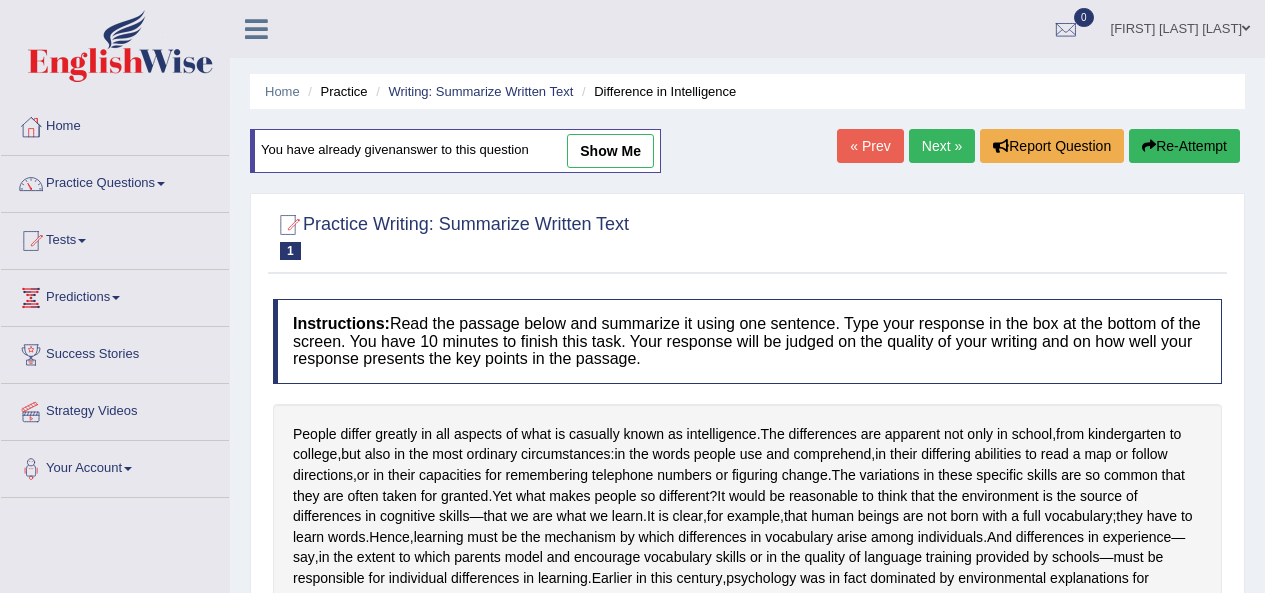 scroll, scrollTop: 348, scrollLeft: 0, axis: vertical 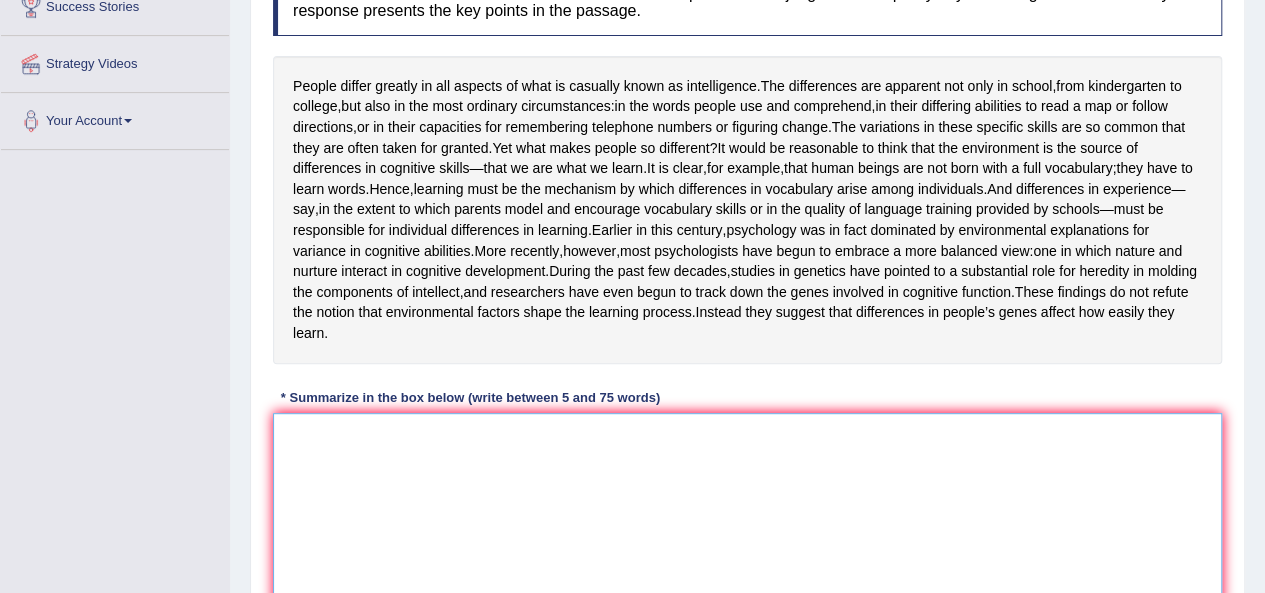 paste on "People differ greatly in all aspects of what is casually known as intelligence, and it would be reasonable to think that the environment is the source of differences in cognitive skills, furthermore, studies in genetics have pointed to a sustainable role for heredity in molding the components of intellect, and researchers have even begun to track down the genes involved in cognitive skills, moreover, do not refute that environmental factors shape the learning process." 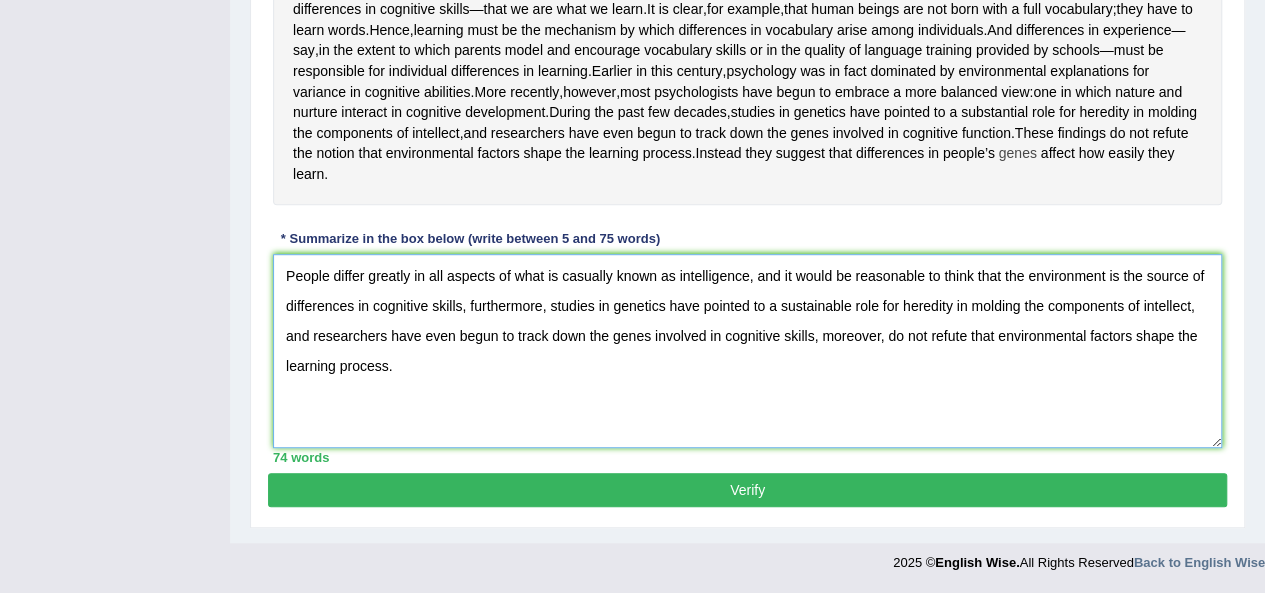 scroll, scrollTop: 544, scrollLeft: 0, axis: vertical 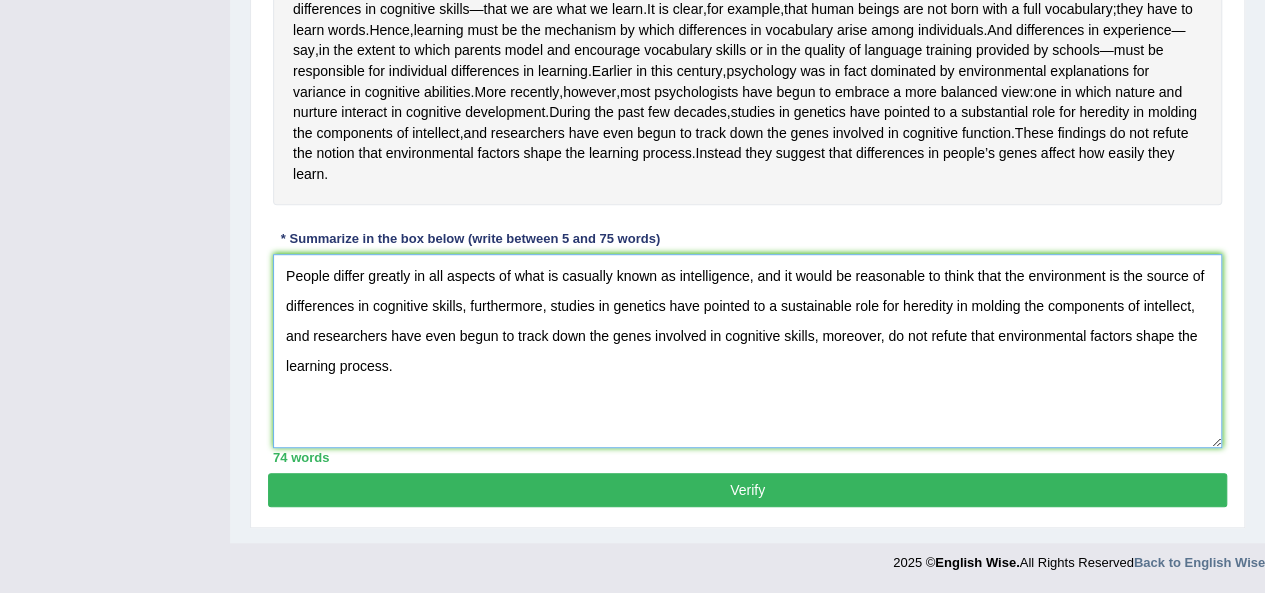click on "People differ greatly in all aspects of what is casually known as intelligence, and it would be reasonable to think that the environment is the source of differences in cognitive skills, furthermore, studies in genetics have pointed to a sustainable role for heredity in molding the components of intellect, and researchers have even begun to track down the genes involved in cognitive skills, moreover, do not refute that environmental factors shape the learning process." at bounding box center [747, 351] 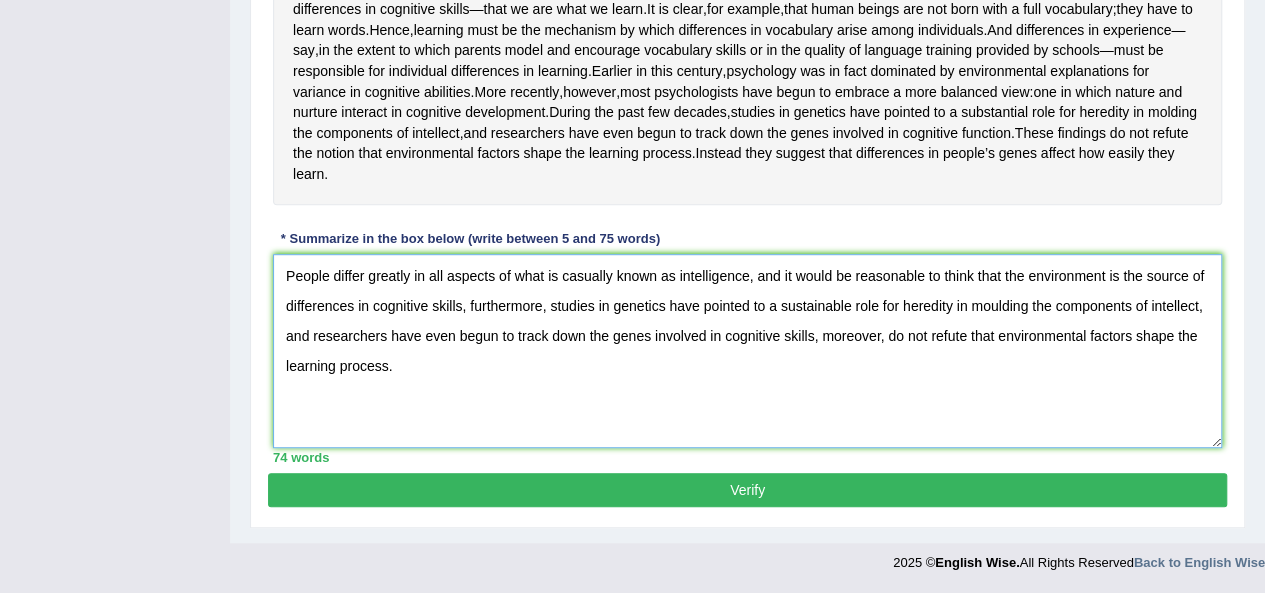 type on "People differ greatly in all aspects of what is casually known as intelligence, and it would be reasonable to think that the environment is the source of differences in cognitive skills, furthermore, studies in genetics have pointed to a sustainable role for heredity in moulding the components of intellect, and researchers have even begun to track down the genes involved in cognitive skills, moreover, do not refute that environmental factors shape the learning process." 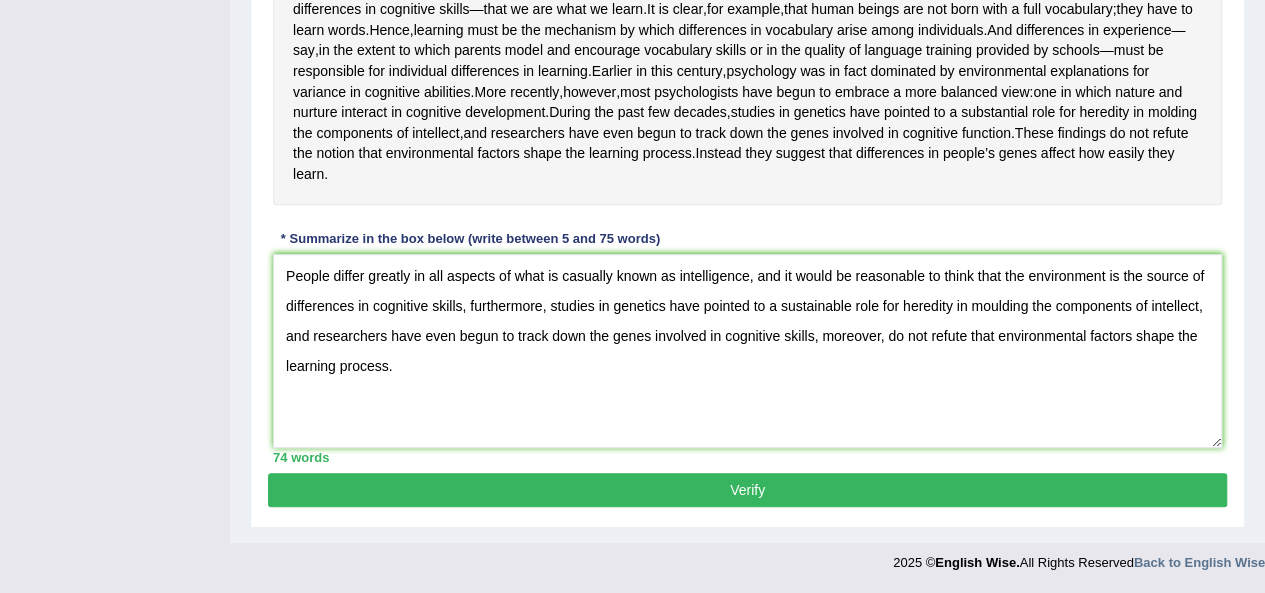 click on "Verify" at bounding box center [747, 490] 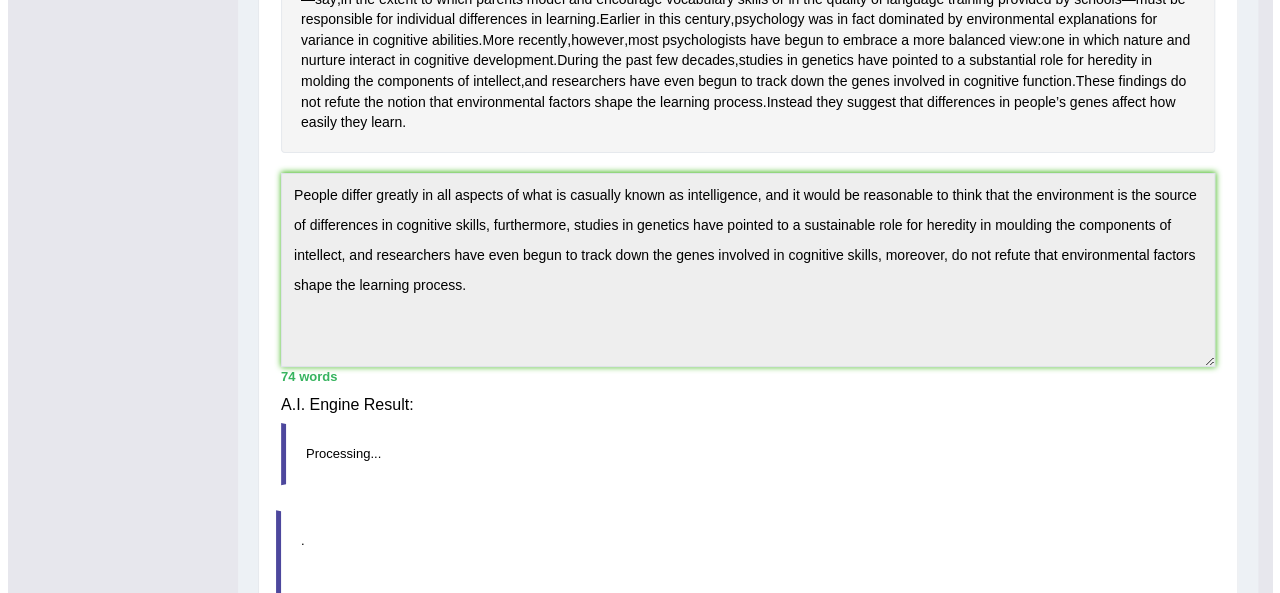 scroll, scrollTop: 518, scrollLeft: 0, axis: vertical 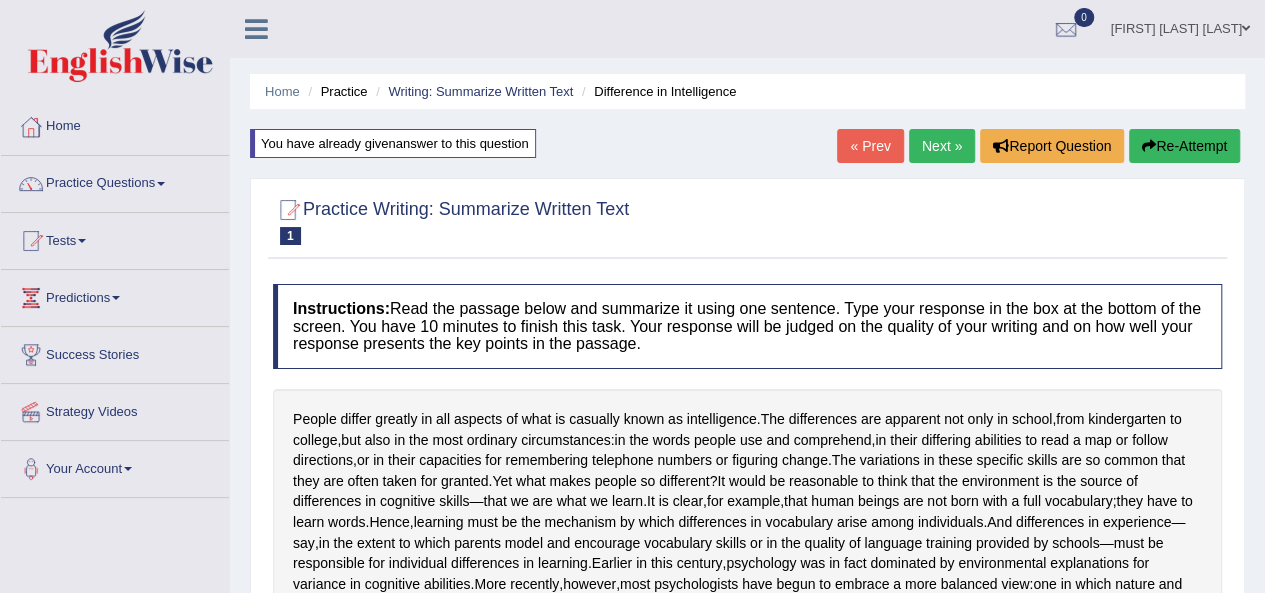 click on "Next »" at bounding box center [942, 146] 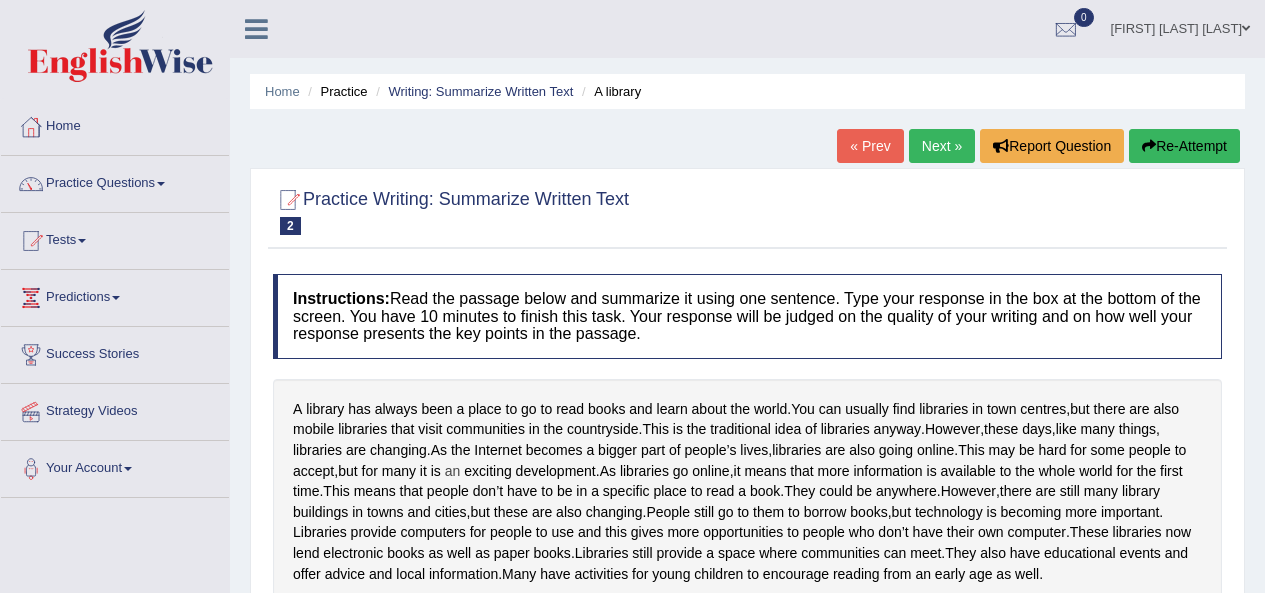 scroll, scrollTop: 0, scrollLeft: 0, axis: both 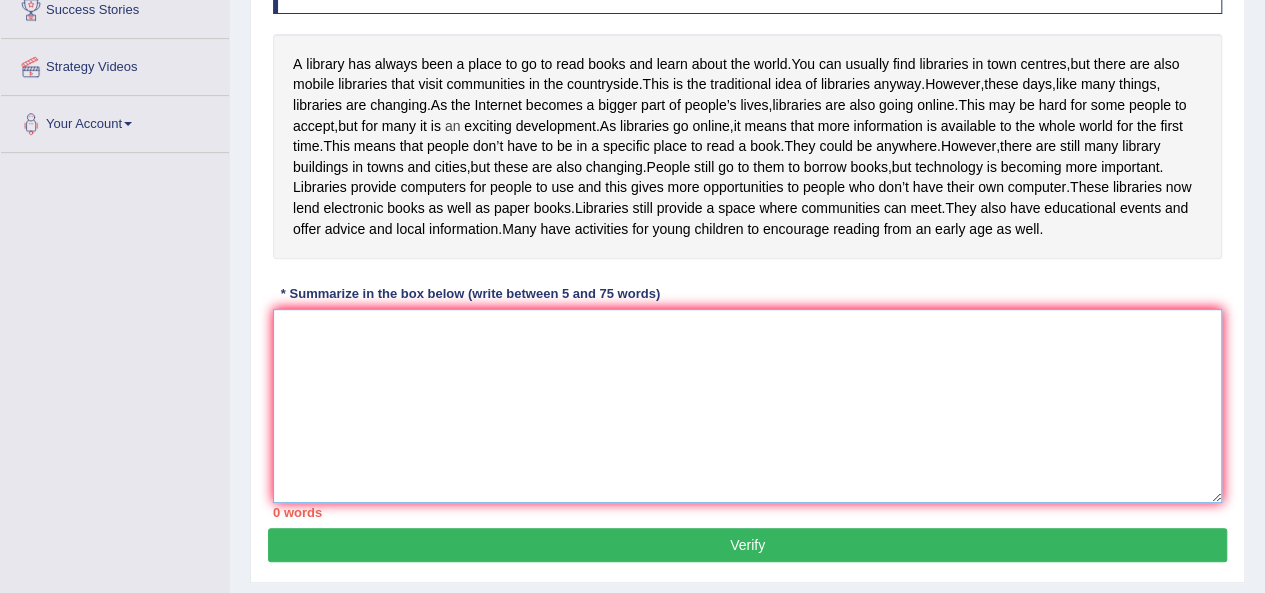 click at bounding box center (747, 406) 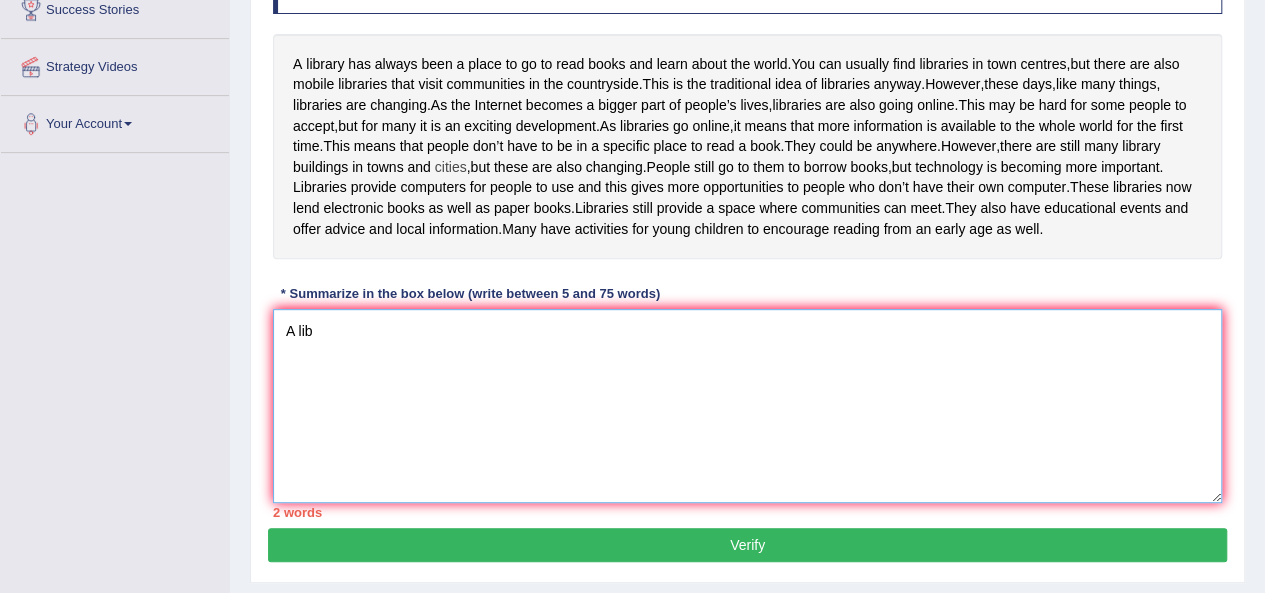 type on "A lib" 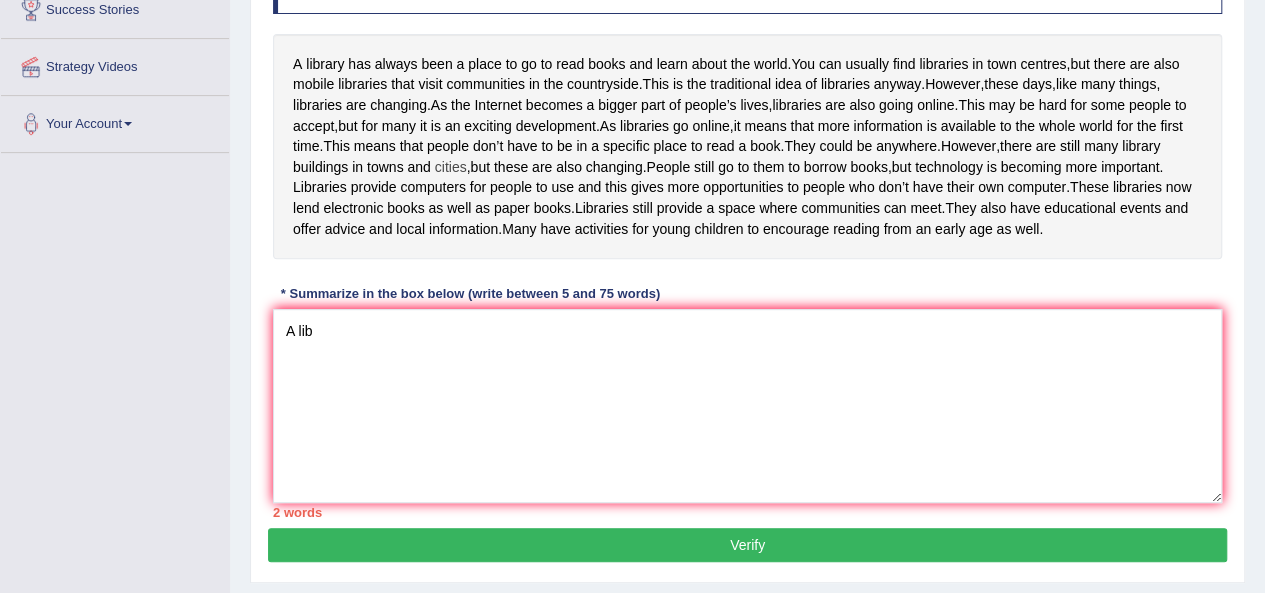 click on "cities" at bounding box center [451, 167] 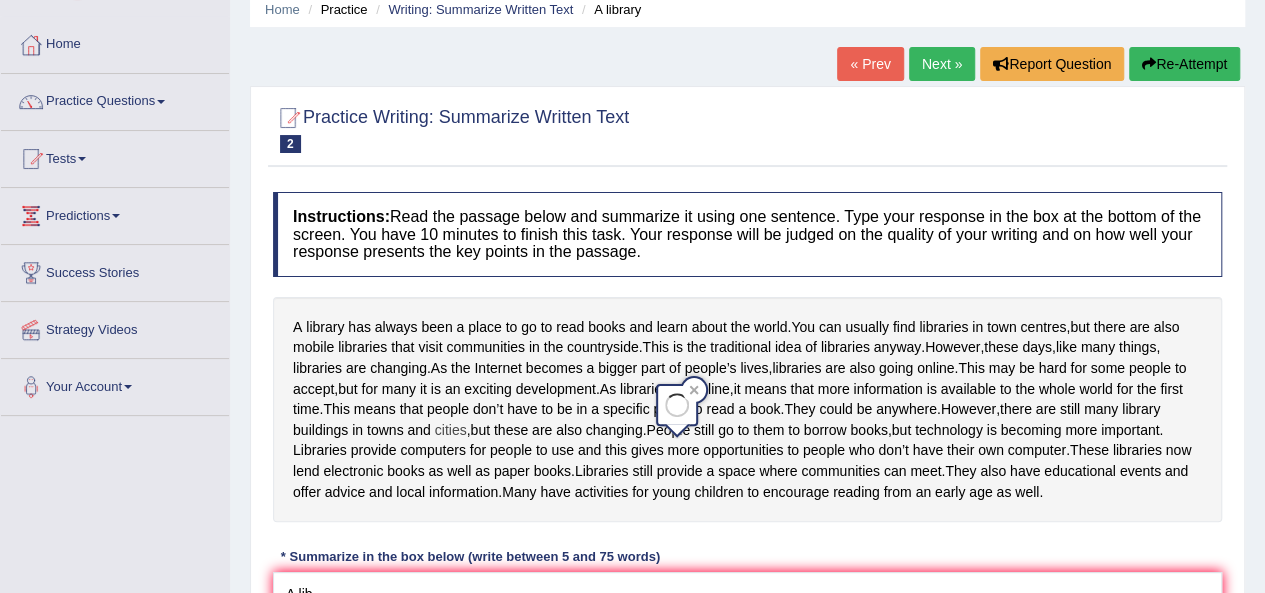 scroll, scrollTop: 0, scrollLeft: 0, axis: both 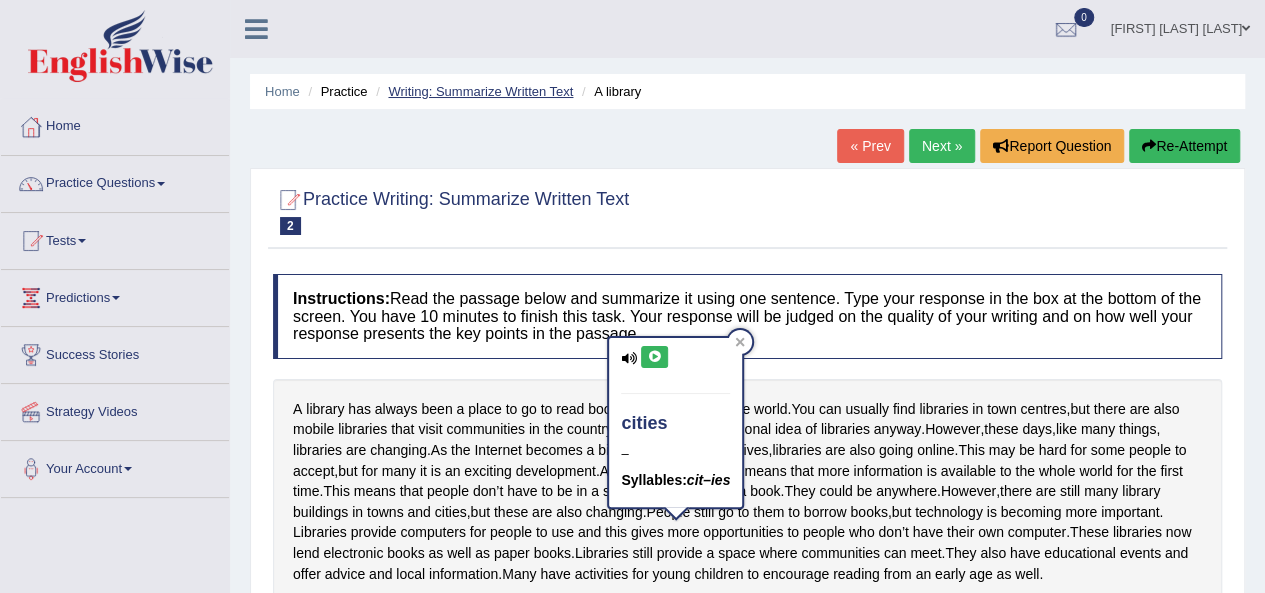 click on "Writing: Summarize Written Text" at bounding box center [480, 91] 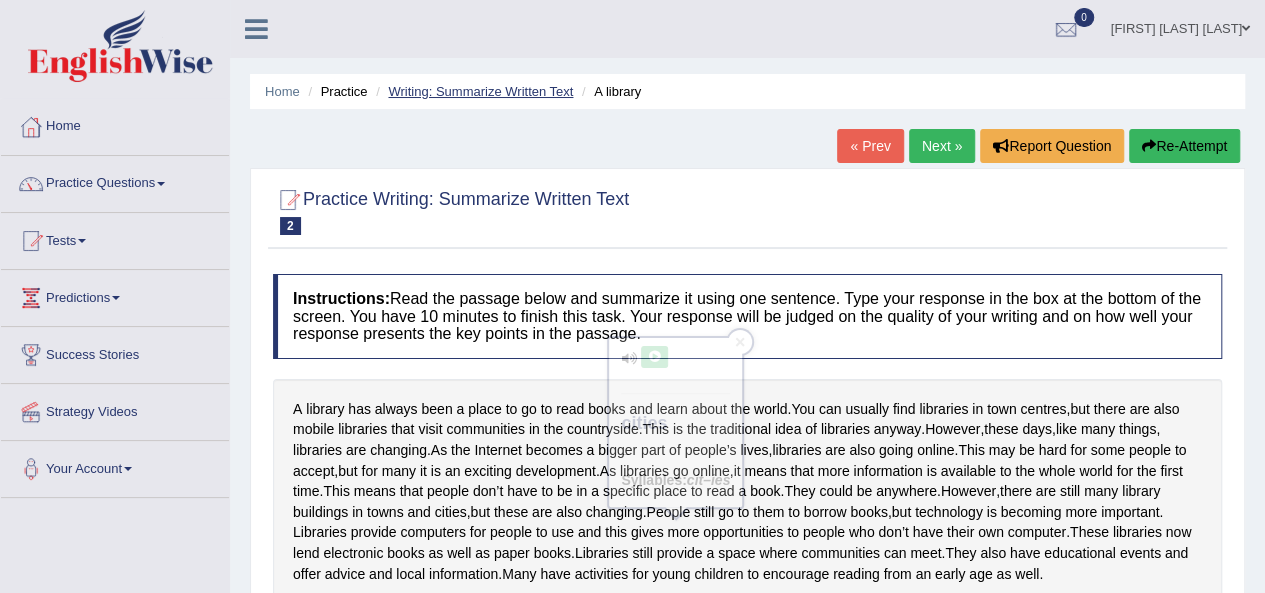 click on "Writing: Summarize Written Text" at bounding box center (480, 91) 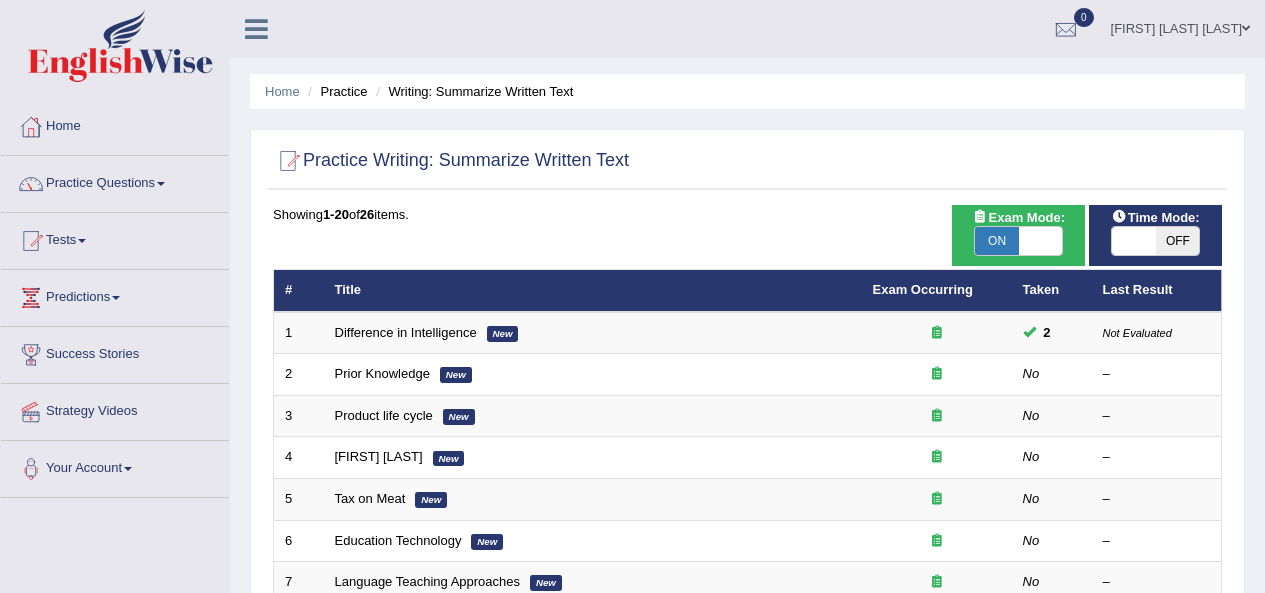 scroll, scrollTop: 0, scrollLeft: 0, axis: both 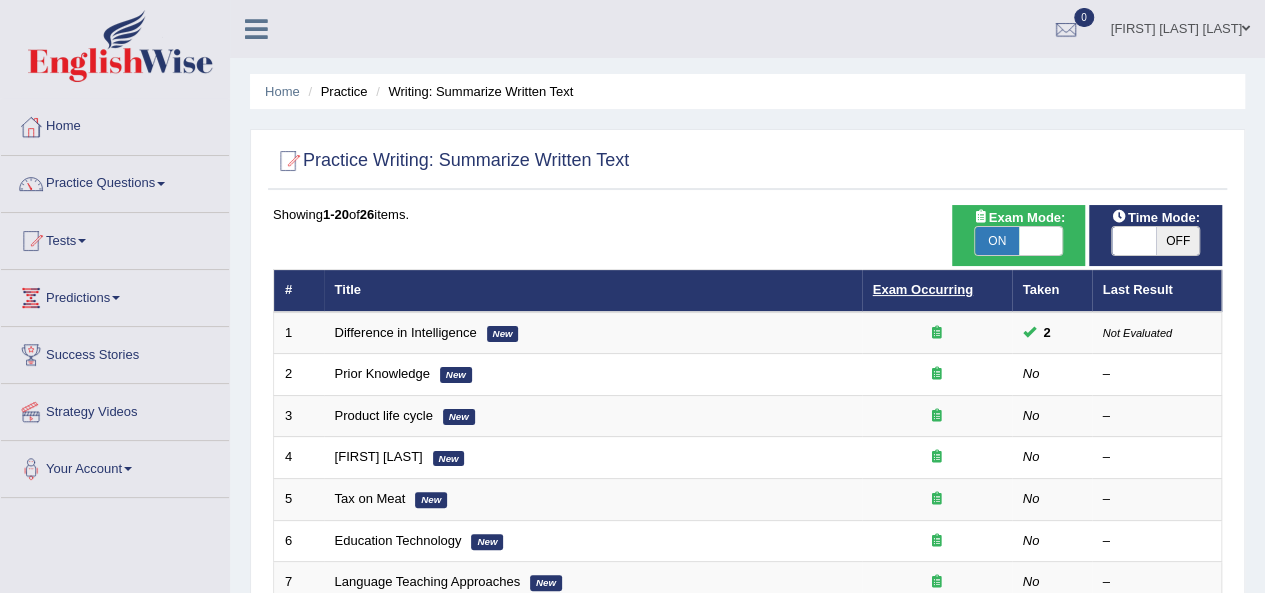 click on "Exam Occurring" at bounding box center (923, 289) 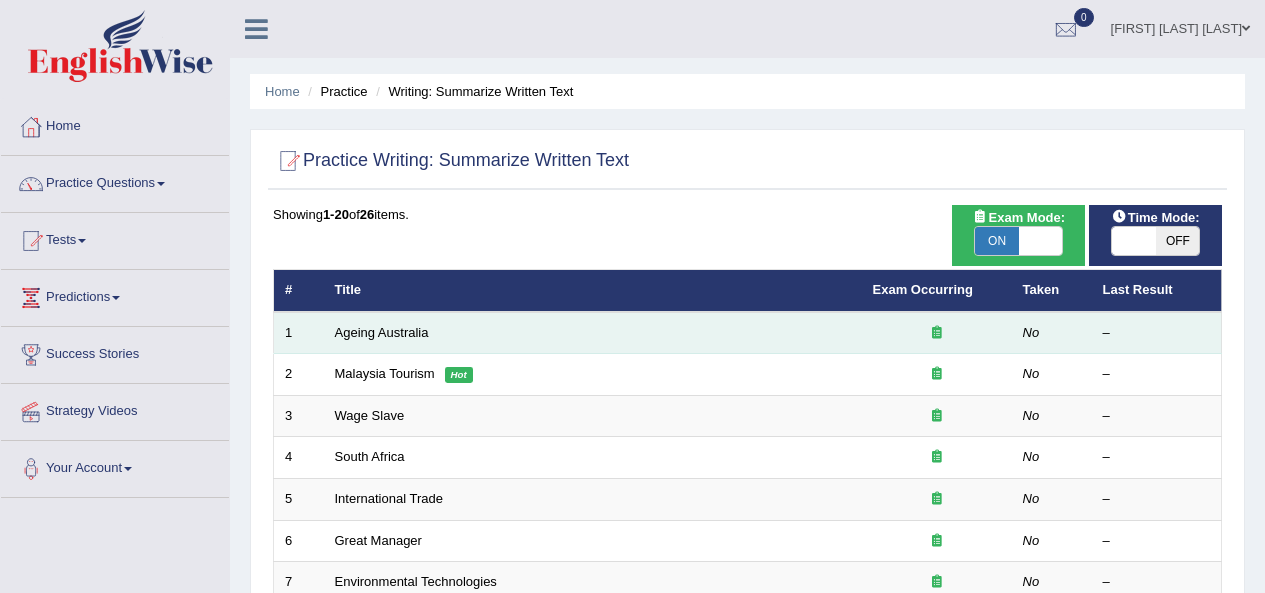 scroll, scrollTop: 0, scrollLeft: 0, axis: both 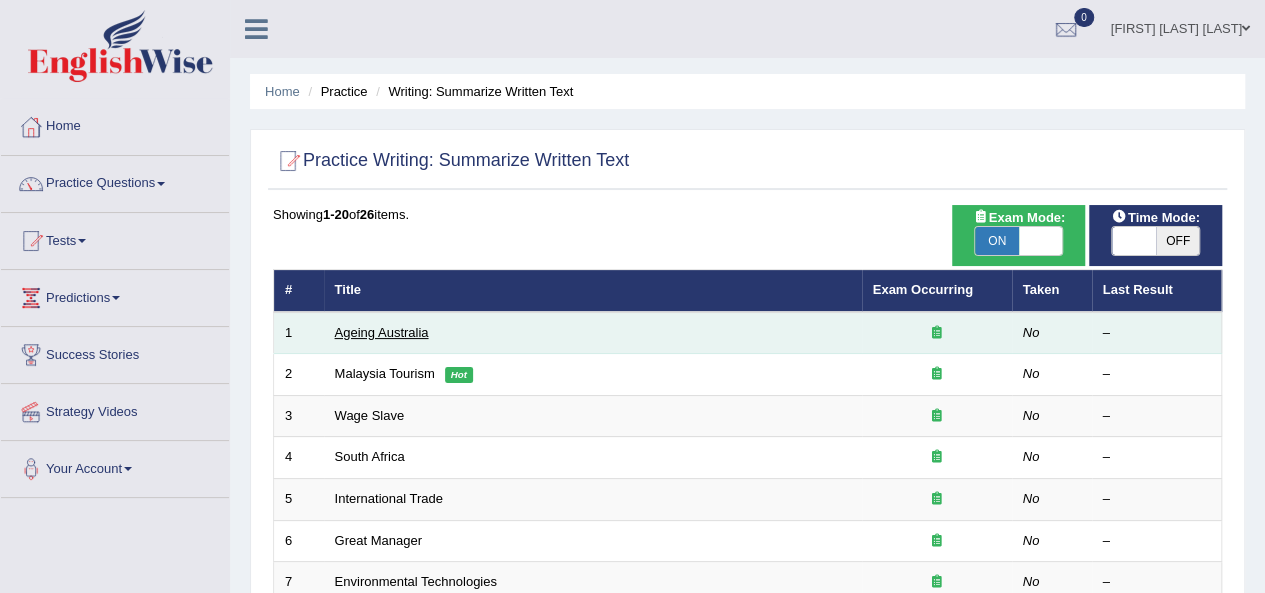 click on "Ageing Australia" at bounding box center (382, 332) 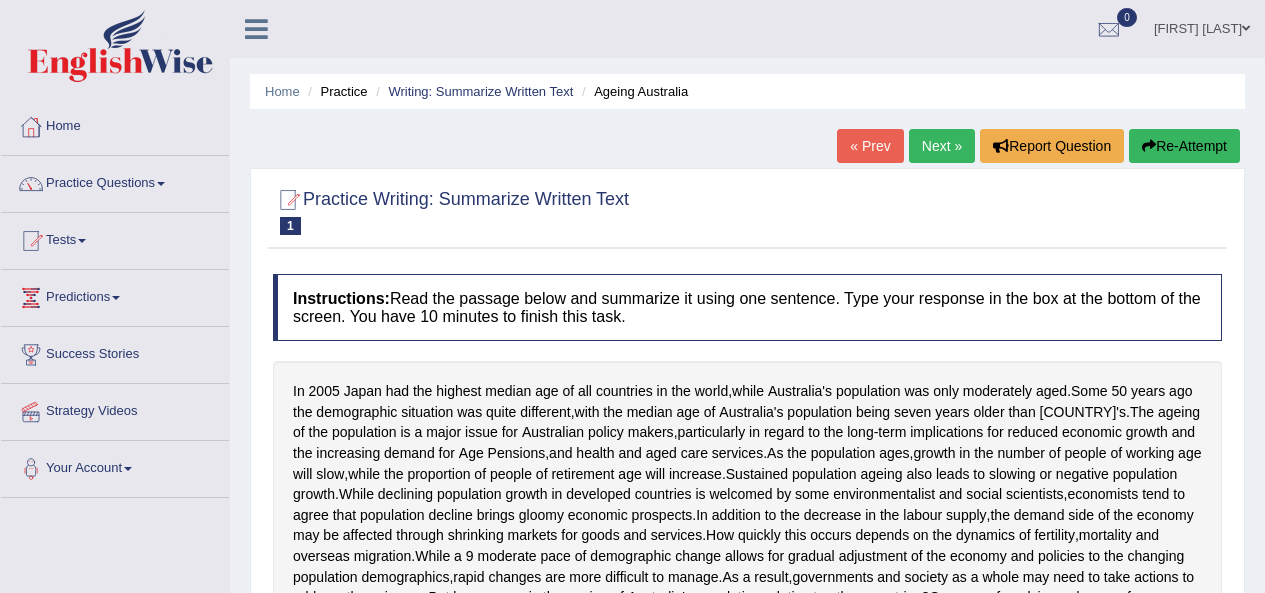 scroll, scrollTop: 584, scrollLeft: 0, axis: vertical 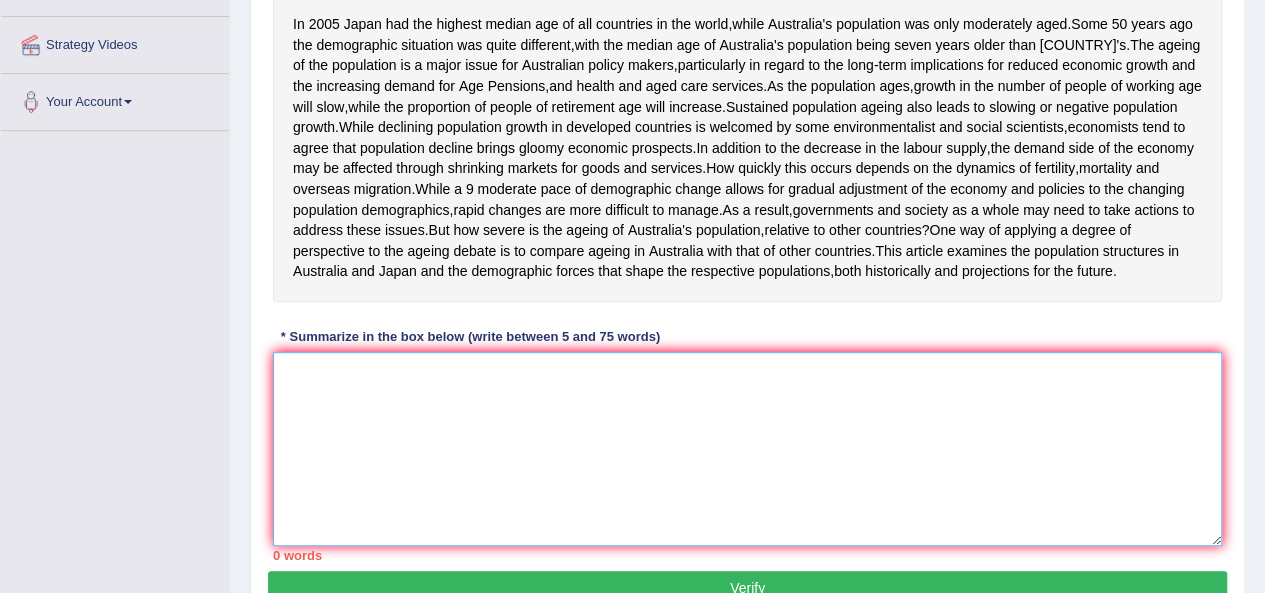 click at bounding box center [747, 449] 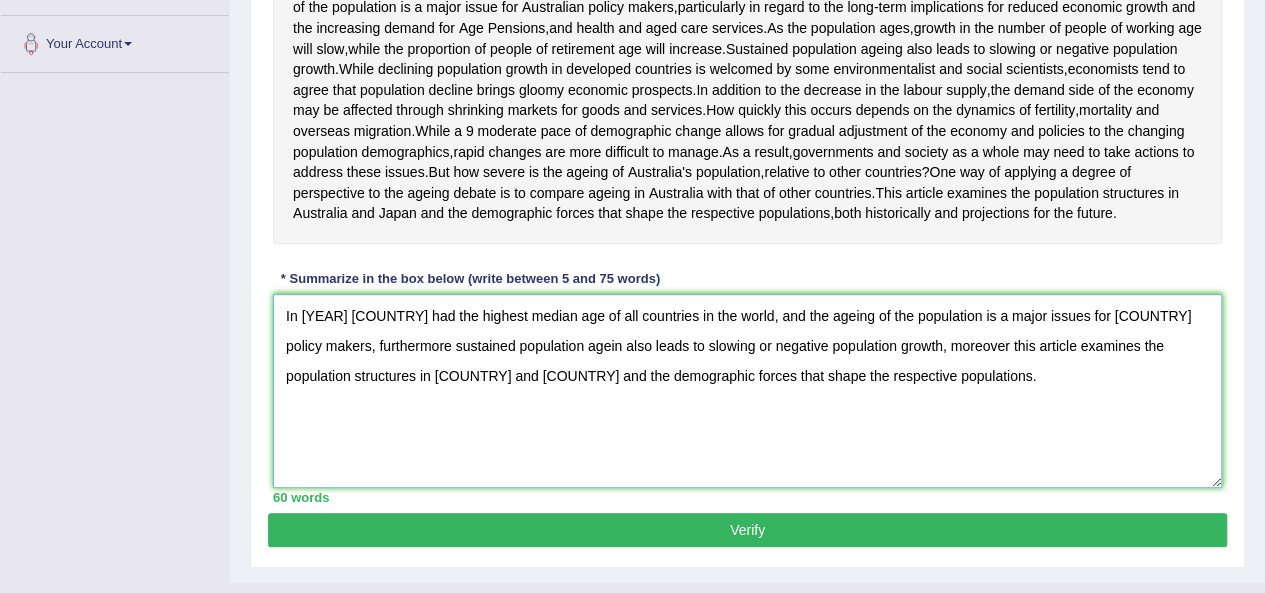 scroll, scrollTop: 423, scrollLeft: 0, axis: vertical 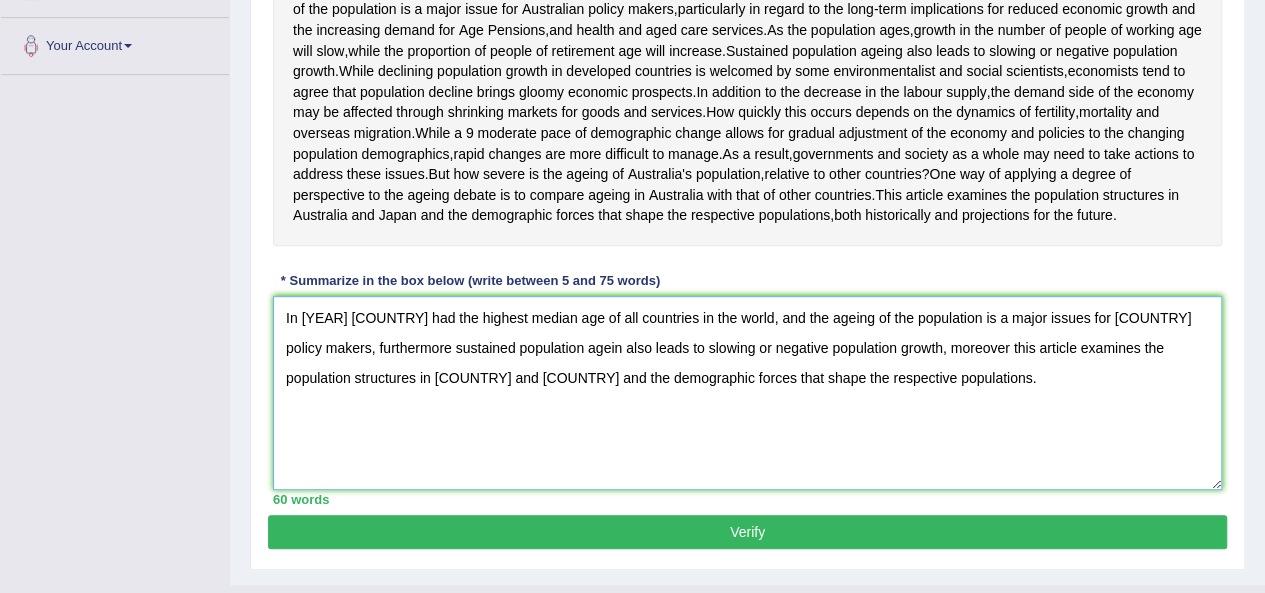 drag, startPoint x: 418, startPoint y: 469, endPoint x: 904, endPoint y: 456, distance: 486.17383 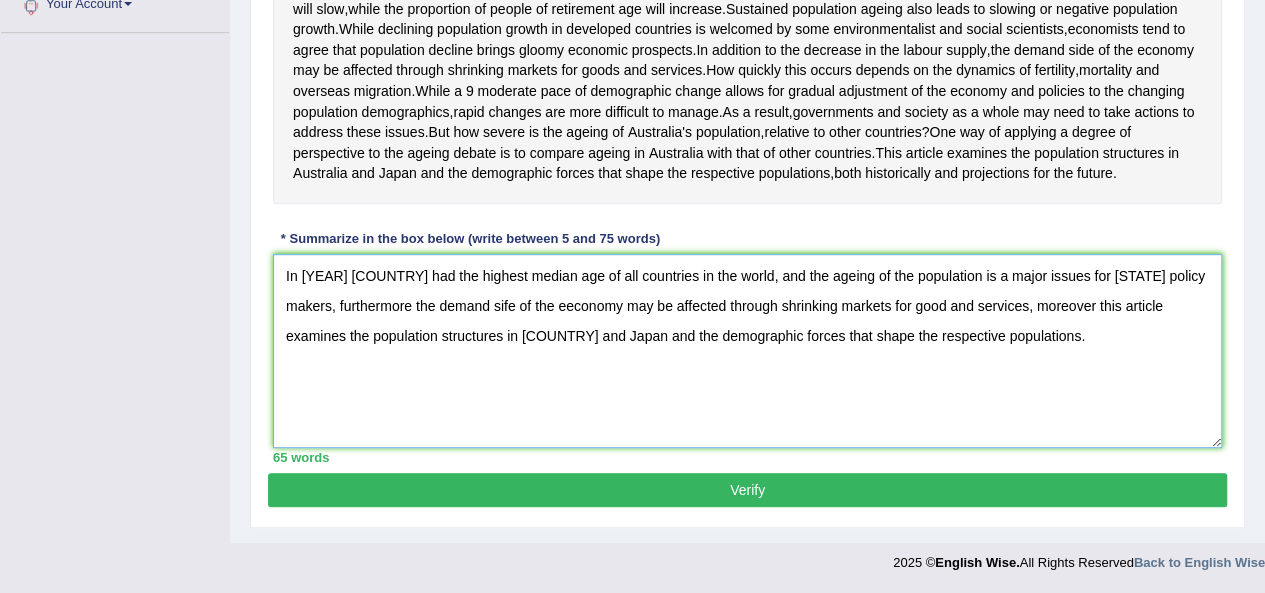 scroll, scrollTop: 535, scrollLeft: 0, axis: vertical 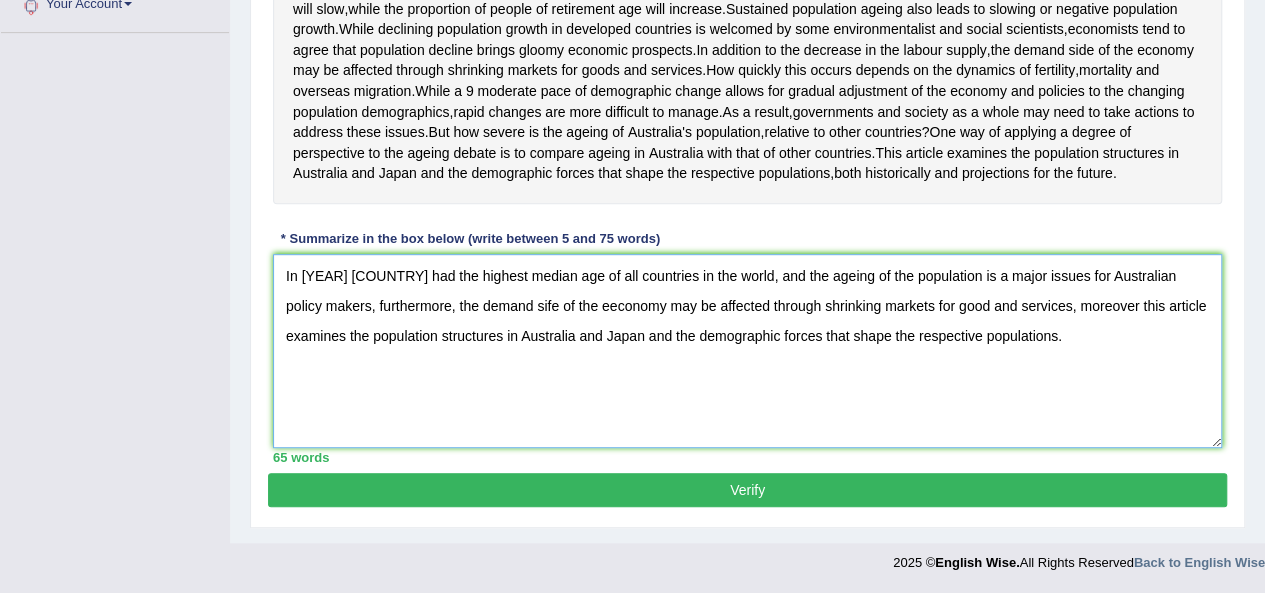 click on "In 2005 Japan had the highest median age of all countries in the world, and the ageing of the population is a major issues for Australian policy makers, furthermore, the demand sife of the eeconomy may be affected through shrinking markets for good and services, moreover this article examines the population structures in Australia and Japan and the demographic forces that shape the respective populations." at bounding box center (747, 351) 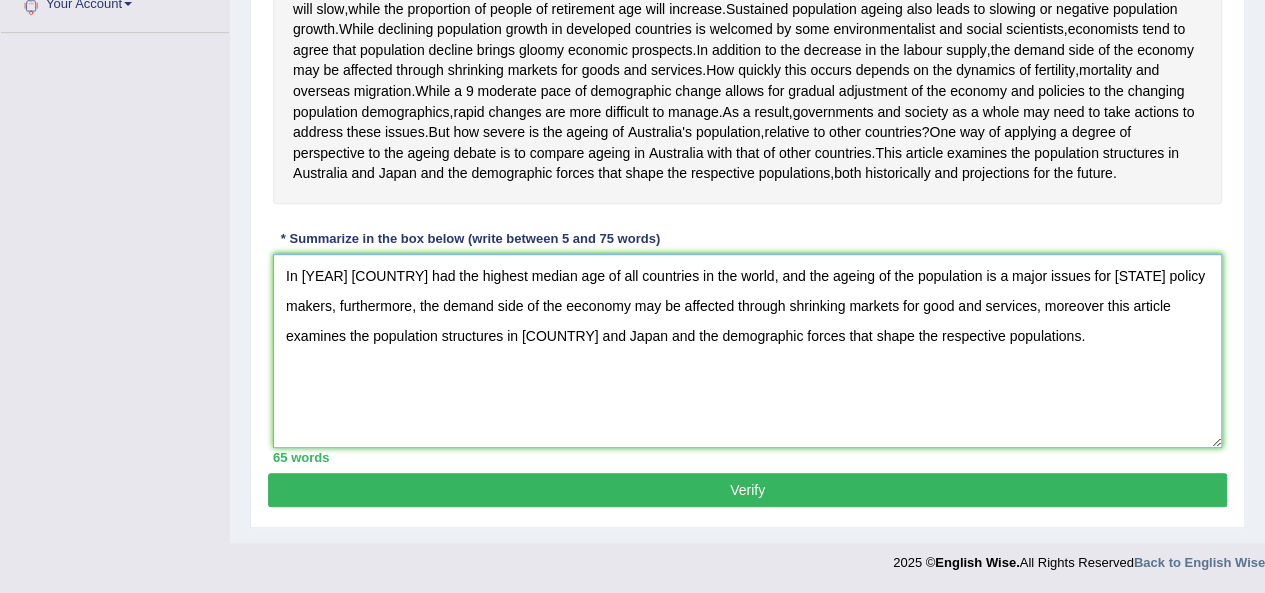 click on "In 2005 Japan had the highest median age of all countries in the world, and the ageing of the population is a major issues for Australian policy makers, furthermore, the demand side of the eeconomy may be affected through shrinking markets for good and services, moreover this article examines the population structures in Australia and Japan and the demographic forces that shape the respective populations." at bounding box center (747, 351) 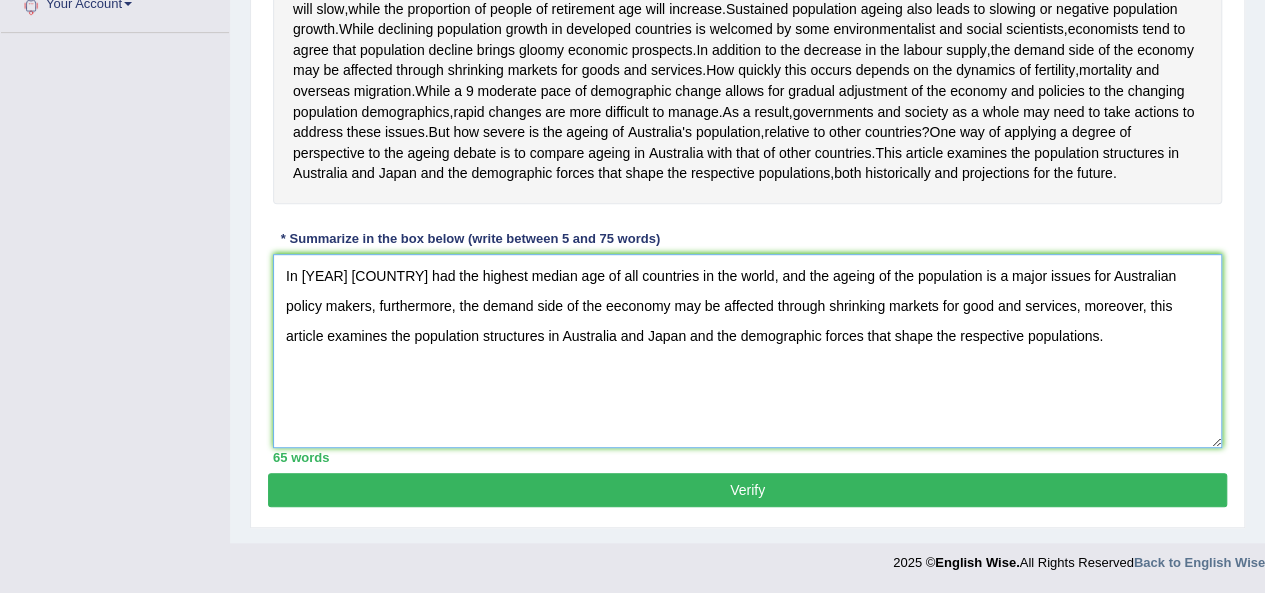scroll, scrollTop: 528, scrollLeft: 0, axis: vertical 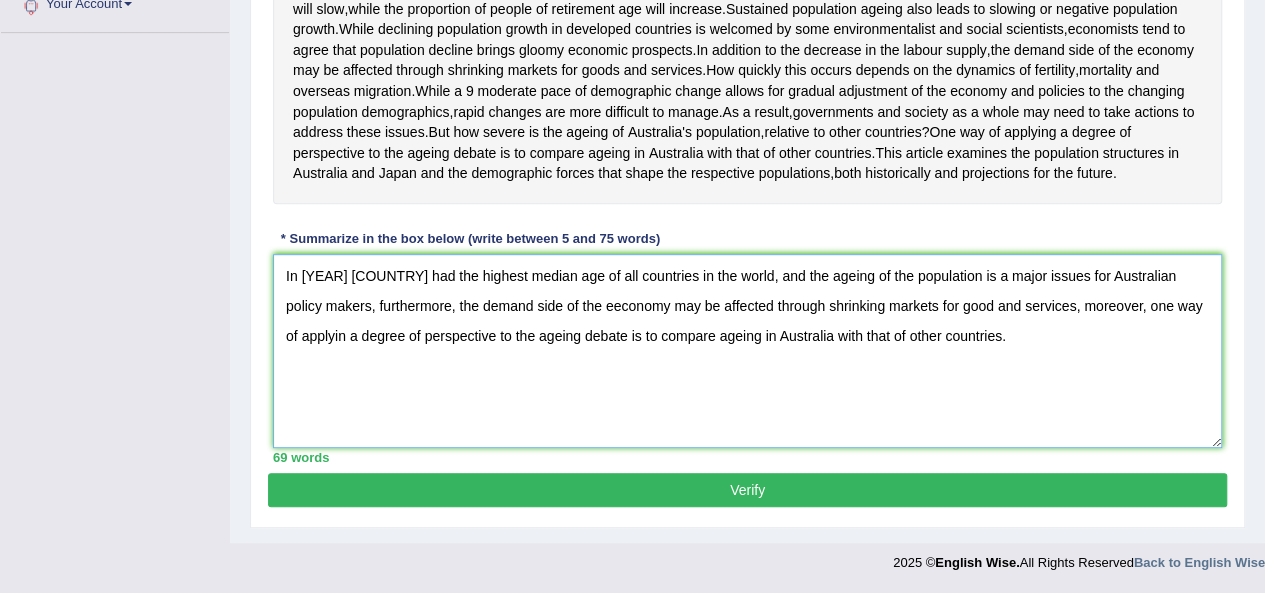 click on "In 2005 Japan had the highest median age of all countries in the world, and the ageing of the population is a major issues for Australian policy makers, furthermore, the demand side of the eeconomy may be affected through shrinking markets for good and services, moreover, one way of applyin a degree of perspective to the ageing debate is to compare ageing in Australia with that of other countries." at bounding box center (747, 351) 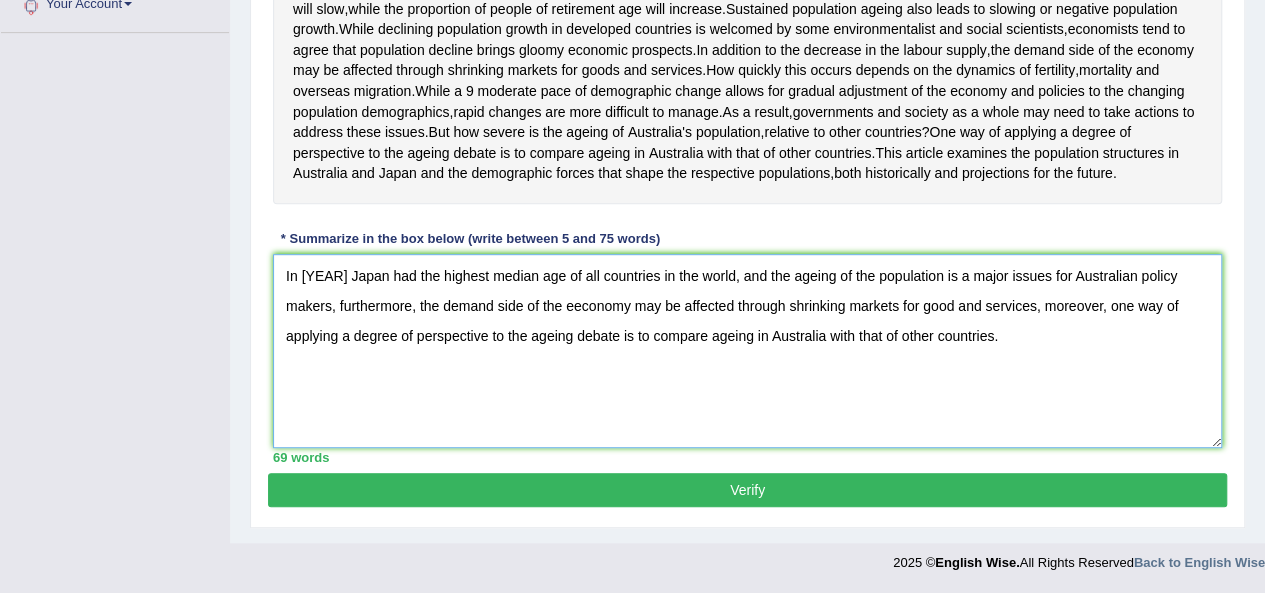 type on "In 2005 Japan had the highest median age of all countries in the world, and the ageing of the population is a major issues for Australian policy makers, furthermore, the demand side of the eeconomy may be affected through shrinking markets for good and services, moreover, one way of applying a degree of perspective to the ageing debate is to compare ageing in Australia with that of other countries." 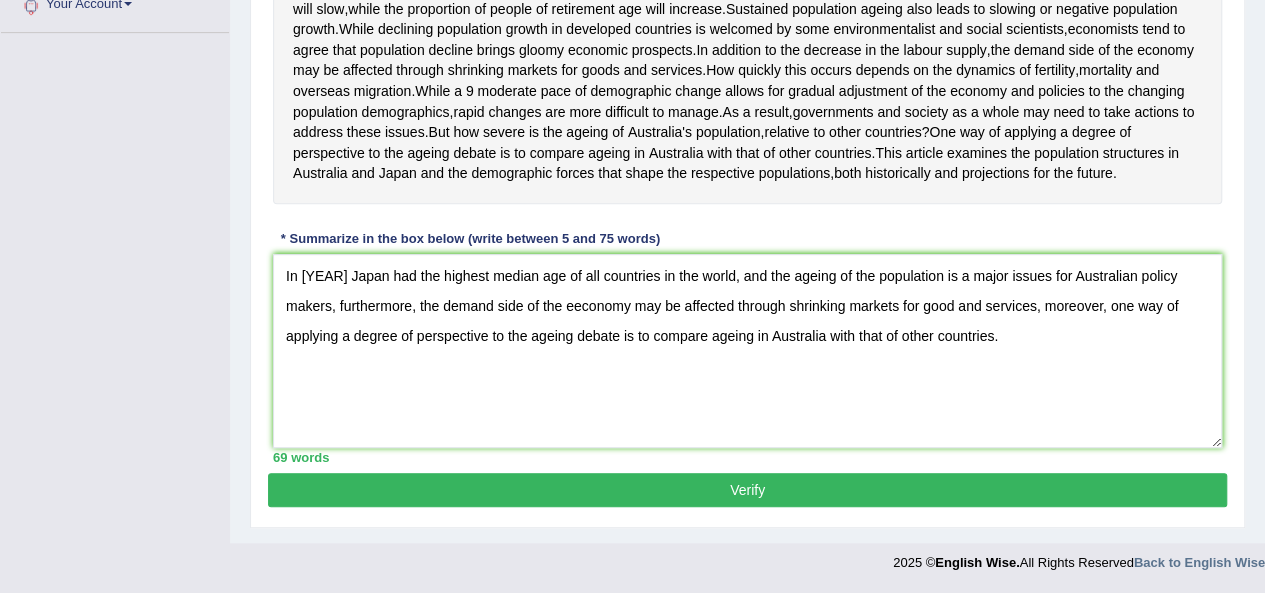 click on "Verify" at bounding box center [747, 490] 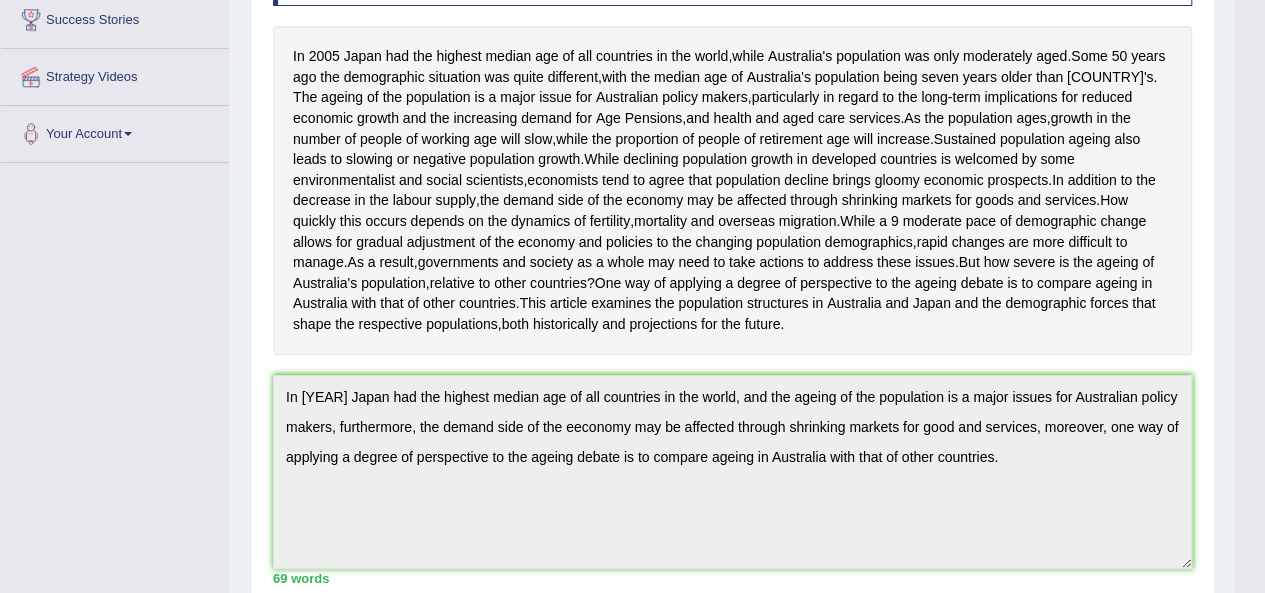 scroll, scrollTop: 331, scrollLeft: 0, axis: vertical 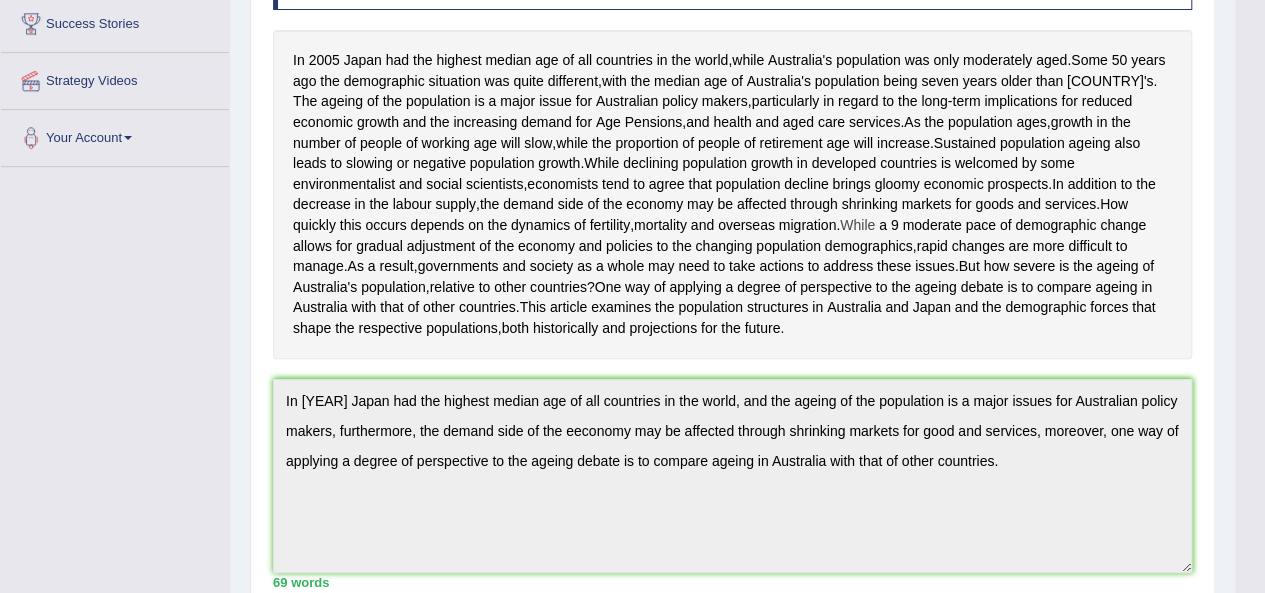 click on "While" at bounding box center [857, 225] 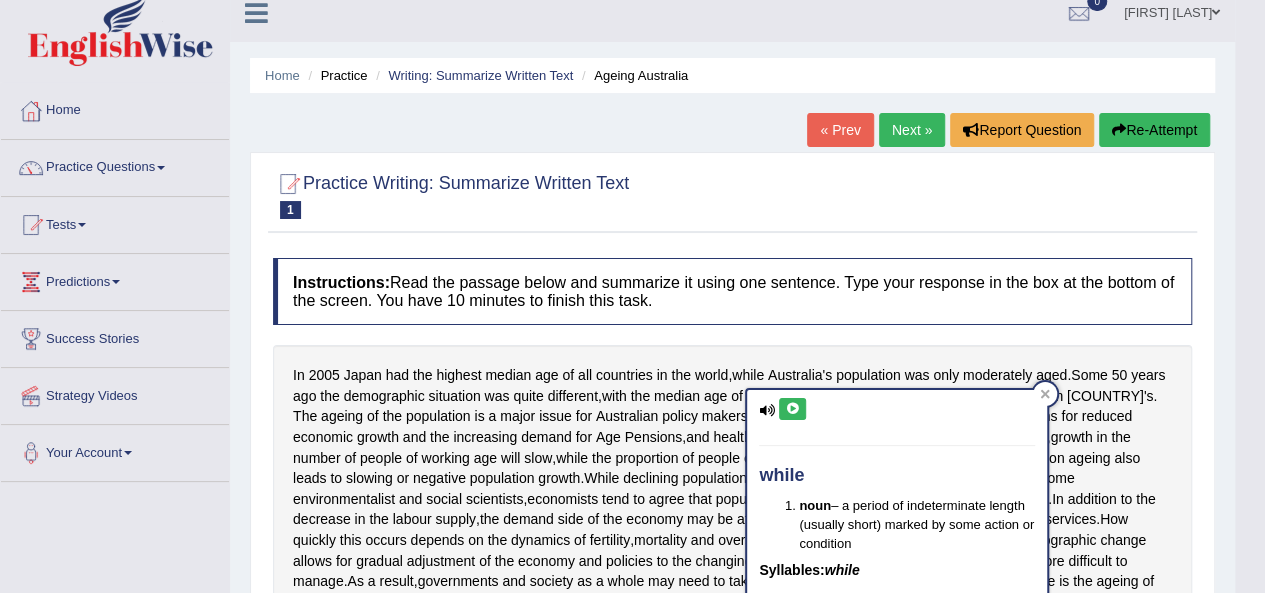 scroll, scrollTop: 0, scrollLeft: 0, axis: both 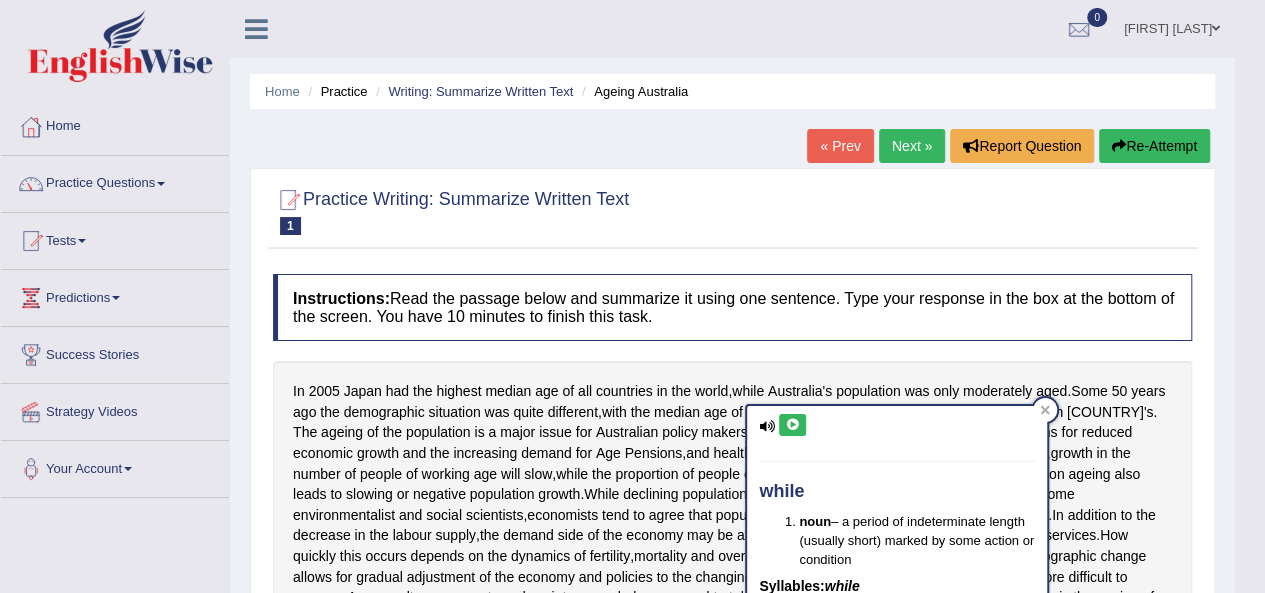 click on "Next »" at bounding box center (912, 146) 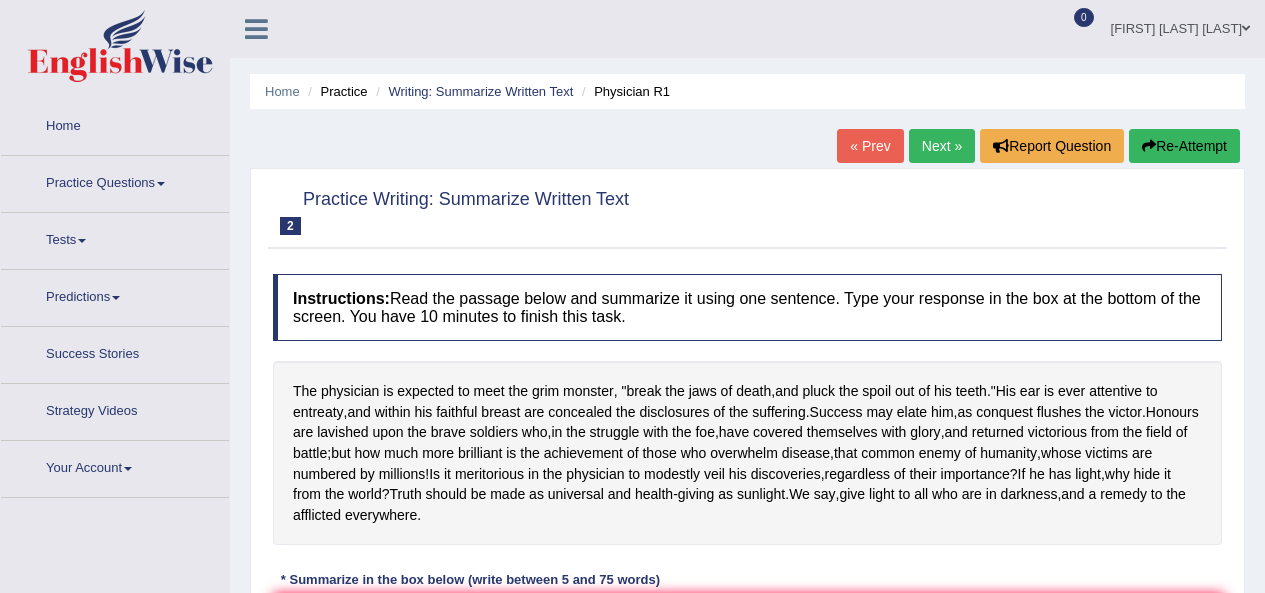 scroll, scrollTop: 0, scrollLeft: 0, axis: both 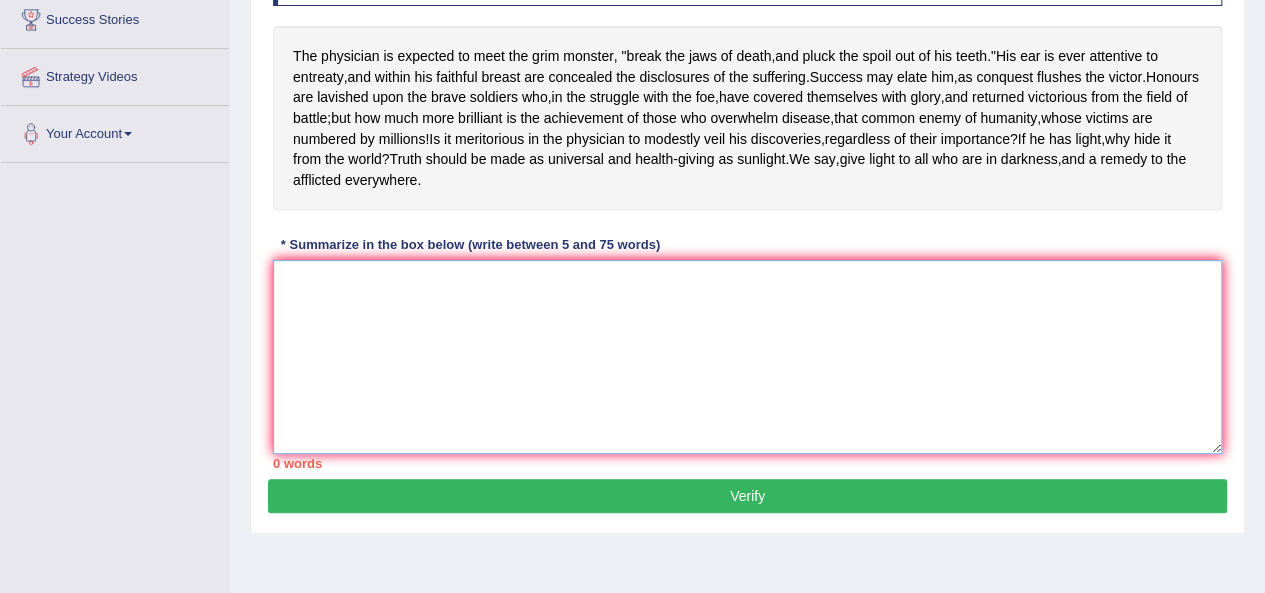 click at bounding box center [747, 357] 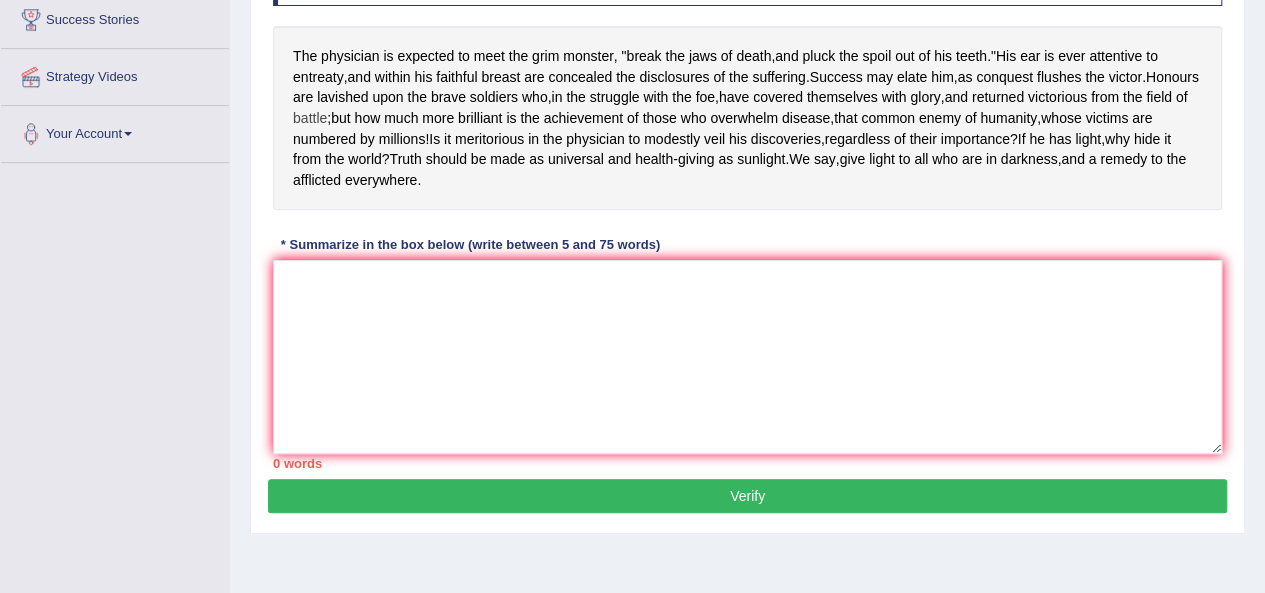 click on "battle" at bounding box center [310, 118] 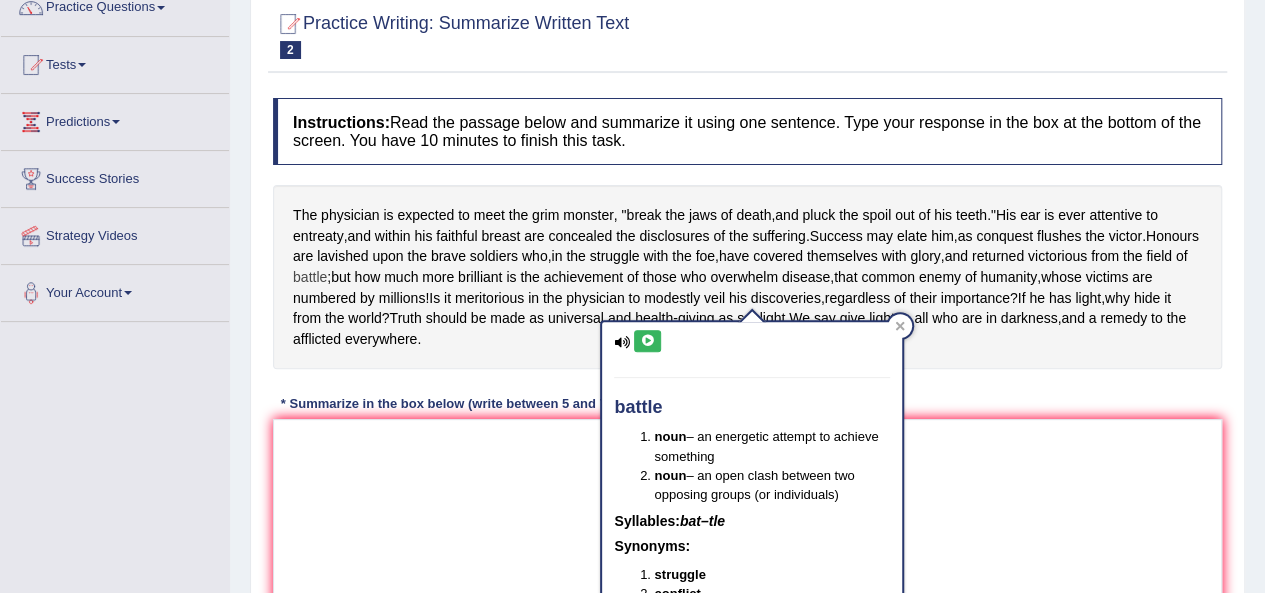 scroll, scrollTop: 0, scrollLeft: 0, axis: both 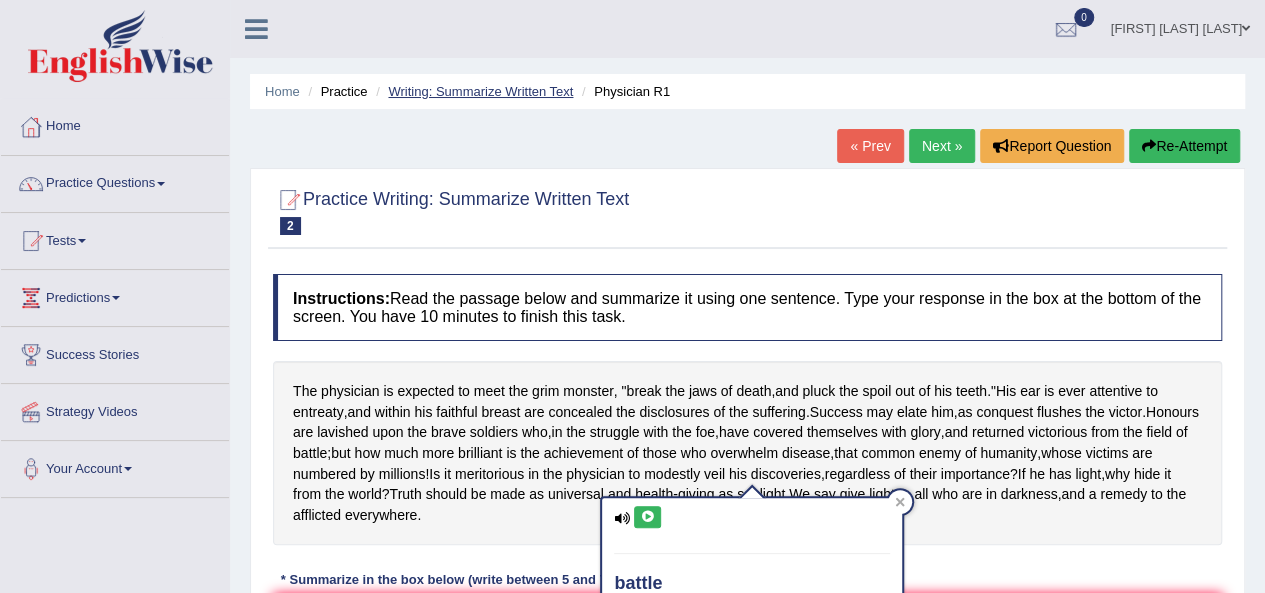 click on "Writing: Summarize Written Text" at bounding box center [480, 91] 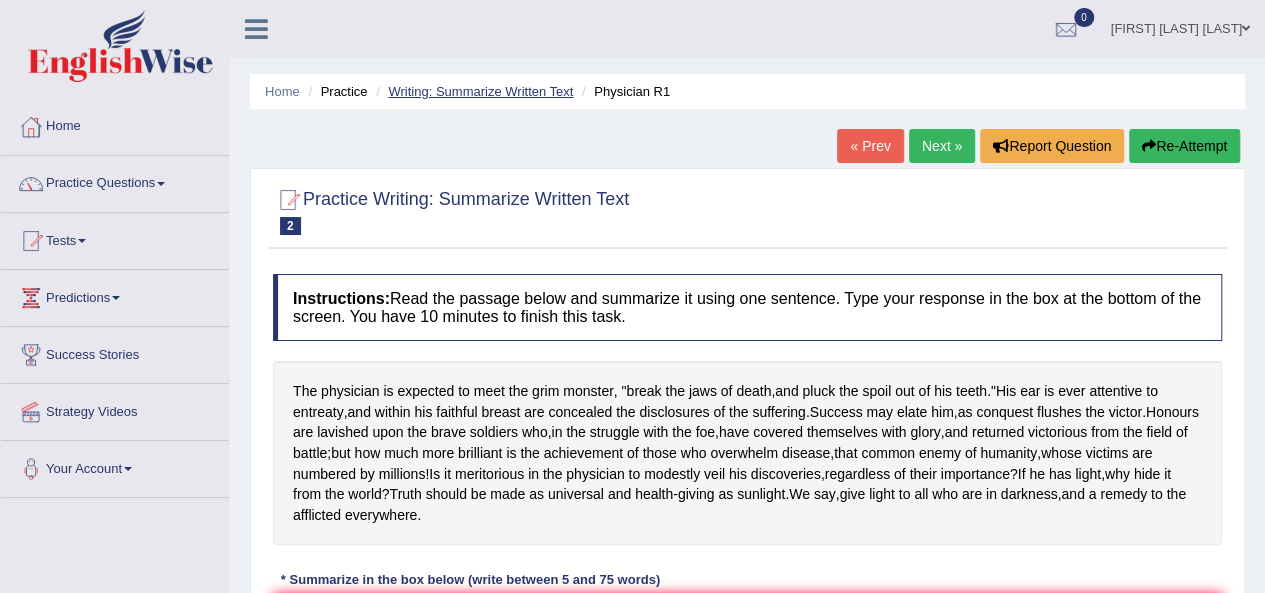 click on "Writing: Summarize Written Text" at bounding box center [480, 91] 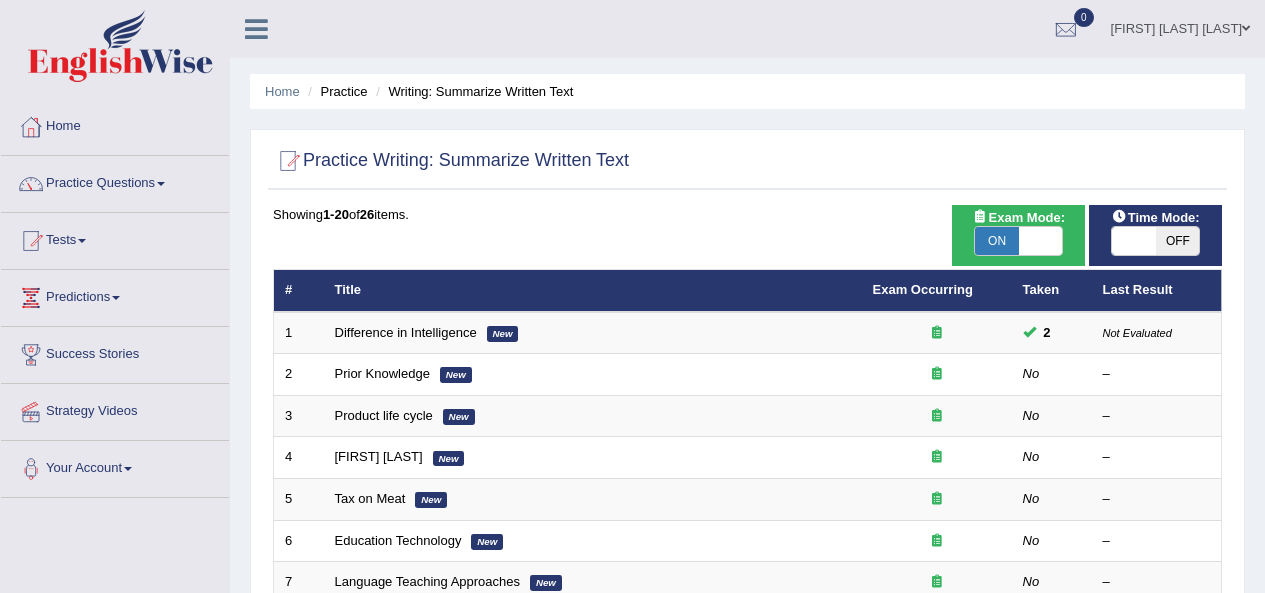 scroll, scrollTop: 0, scrollLeft: 0, axis: both 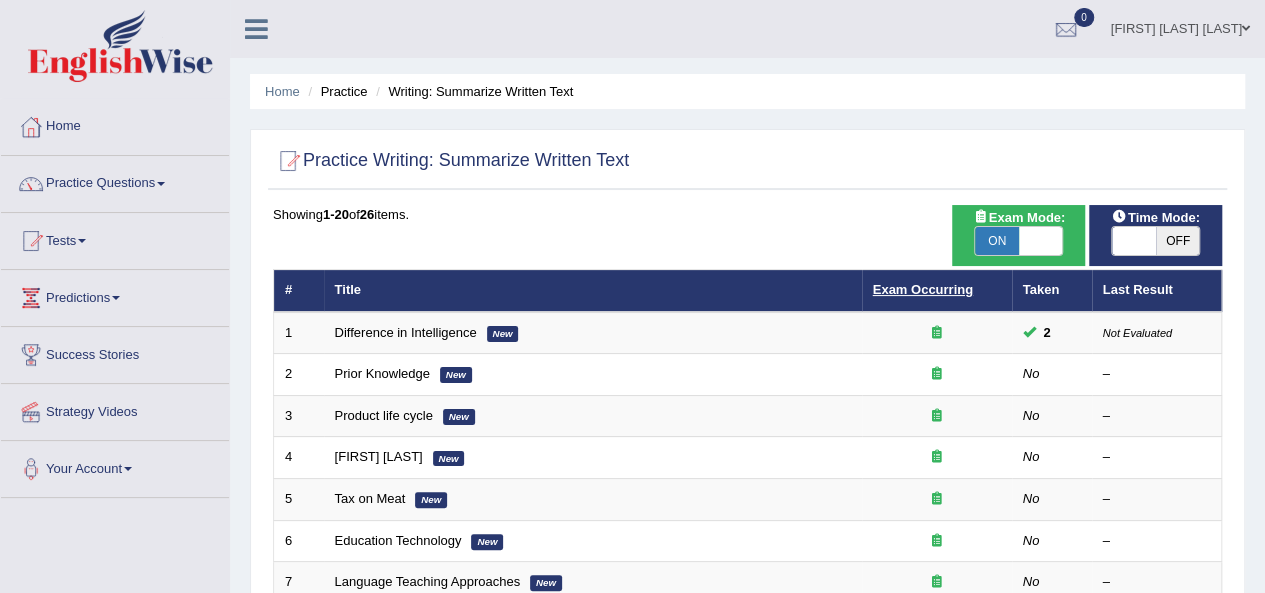 click on "Exam Occurring" at bounding box center (923, 289) 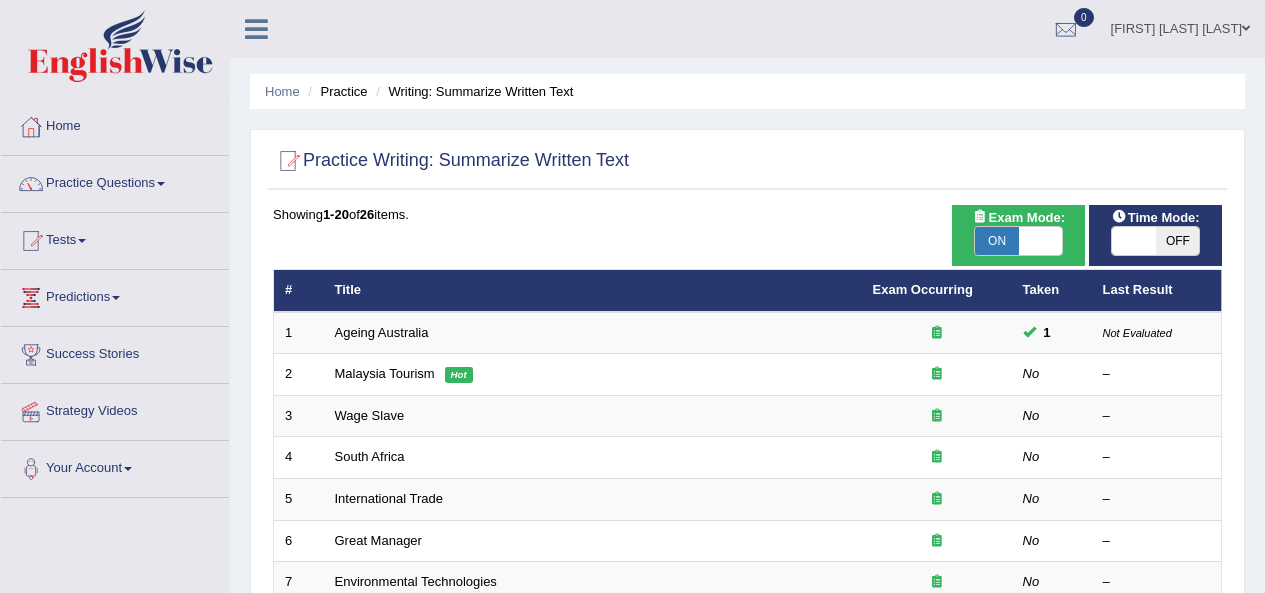 scroll, scrollTop: 0, scrollLeft: 0, axis: both 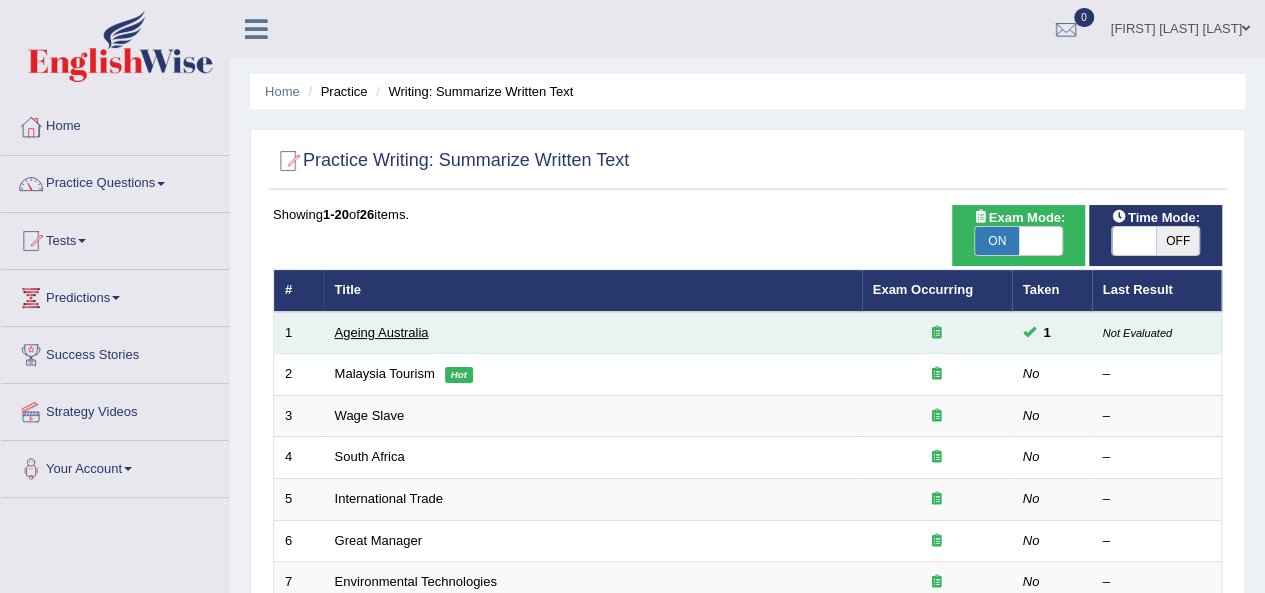 click on "Ageing Australia" at bounding box center [382, 332] 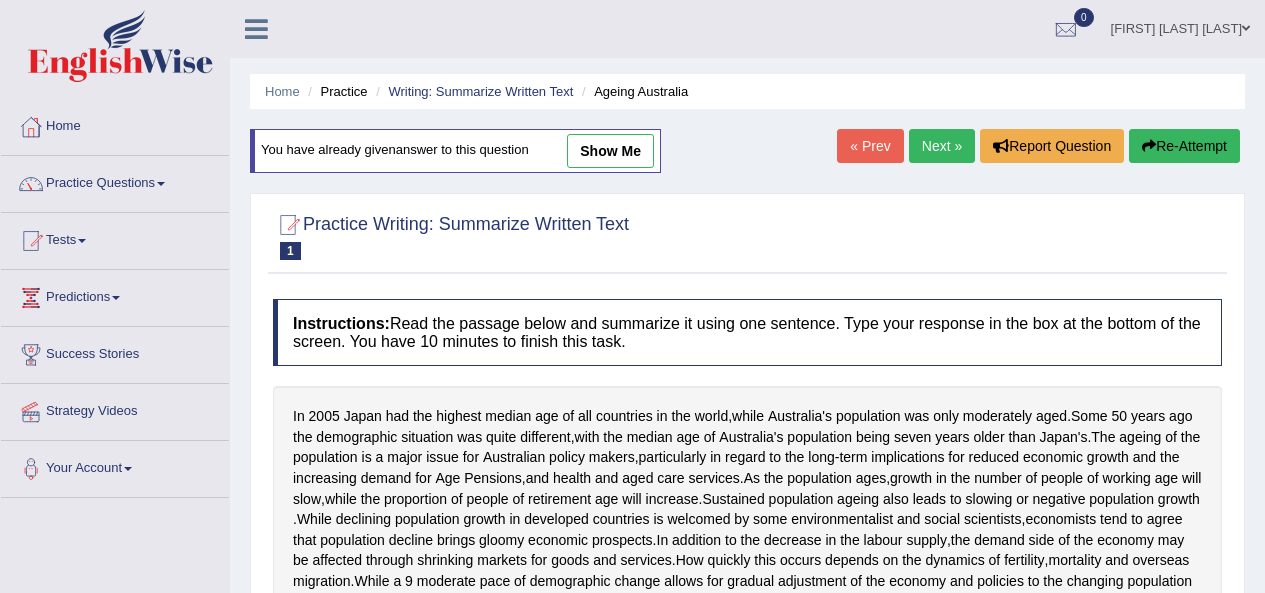 scroll, scrollTop: 0, scrollLeft: 0, axis: both 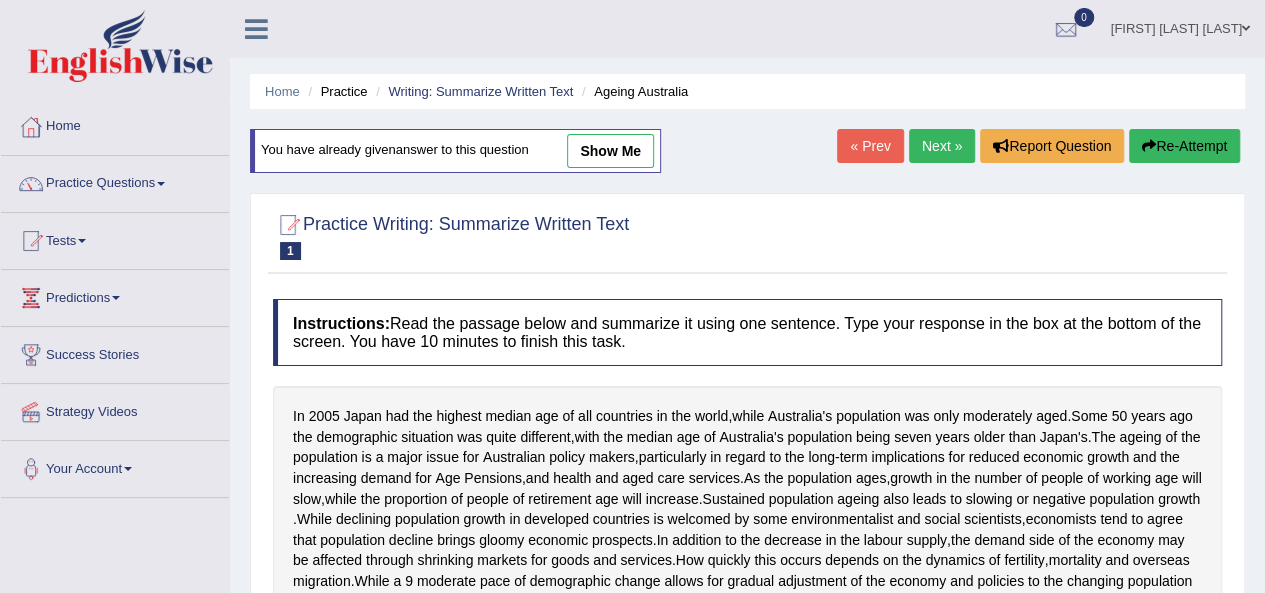 click on "Home
Practice
Writing: Summarize Written Text
Ageing [COUNTRY]" at bounding box center [747, 91] 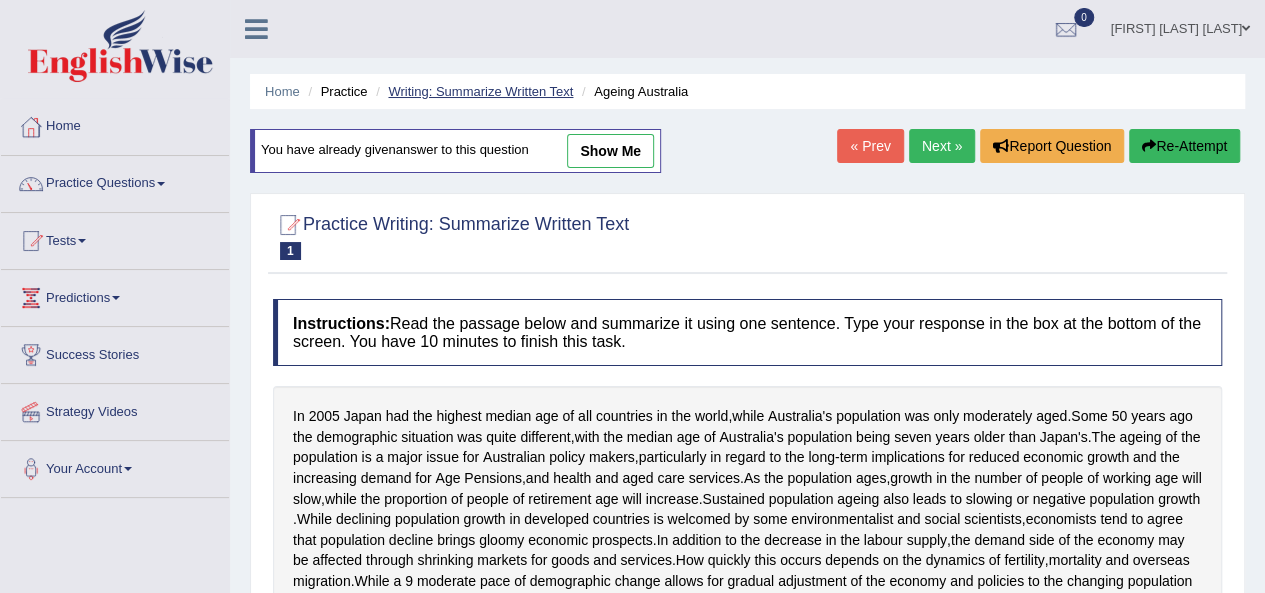 click on "Writing: Summarize Written Text" at bounding box center [480, 91] 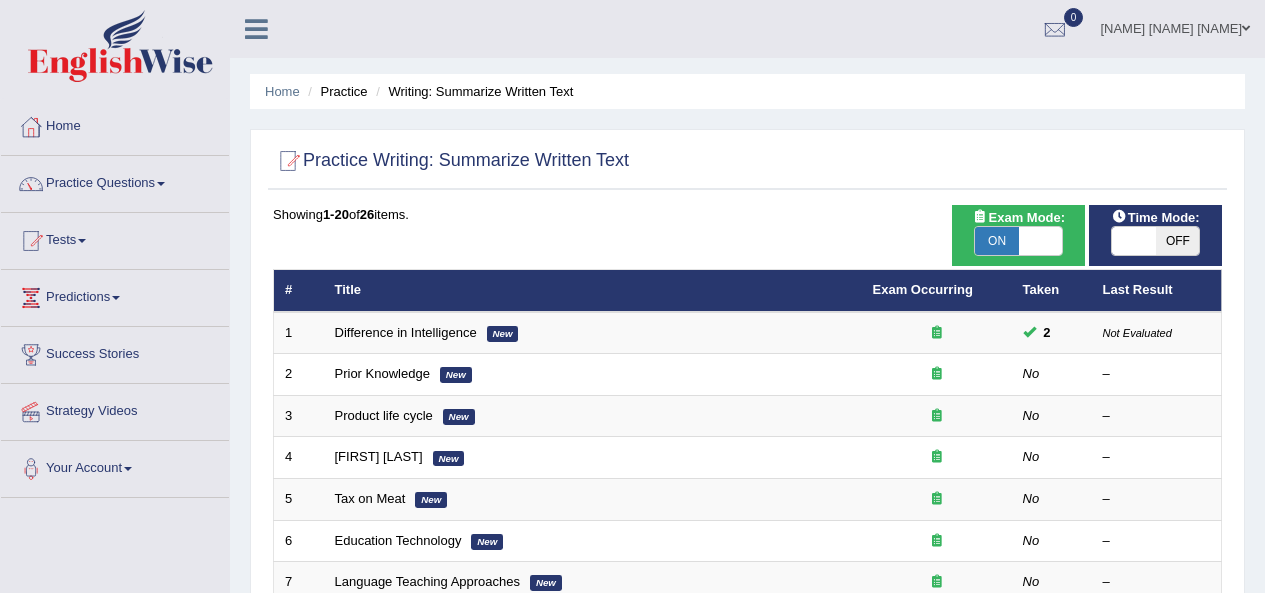 scroll, scrollTop: 0, scrollLeft: 0, axis: both 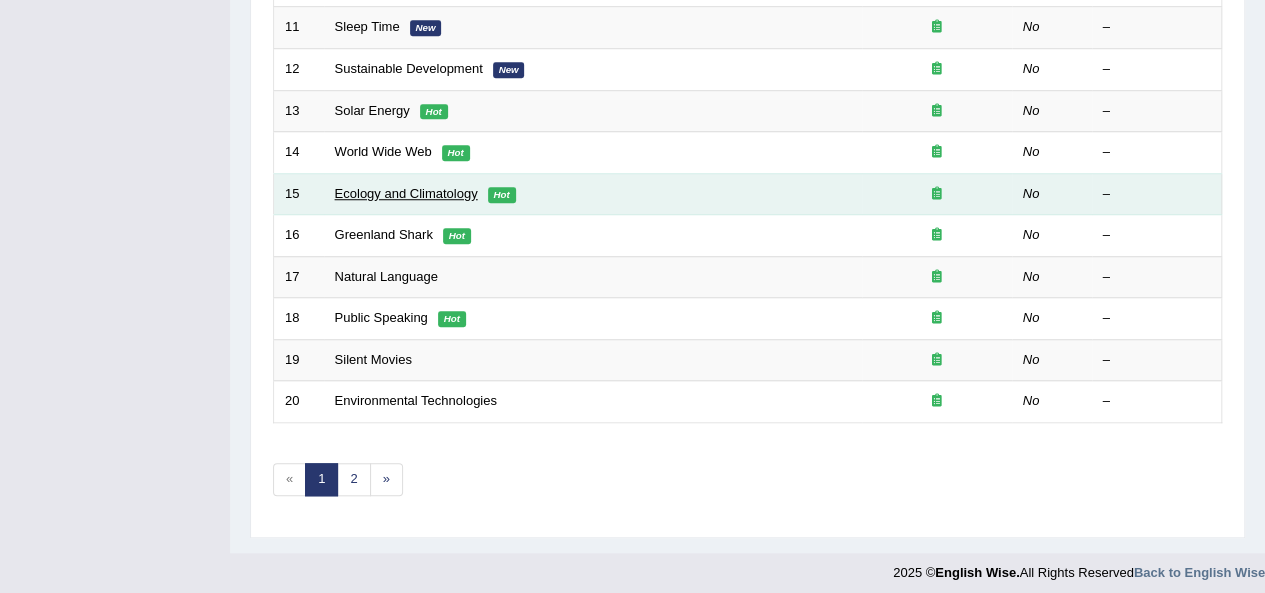 click on "Ecology and Climatology" at bounding box center [406, 193] 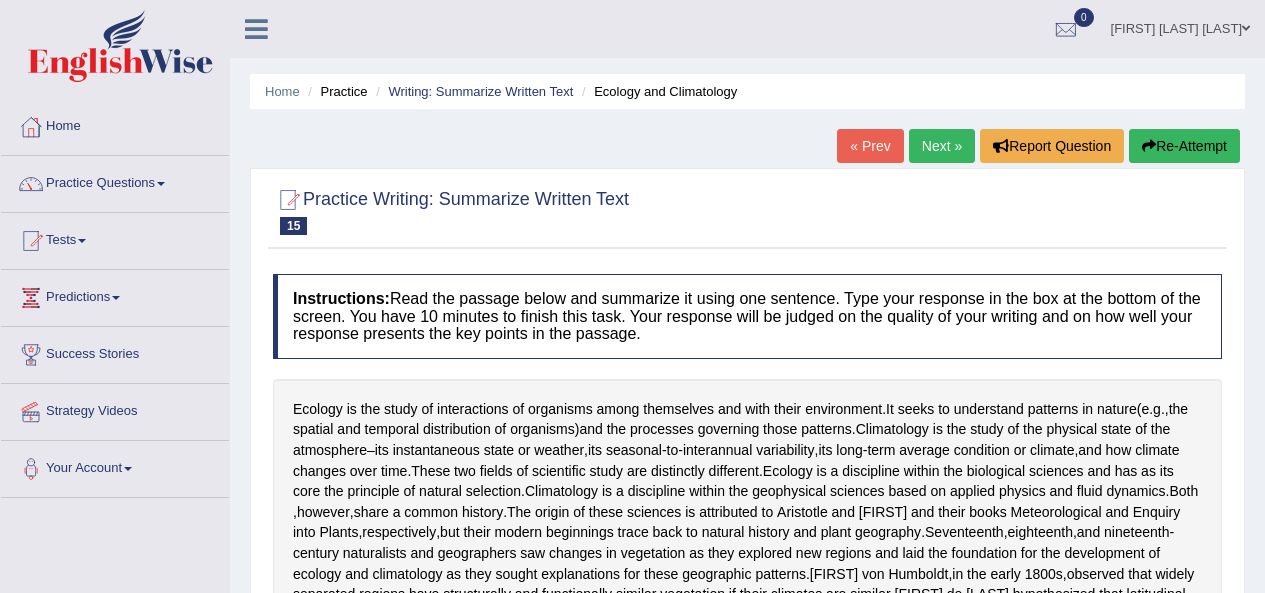 scroll, scrollTop: 0, scrollLeft: 0, axis: both 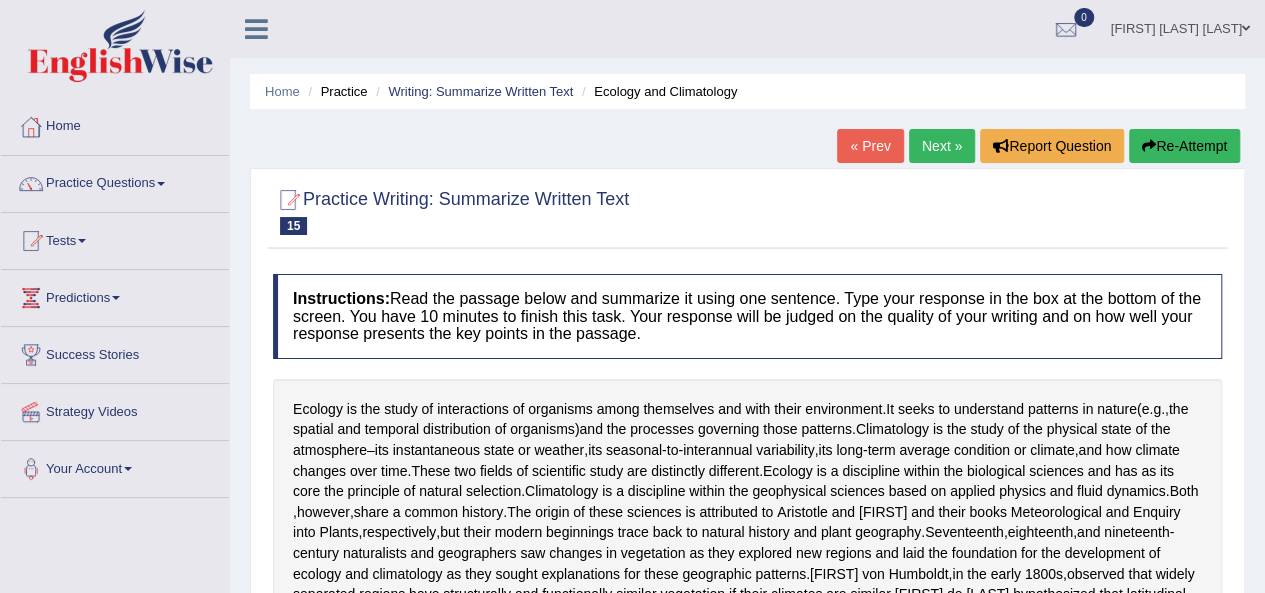 click on "Next »" at bounding box center [942, 146] 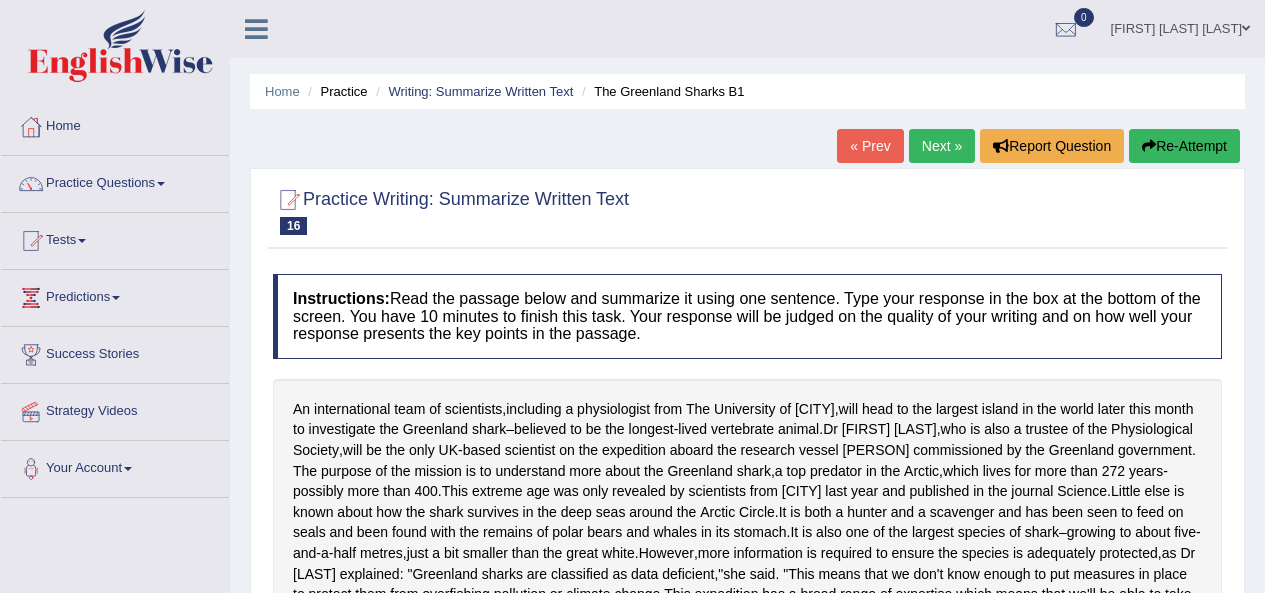 scroll, scrollTop: 0, scrollLeft: 0, axis: both 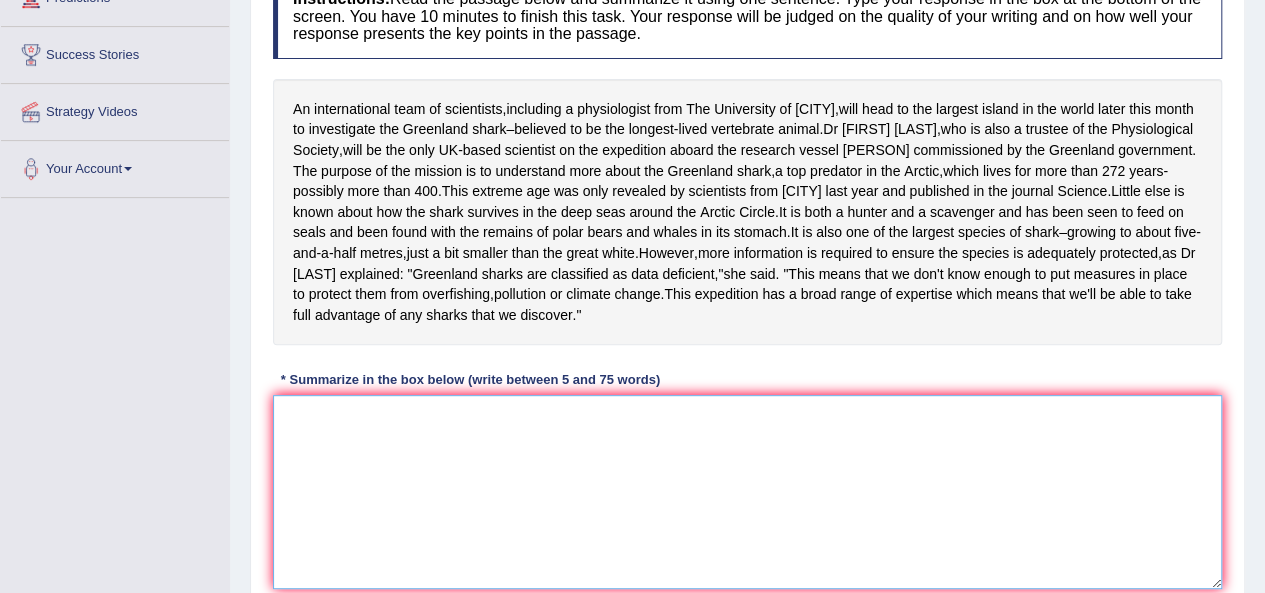 click at bounding box center [747, 492] 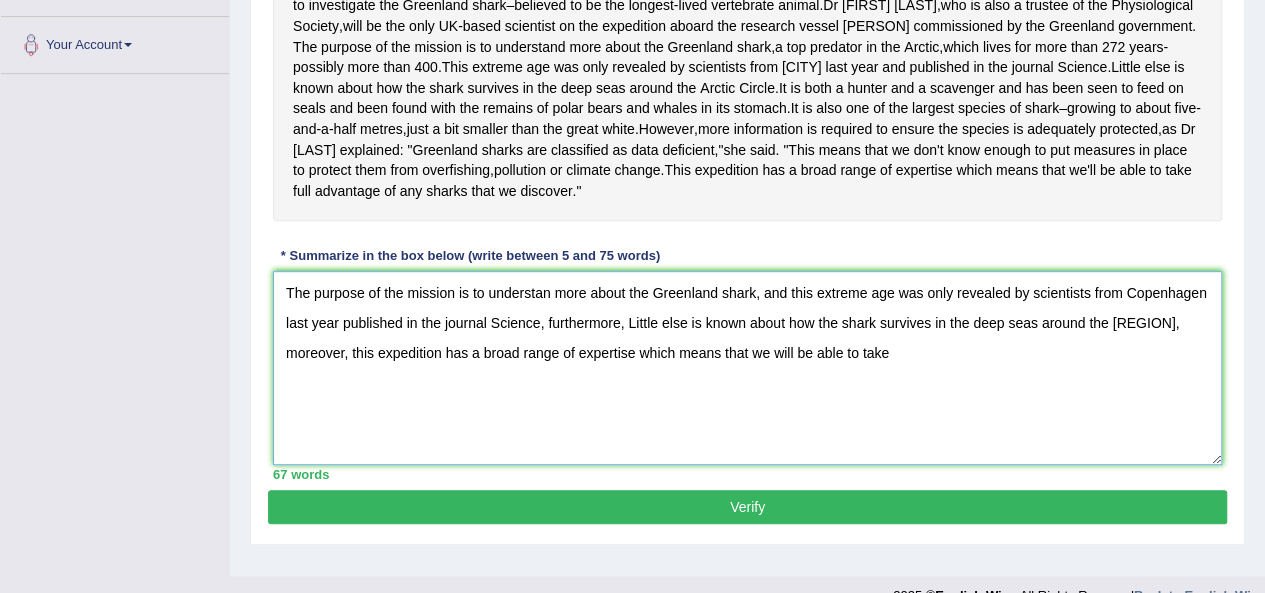 scroll, scrollTop: 426, scrollLeft: 0, axis: vertical 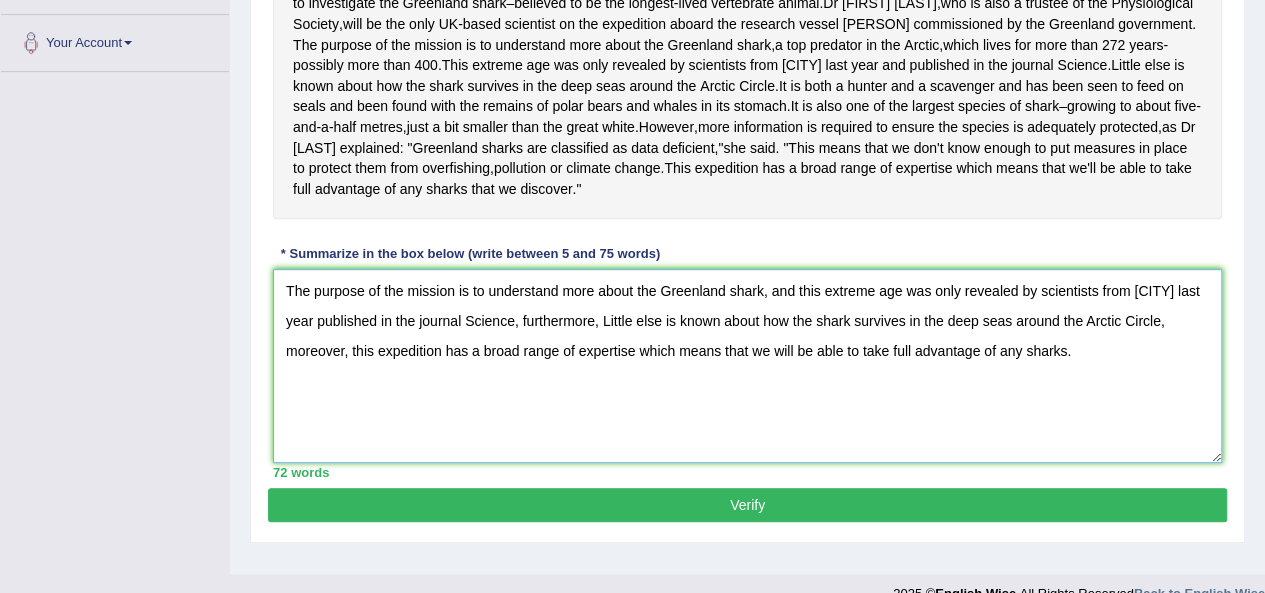 click on "The purpose of the mission is to understand more about the Greenland shark, and this extreme age was only revealed by scientists from Copenhagen last year published in the journal Science, furthermore, Little else is known about how the shark survives in the deep seas around the Arctic Circle, moreover, this expedition has a broad range of expertise which means that we will be able to take full advantage of any sharks." at bounding box center (747, 366) 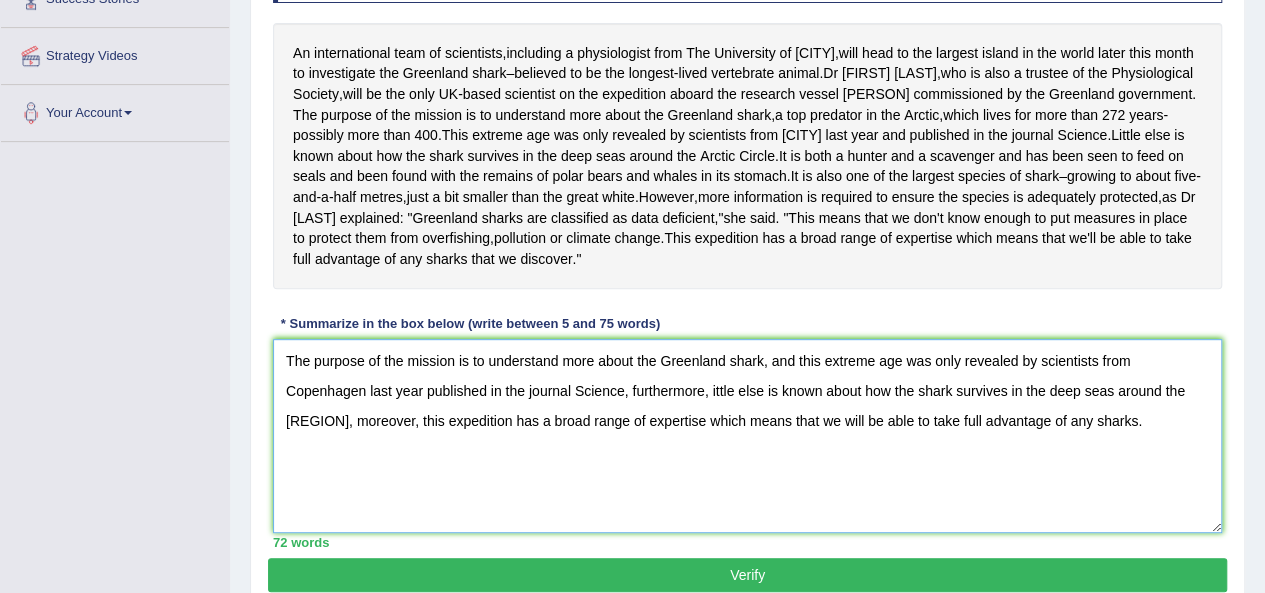 scroll, scrollTop: 354, scrollLeft: 0, axis: vertical 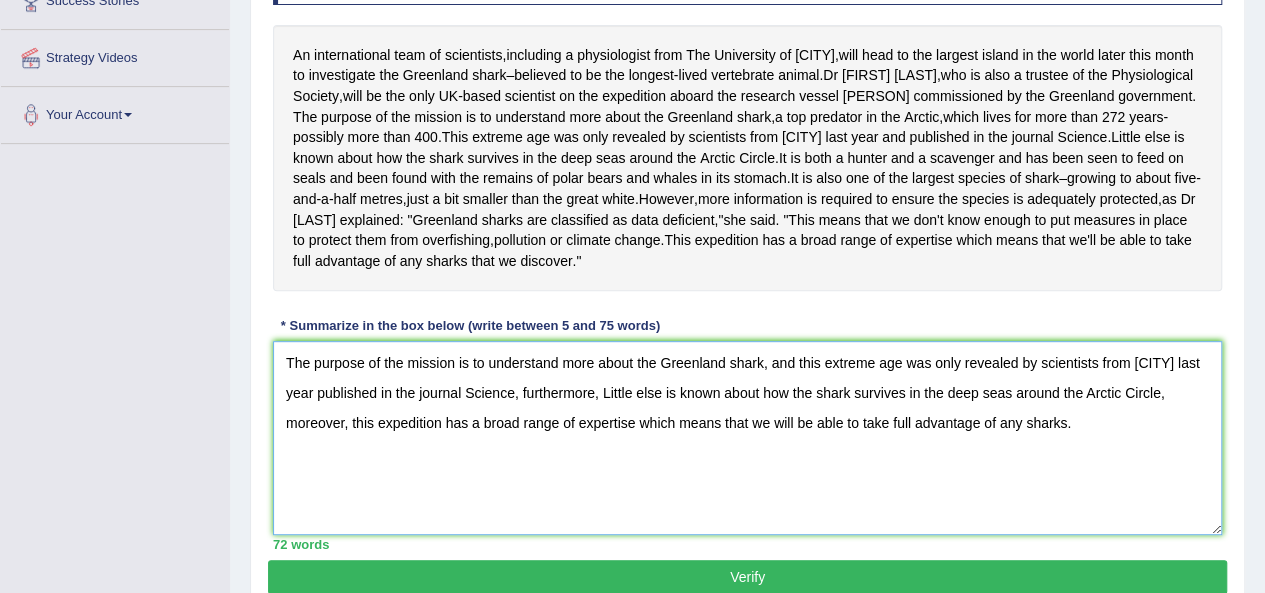 drag, startPoint x: 714, startPoint y: 432, endPoint x: 733, endPoint y: 458, distance: 32.202484 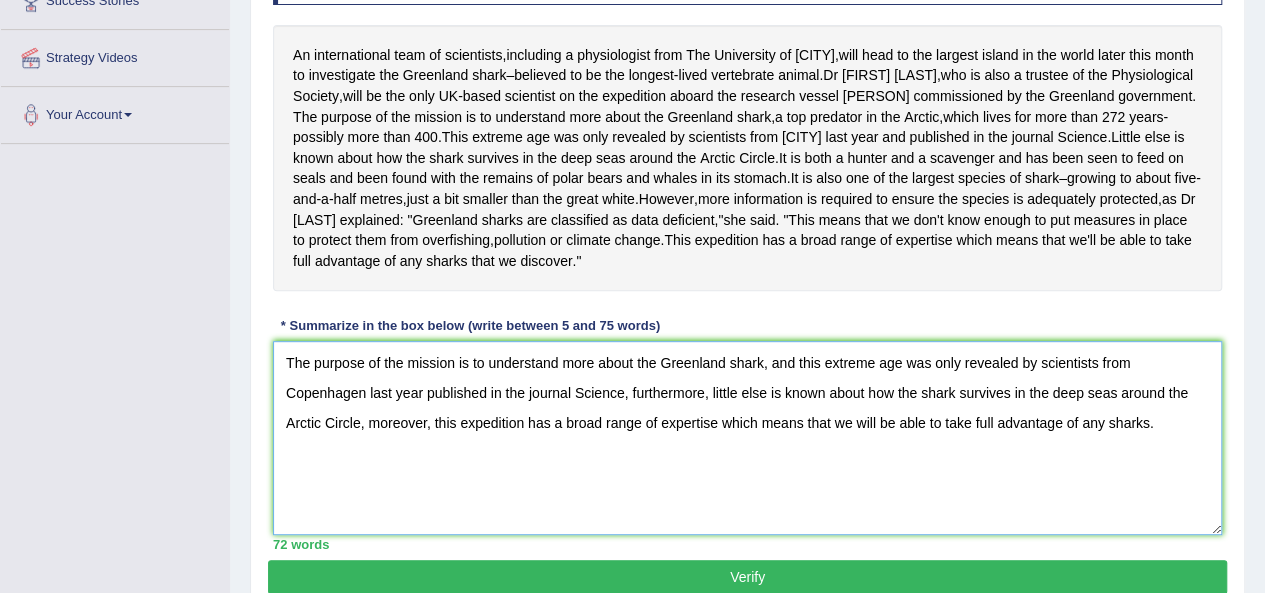 scroll, scrollTop: 454, scrollLeft: 0, axis: vertical 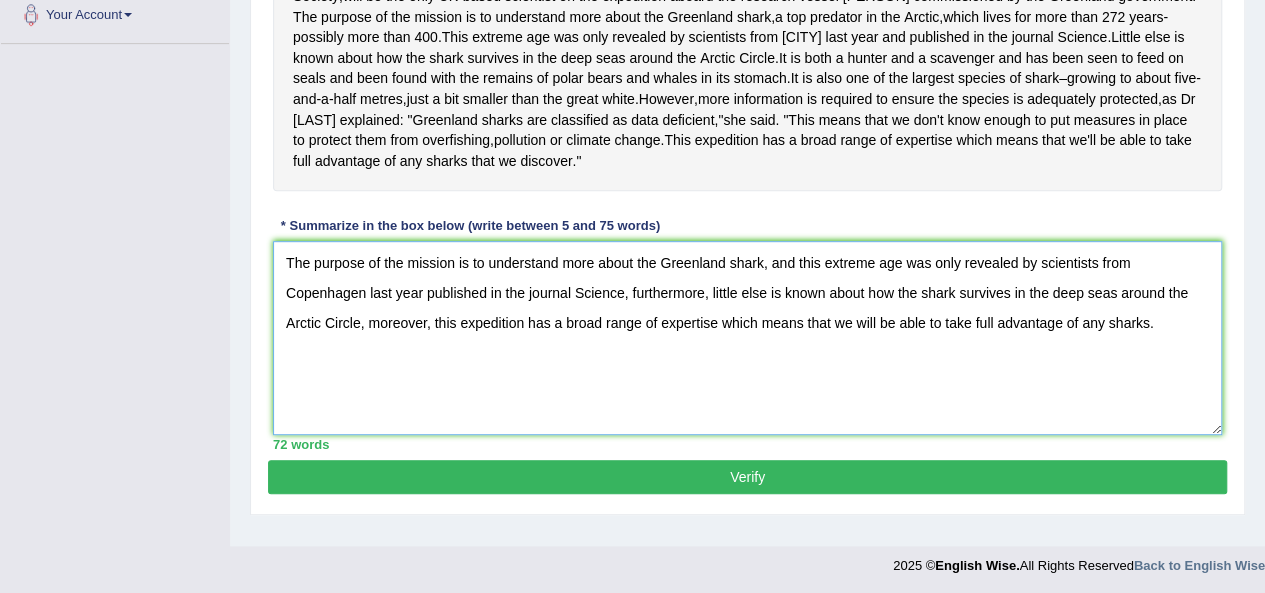 type on "The purpose of the mission is to understand more about the Greenland shark, and this extreme age was only revealed by scientists from Copenhagen last year published in the journal Science, furthermore, little else is known about how the shark survives in the deep seas around the Arctic Circle, moreover, this expedition has a broad range of expertise which means that we will be able to take full advantage of any sharks." 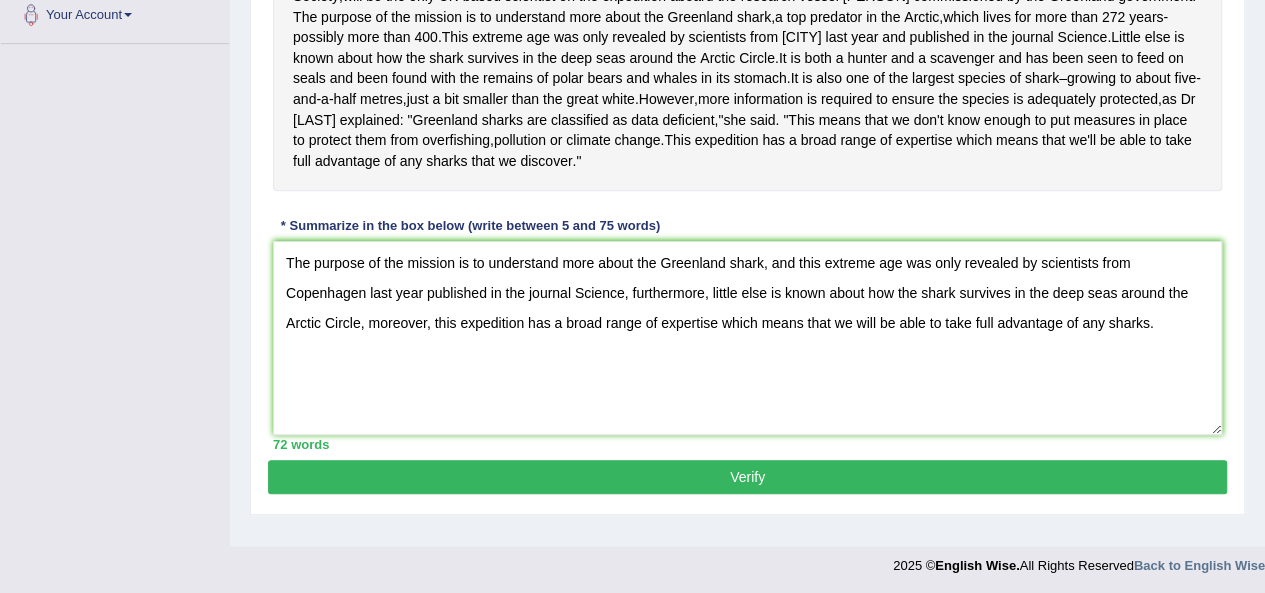 click on "Verify" at bounding box center (747, 477) 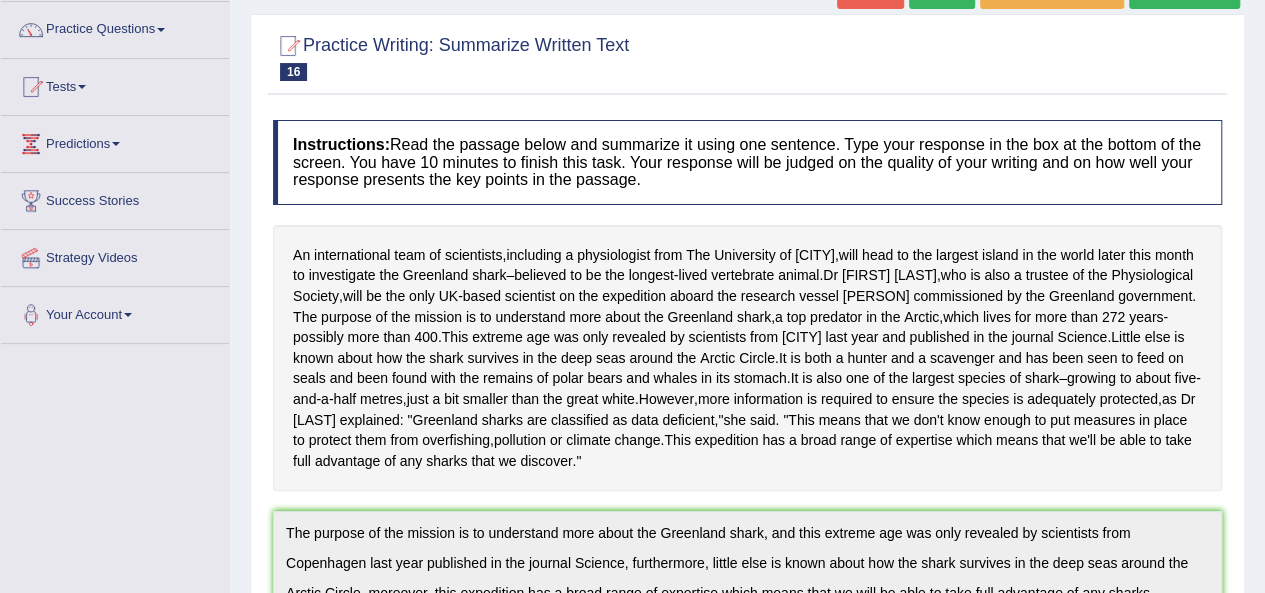 scroll, scrollTop: 0, scrollLeft: 0, axis: both 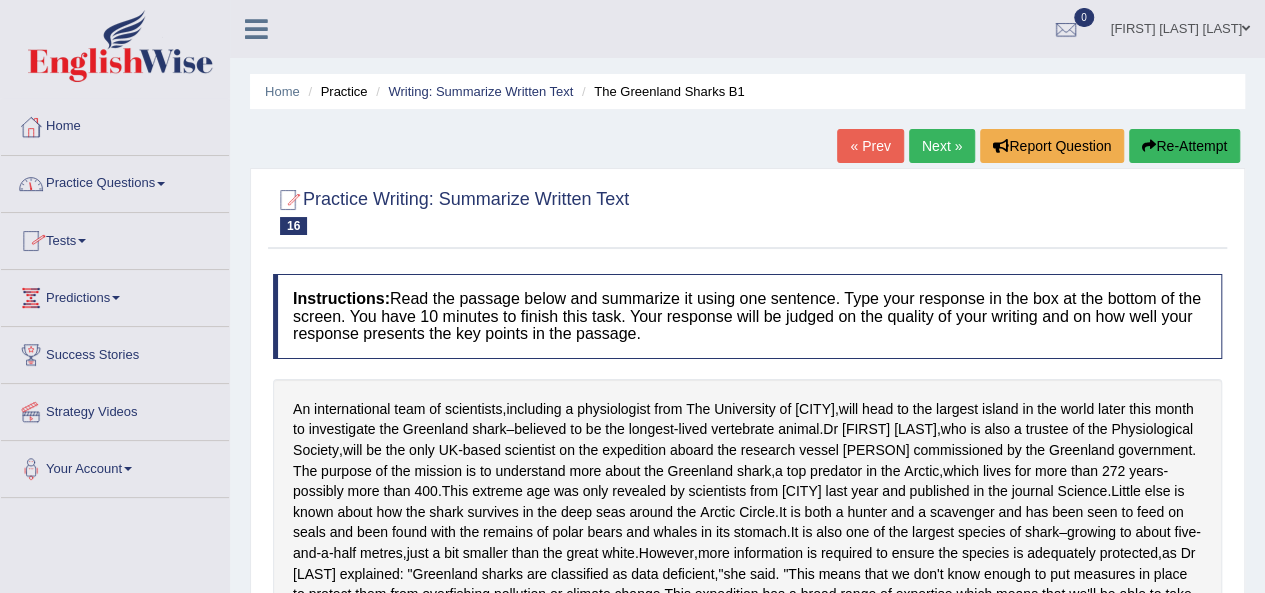 click on "Practice Questions" at bounding box center [115, 181] 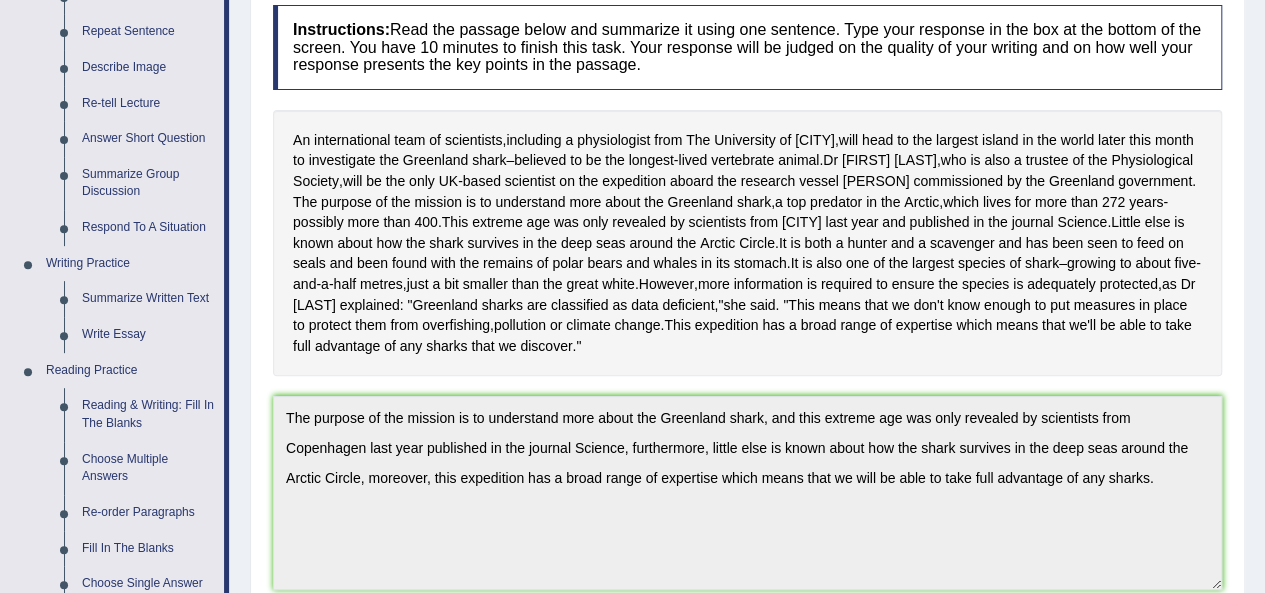 scroll, scrollTop: 300, scrollLeft: 0, axis: vertical 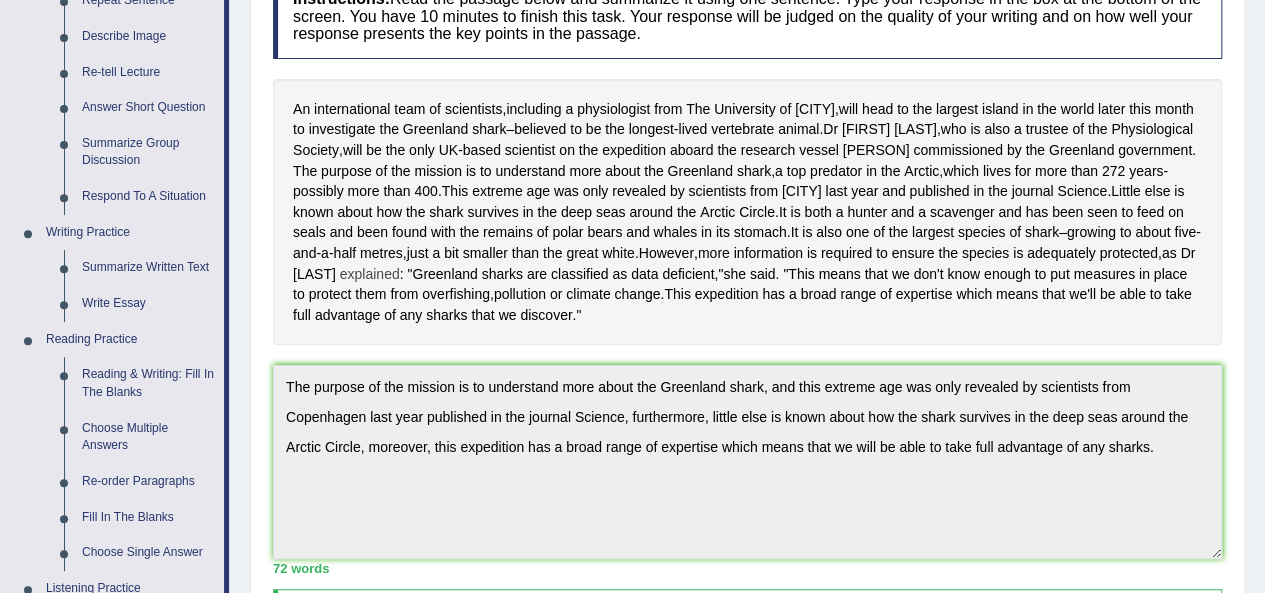 click on "explained" at bounding box center (370, 274) 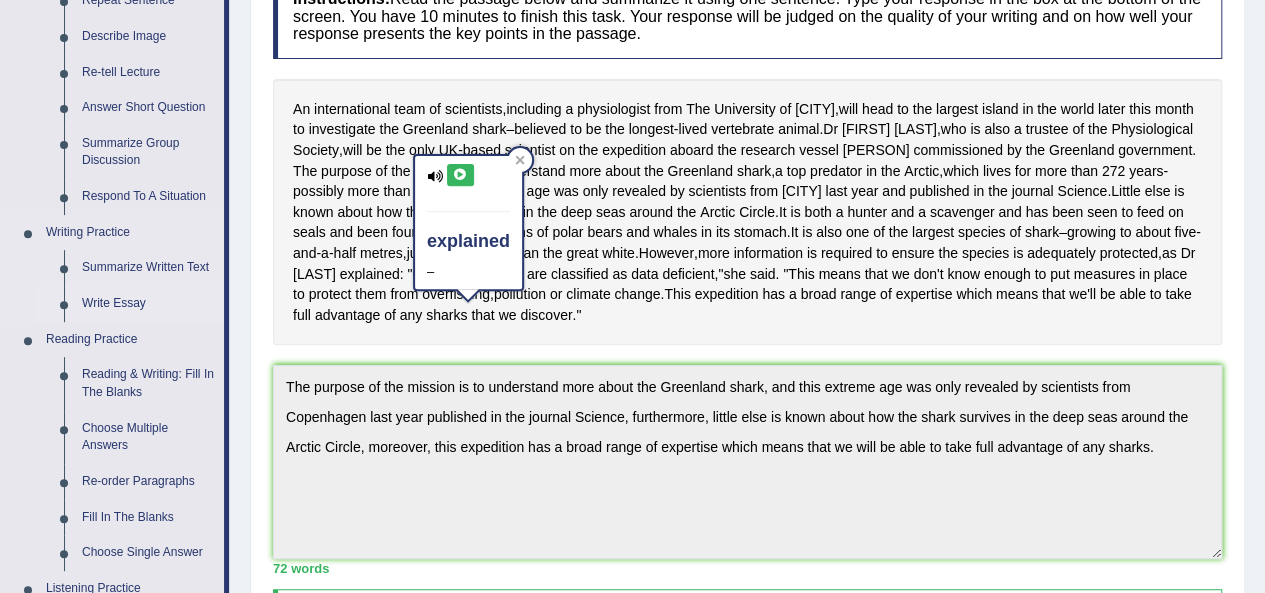 click on "Write Essay" at bounding box center [148, 304] 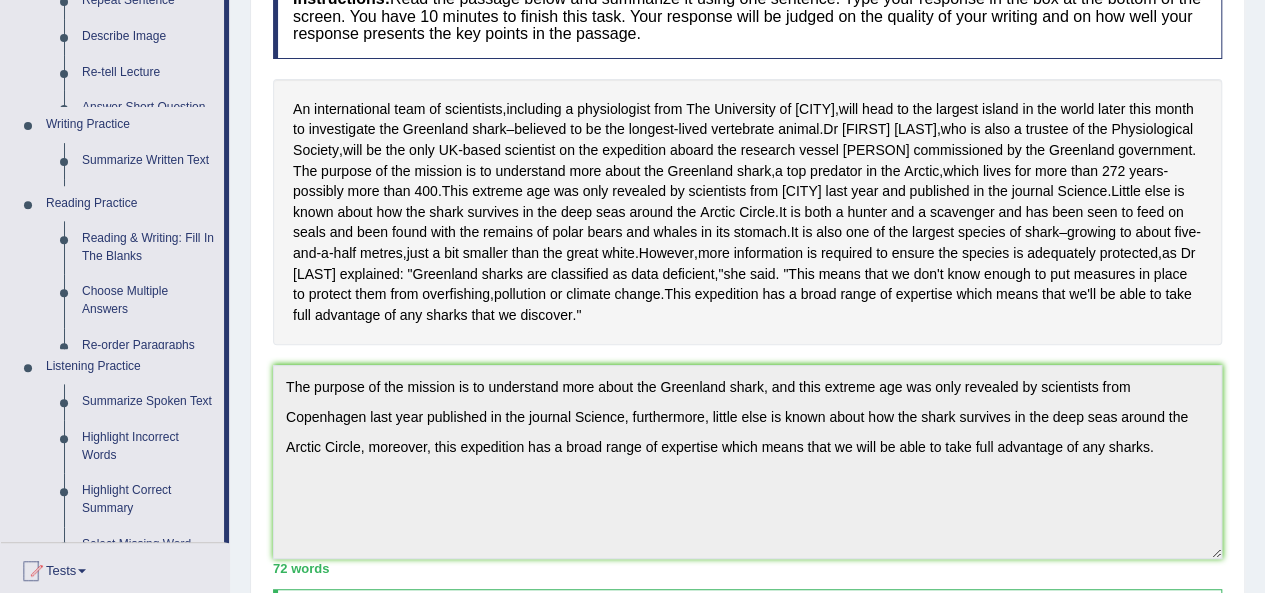 click on "Home
Practice Questions   Speaking Practice Read Aloud
Repeat Sentence
Describe Image
Re-tell Lecture
Answer Short Question
Summarize Group Discussion
Respond To A Situation
Writing Practice  Summarize Written Text
Write Essay
Reading Practice  Reading & Writing: Fill In The Blanks
Choose Multiple Answers
Re-order Paragraphs
Fill In The Blanks
Choose Single Answer
Listening Practice  Summarize Spoken Text
Highlight Incorrect Words
Highlight Correct Summary
Select Missing Word
Choose Single Answer
Choose Multiple Answers
Fill In The Blanks
Write From Dictation
Pronunciation
Tests  Take Practice Sectional Test
Take Mock Test
History
Predictions  Latest Predictions
Success Stories
Strategy Videos
Your Account  Notifications
Microphone Setup
Change Password
Manage Subscription
Pearson Login Details
Update Profile" at bounding box center (115, 313) 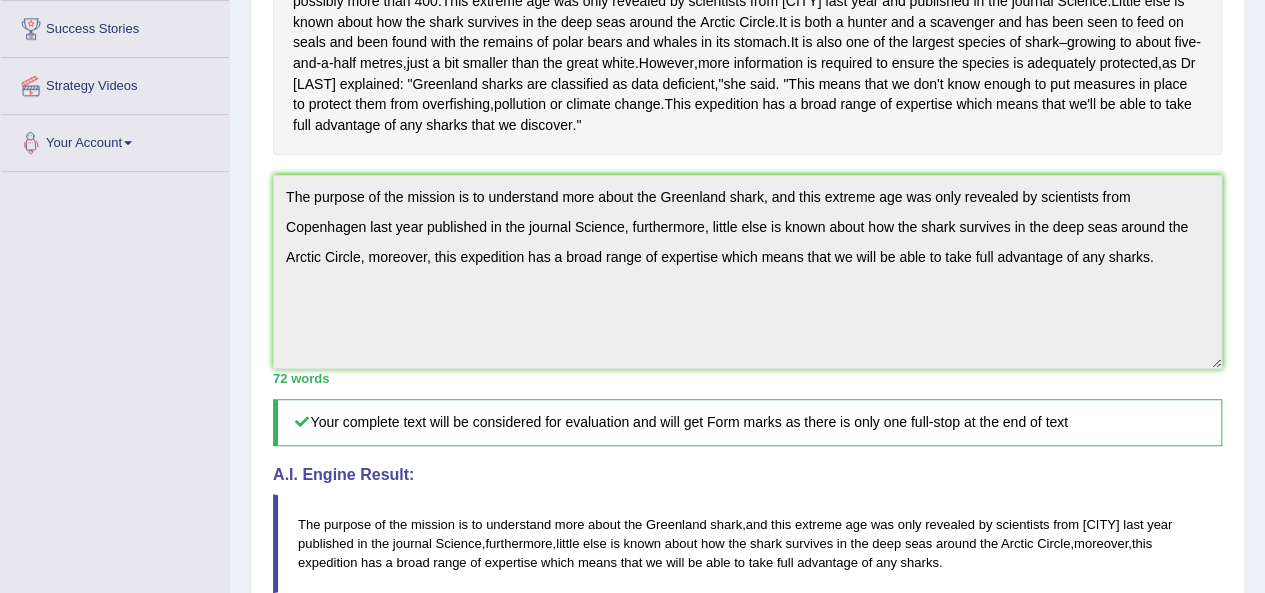 scroll, scrollTop: 1014, scrollLeft: 0, axis: vertical 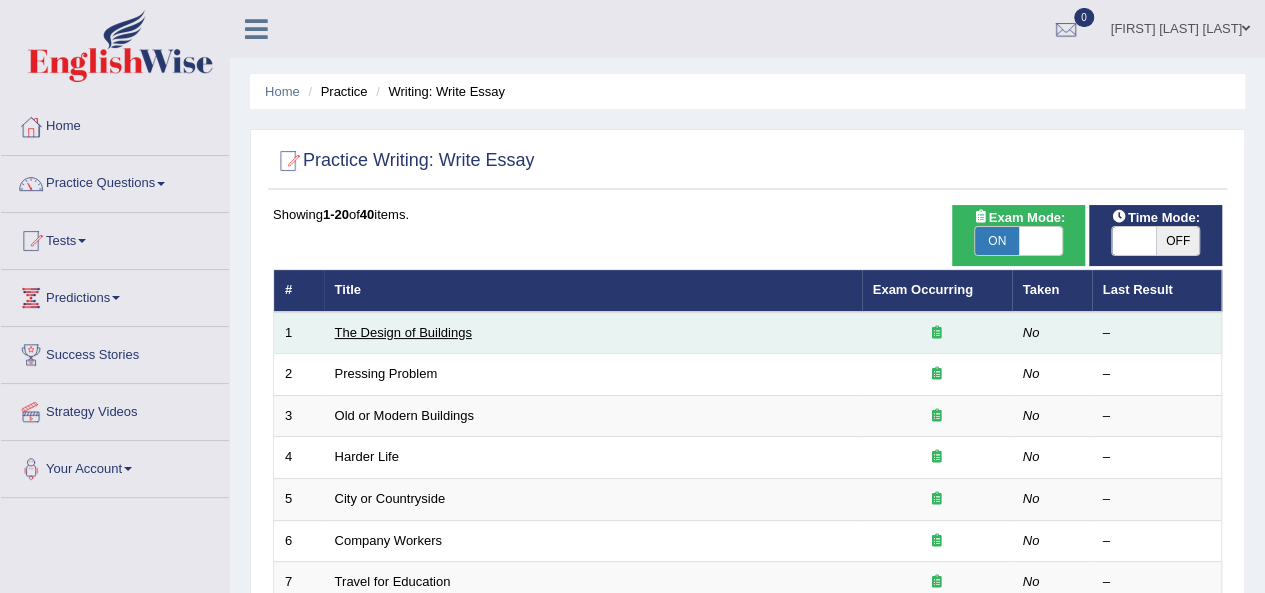click on "The Design of Buildings" at bounding box center (403, 332) 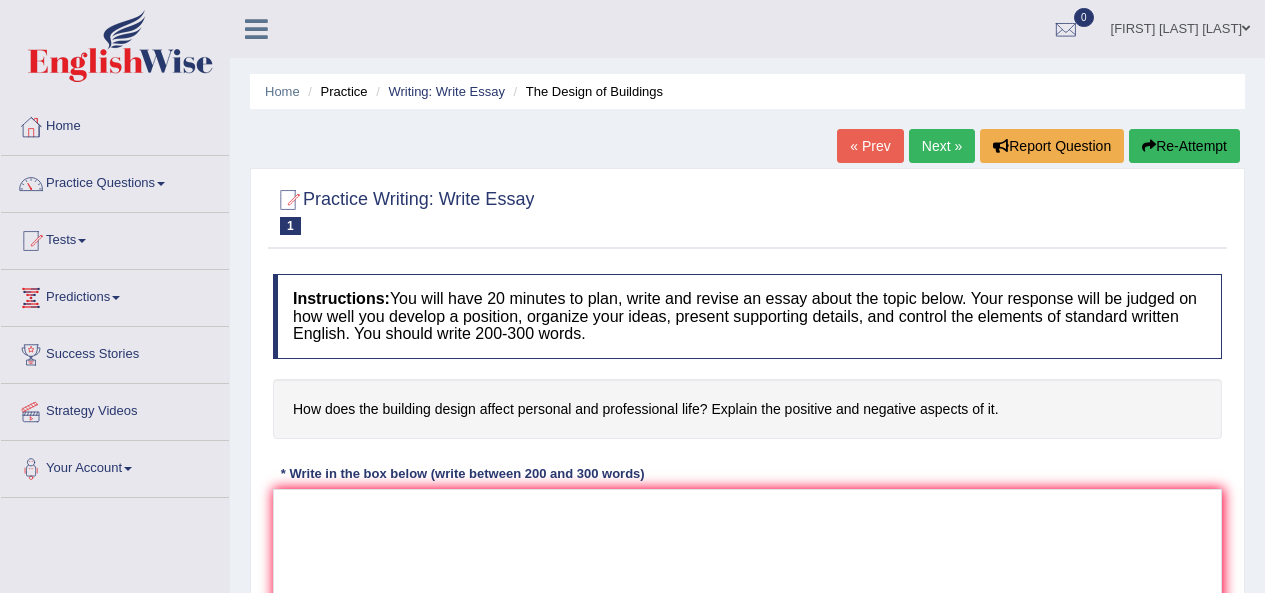 scroll, scrollTop: 0, scrollLeft: 0, axis: both 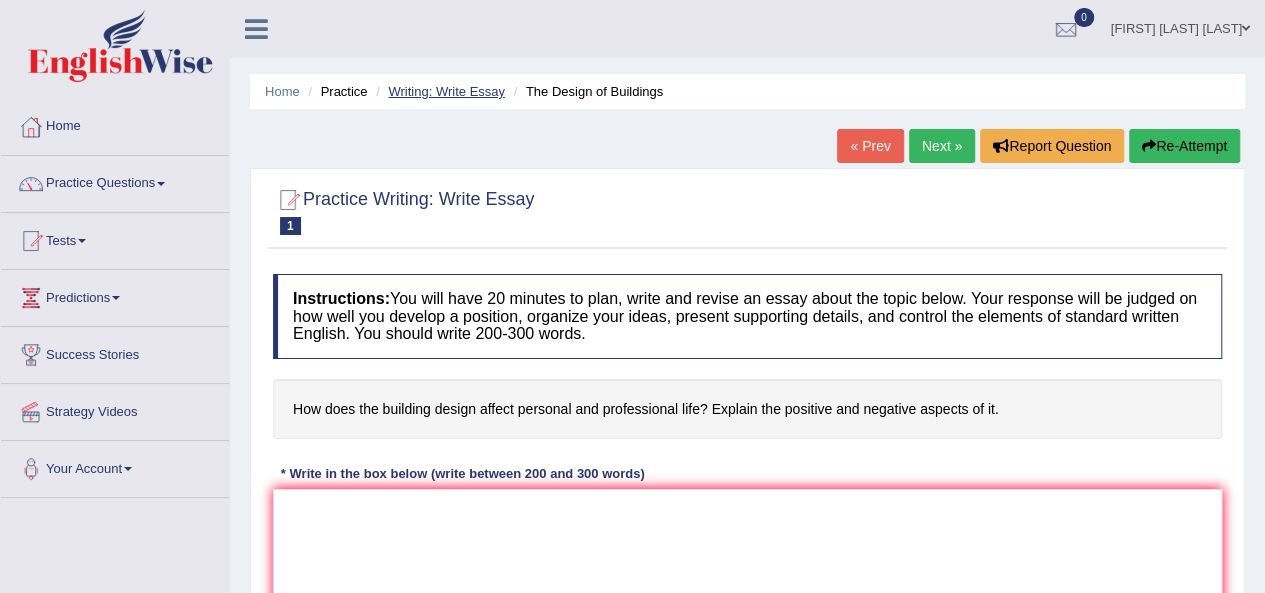 click on "Writing: Write Essay" at bounding box center [446, 91] 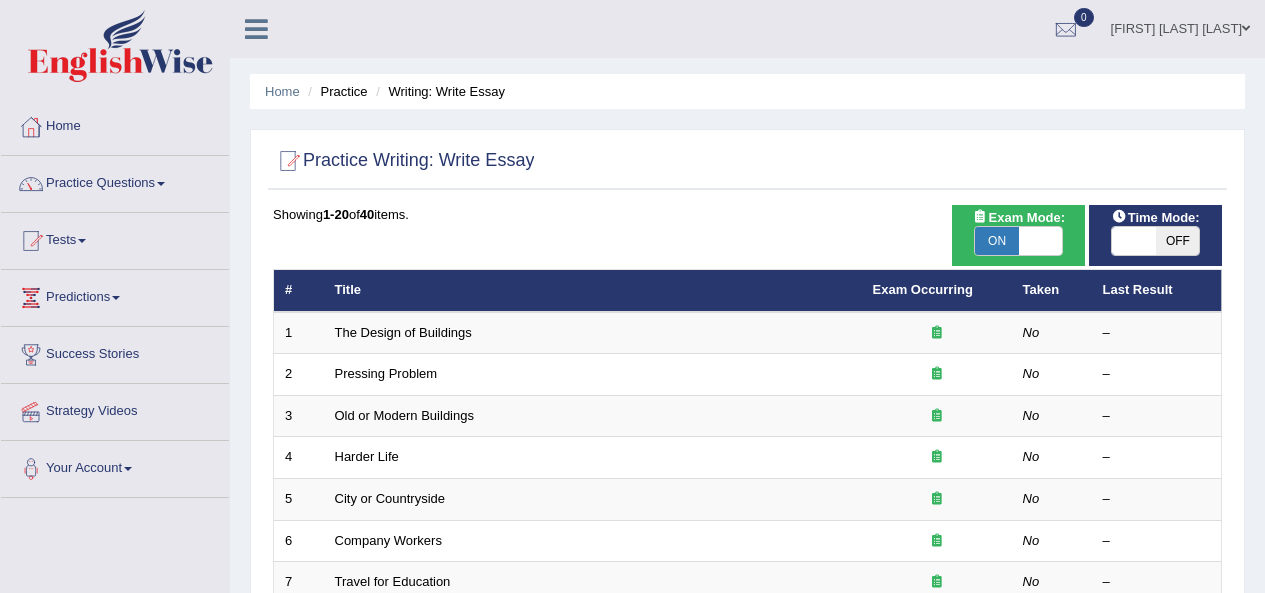 scroll, scrollTop: 0, scrollLeft: 0, axis: both 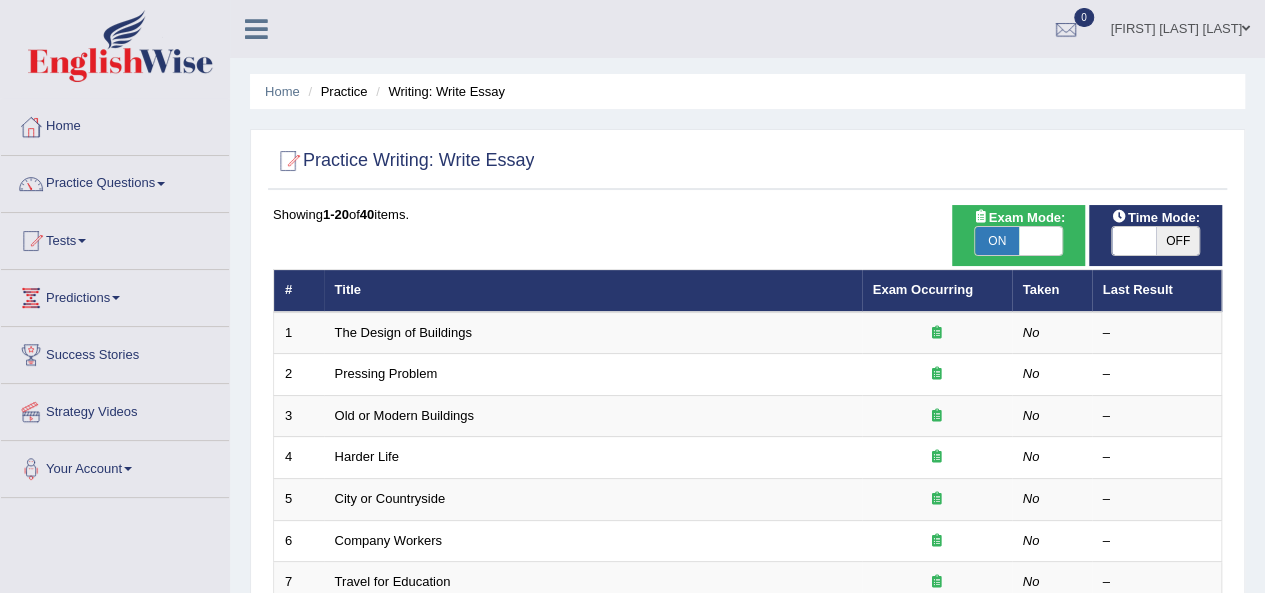 click at bounding box center (1041, 241) 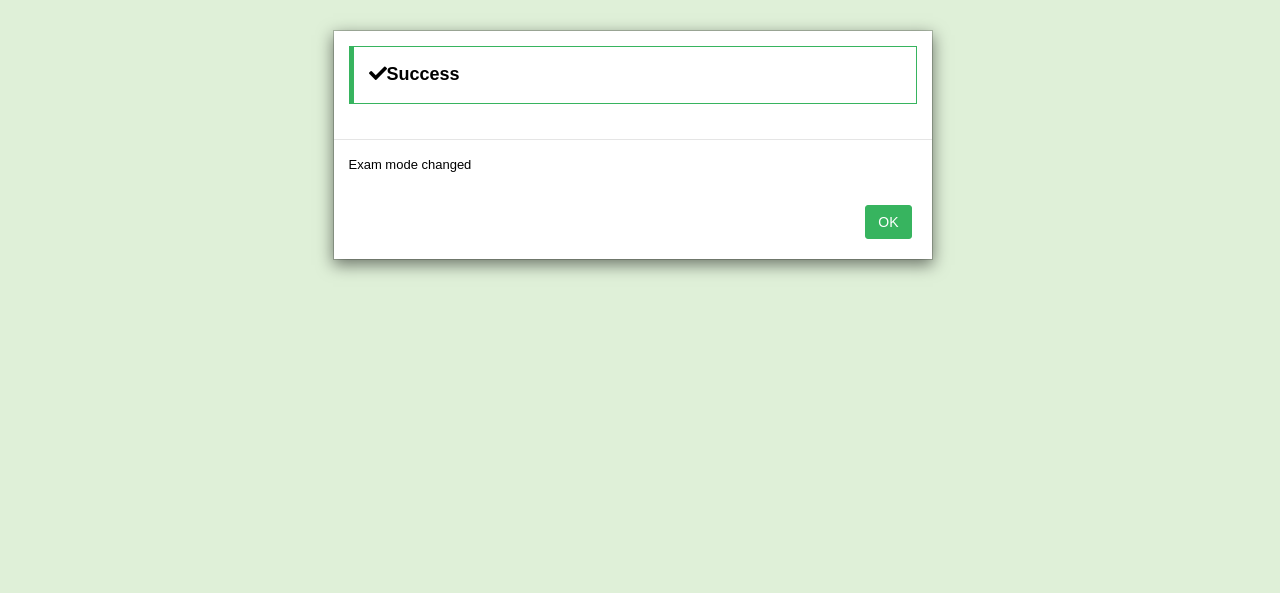 click on "Success" at bounding box center [633, 85] 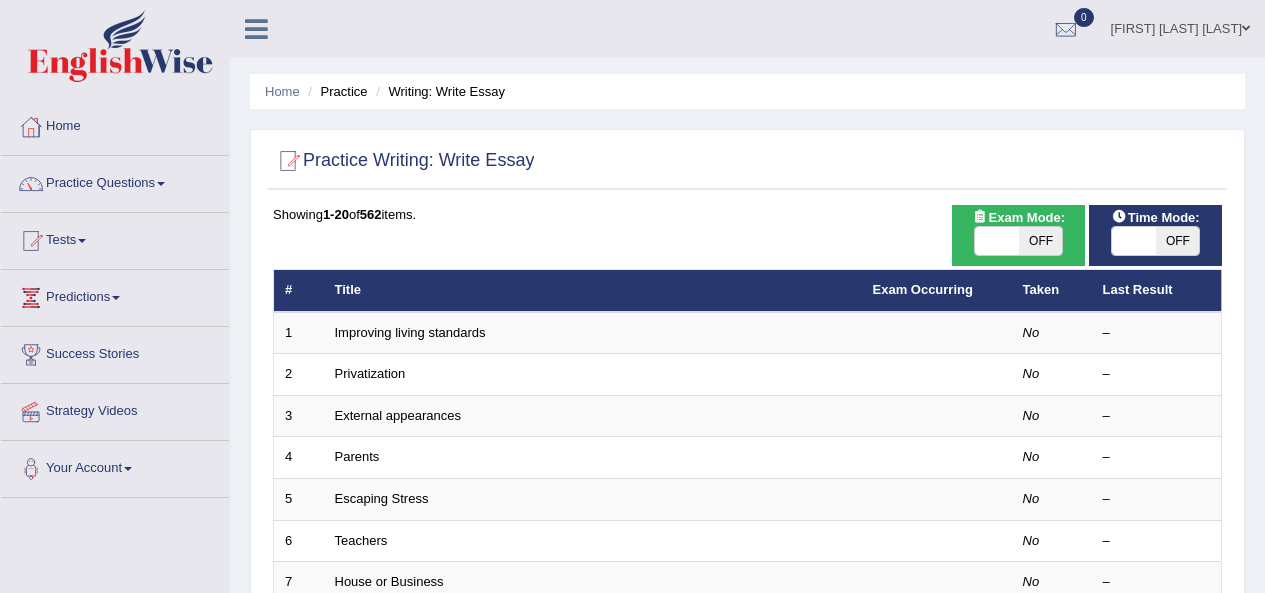 scroll, scrollTop: 0, scrollLeft: 0, axis: both 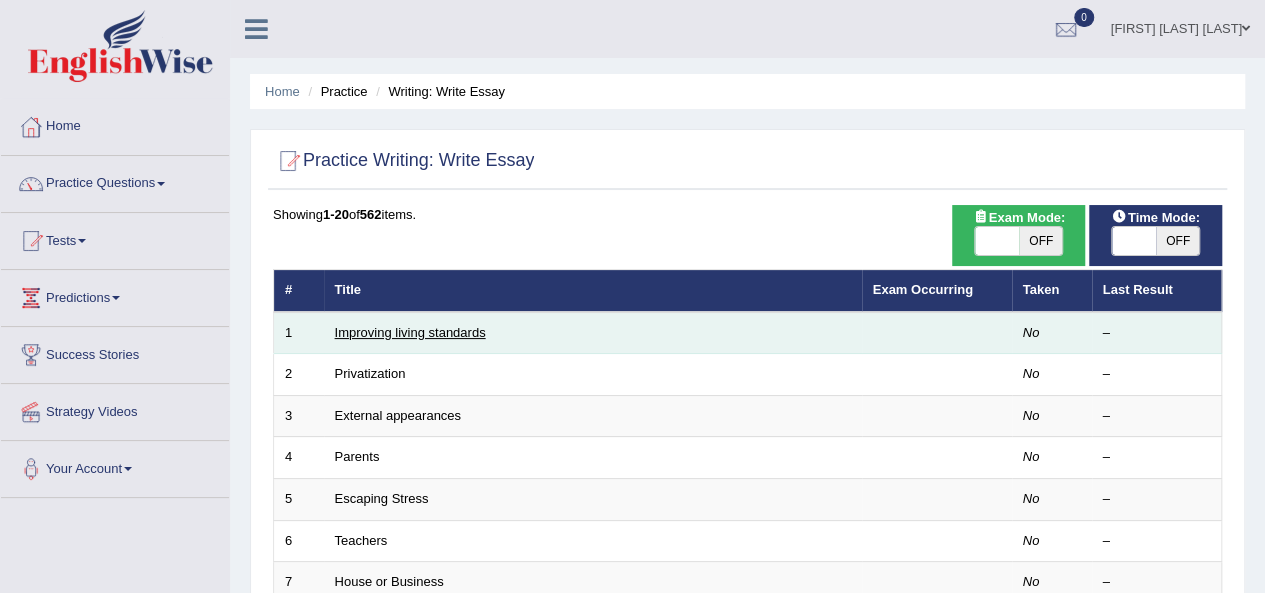 click on "Improving living standards" at bounding box center (410, 332) 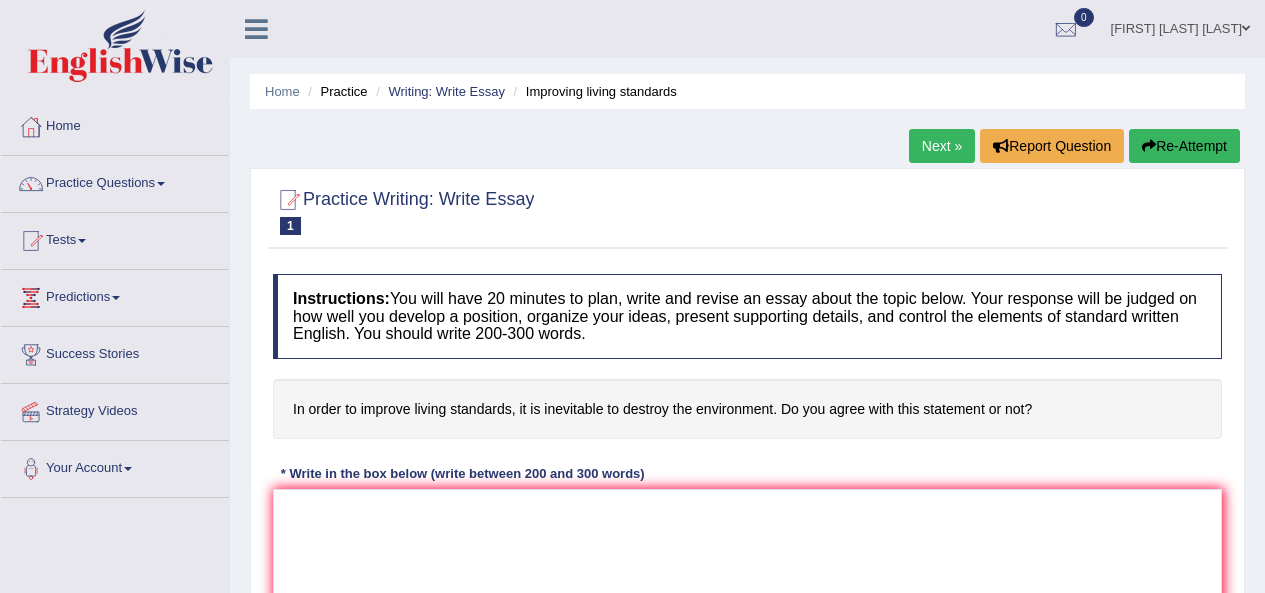 scroll, scrollTop: 0, scrollLeft: 0, axis: both 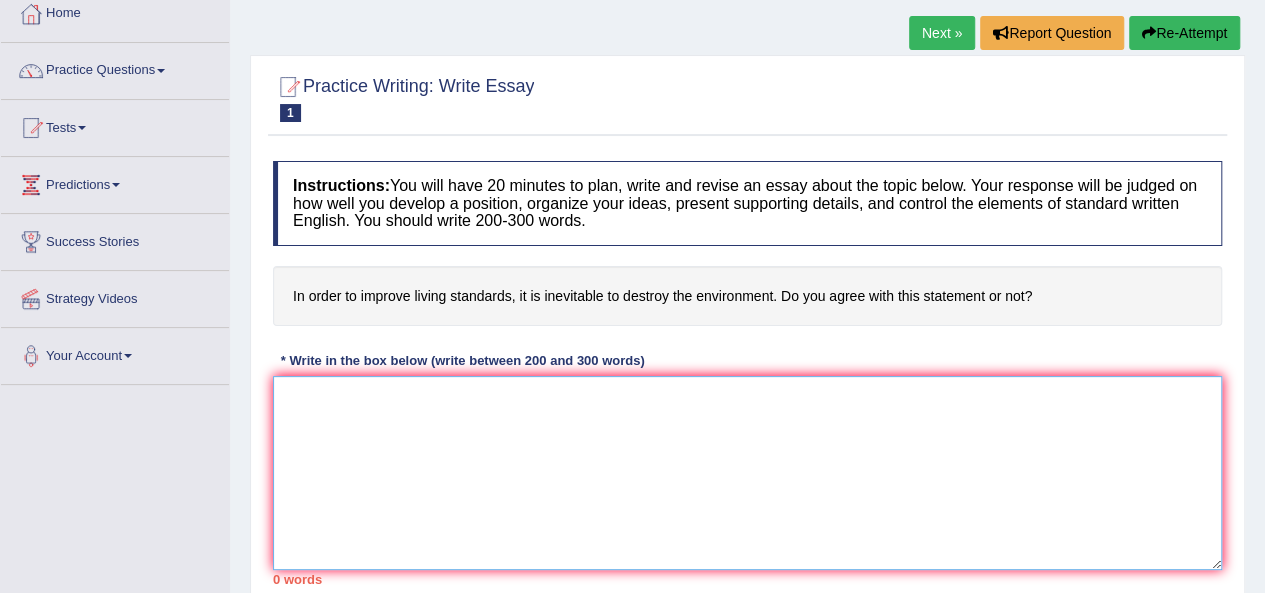 paste on "People differ greatly in all aspects of what is casually known as intelligence, and it would be reasonable to think that the environment is the source of differences in cognitive skills, furthermore, studies in genetics have pointed to a sustainable role for heredity in molding the components of intellect, and researchers have even begun to track down the genes involved in cognitive skills, moreover, do not refute that environmental factors shape the learning process." 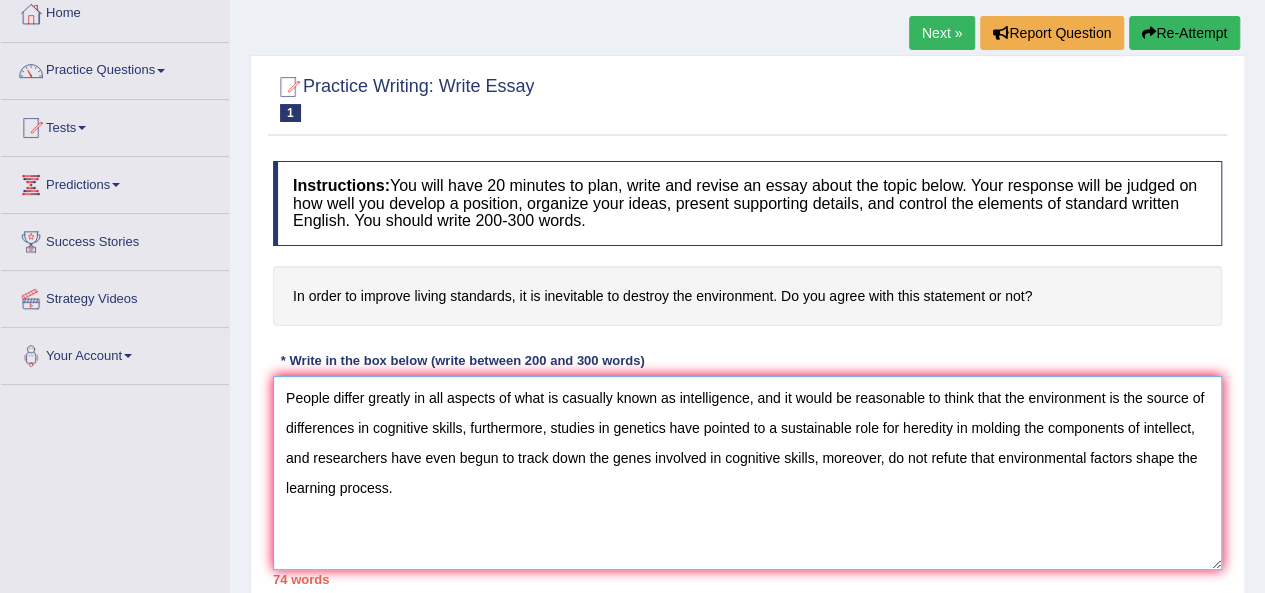 drag, startPoint x: 289, startPoint y: 379, endPoint x: 427, endPoint y: 538, distance: 210.53503 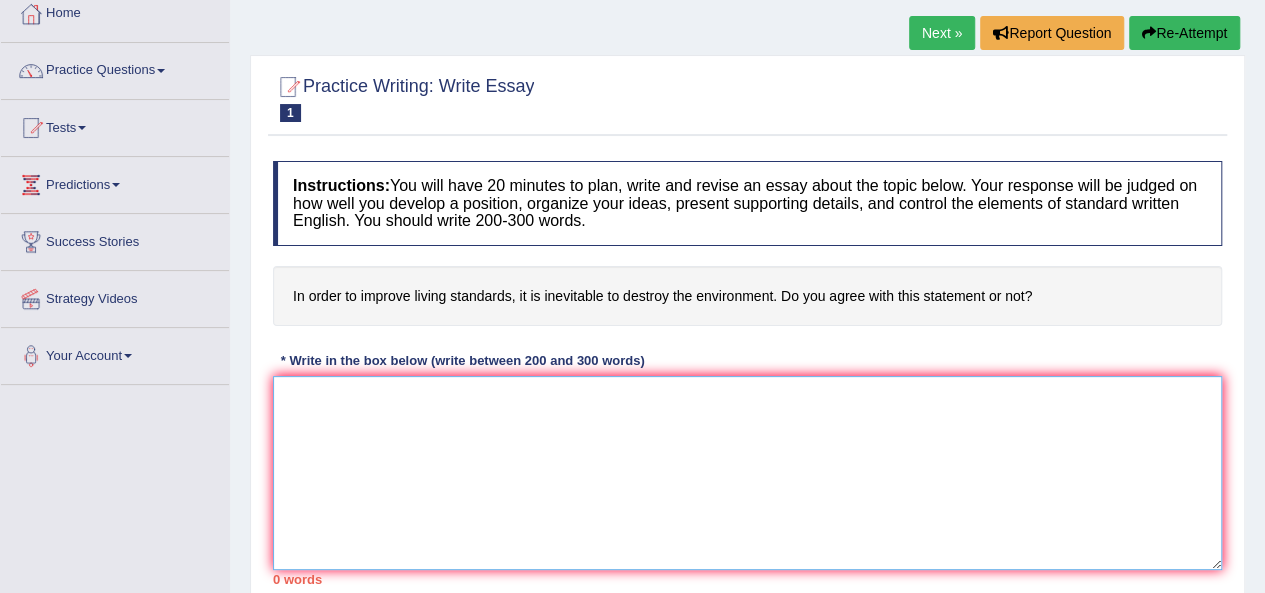 paste on "People differ greatly in all aspects of what is casually known as intelligence, and it would be reasonable to think that the environment is the source of differences in cognitive skills, furthermore, studies in genetics have pointed to a sustainable role for heredity in molding the components of intellect, and researchers have even begun to track down the genes involved in cognitive skills, moreover, do not refute that environmental factors shape the learning process." 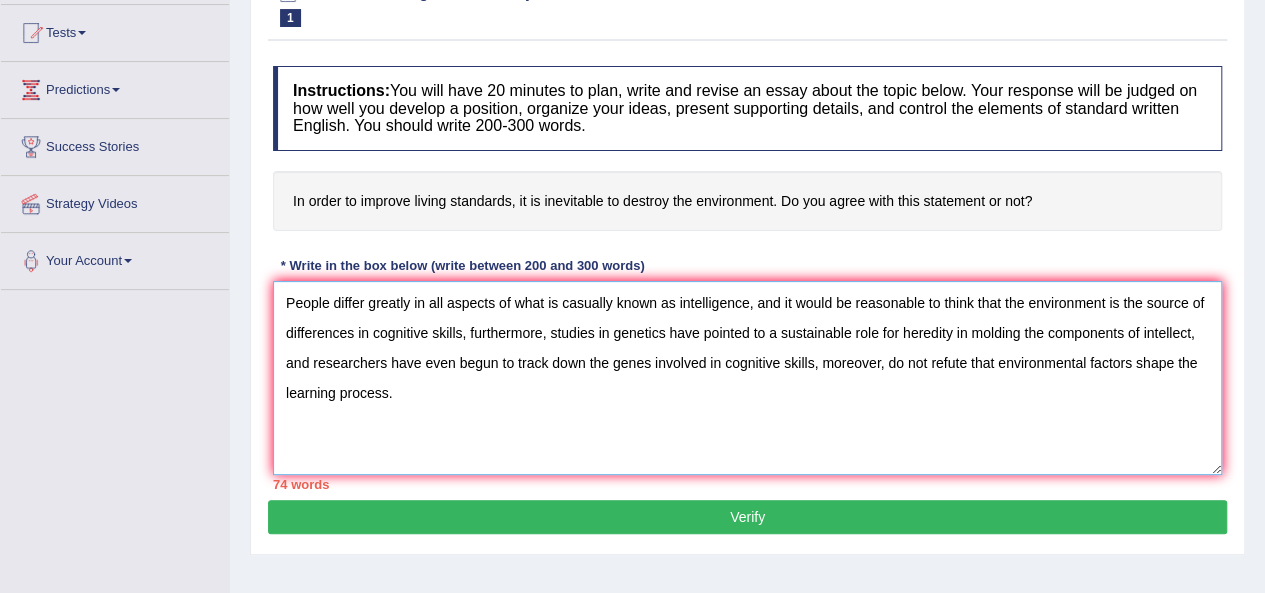 scroll, scrollTop: 288, scrollLeft: 0, axis: vertical 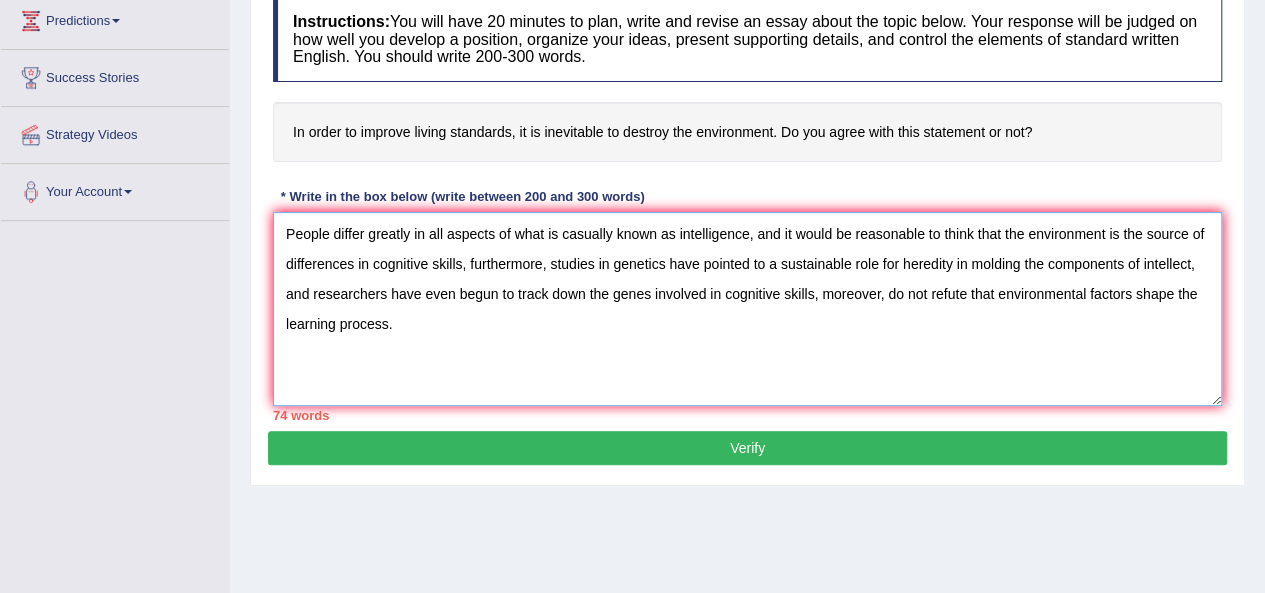 drag, startPoint x: 282, startPoint y: 373, endPoint x: 552, endPoint y: 589, distance: 345.7687 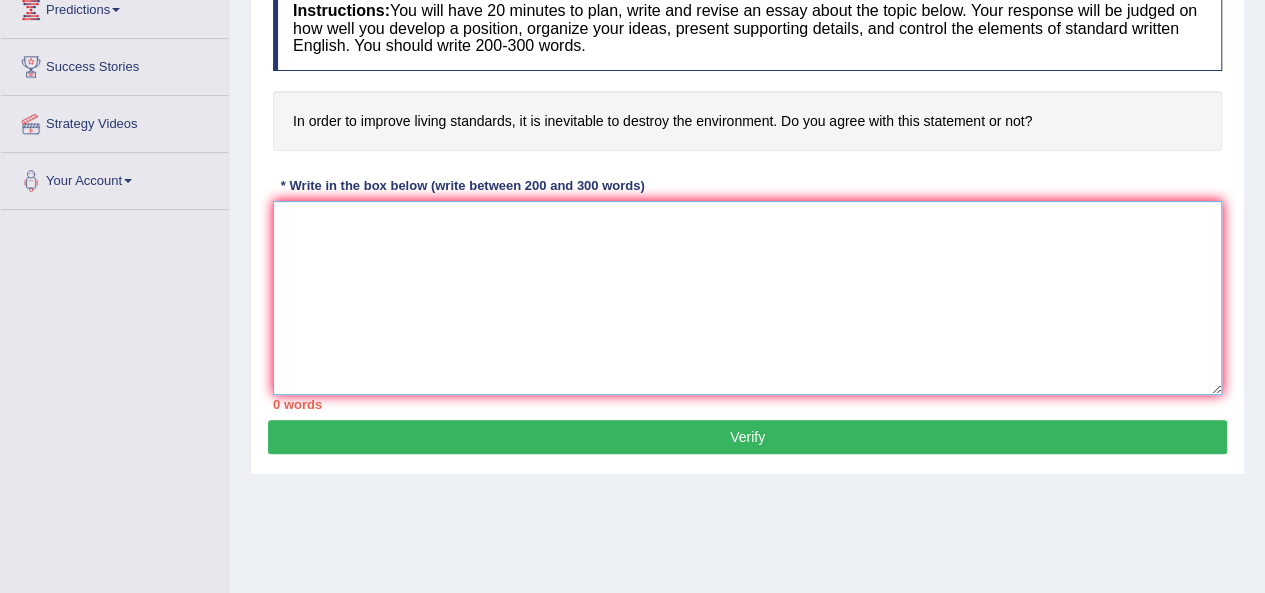 click at bounding box center (747, 298) 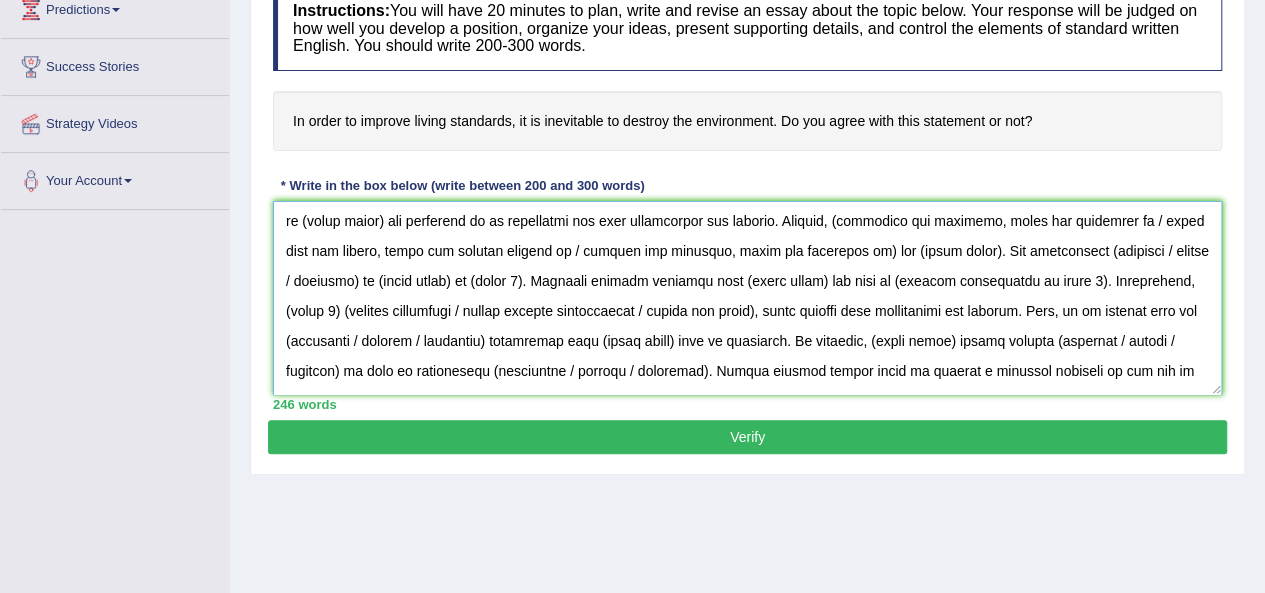 scroll, scrollTop: 0, scrollLeft: 0, axis: both 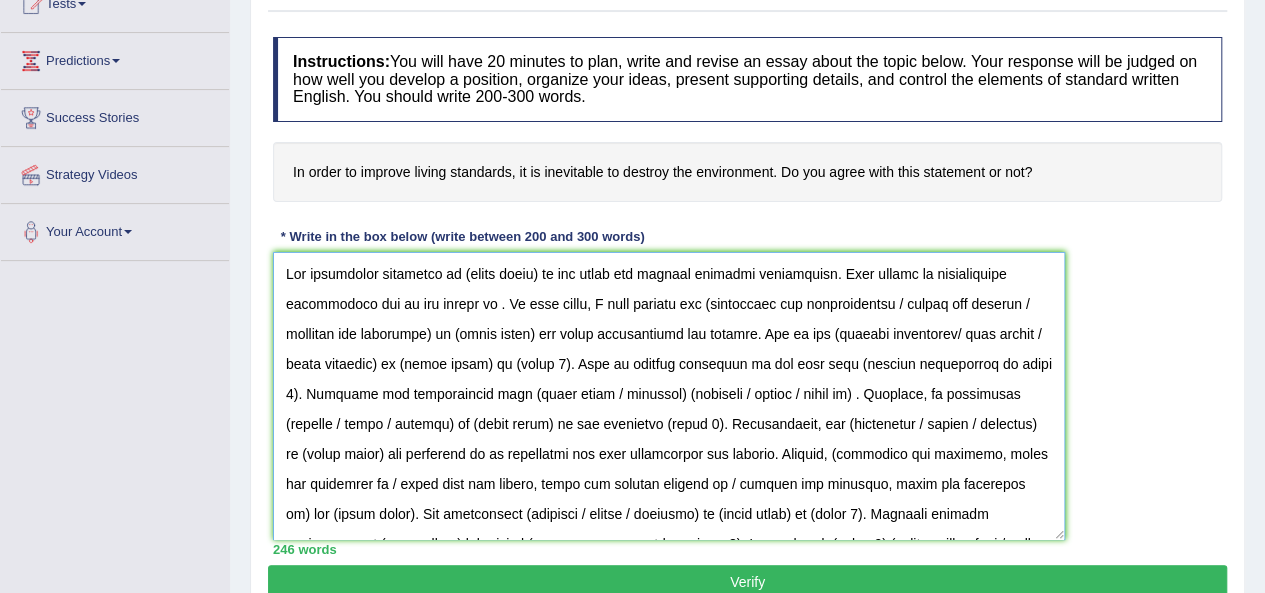 click at bounding box center [669, 396] 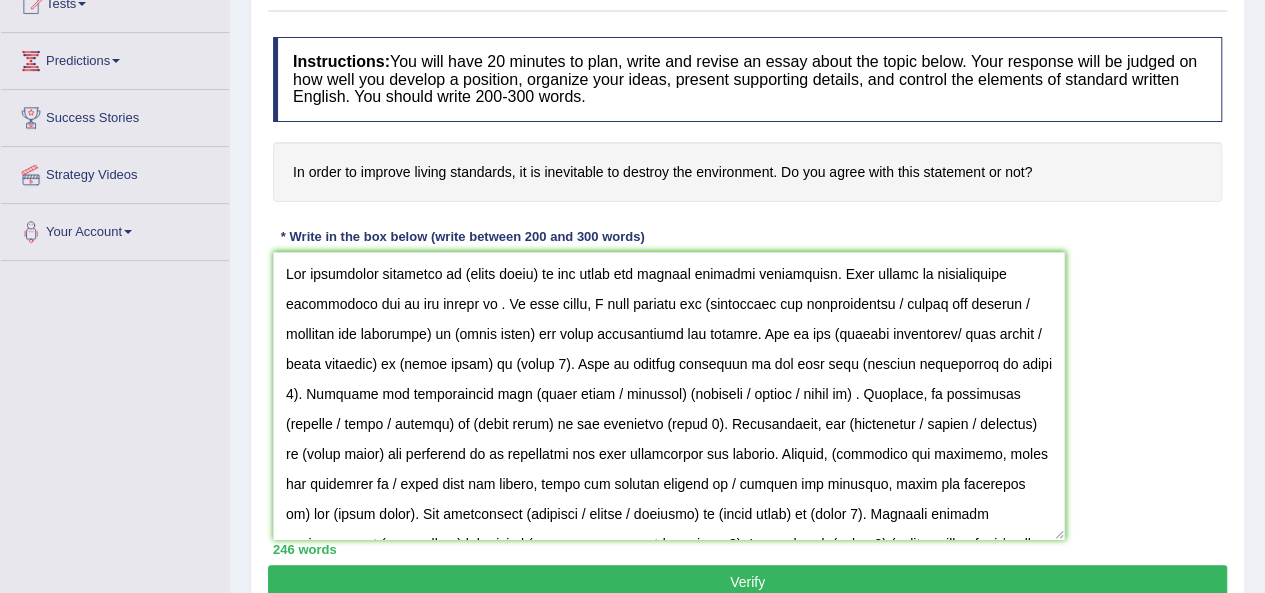drag, startPoint x: 1067, startPoint y: 530, endPoint x: 1184, endPoint y: 593, distance: 132.8834 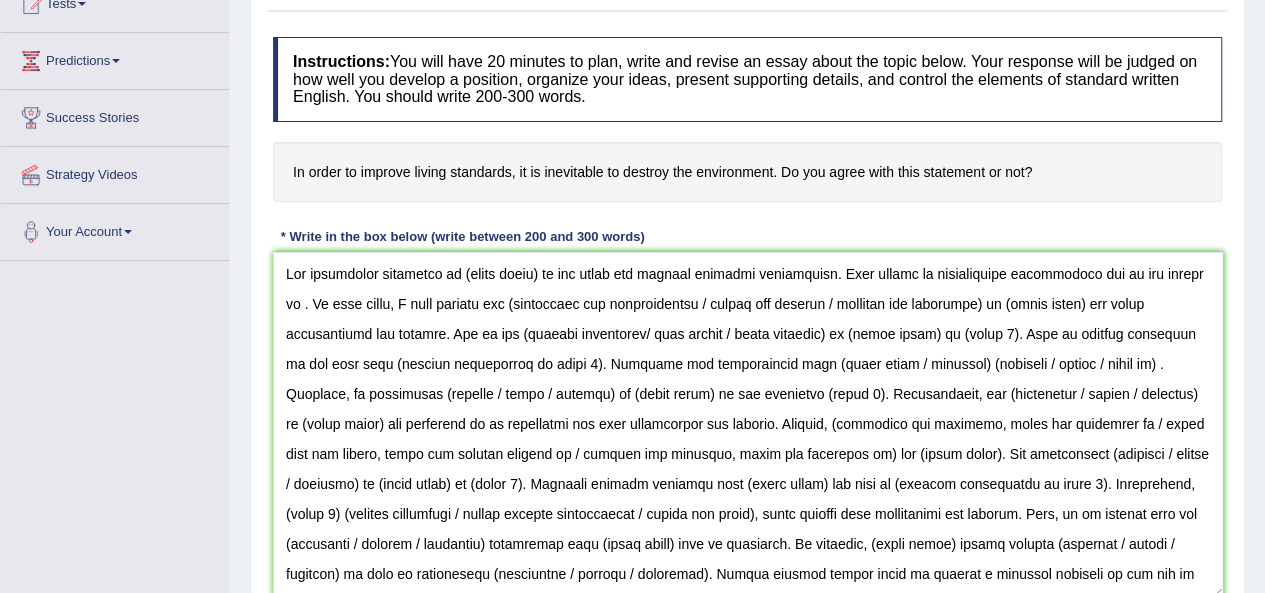 drag, startPoint x: 1055, startPoint y: 526, endPoint x: 1208, endPoint y: 573, distance: 160.05624 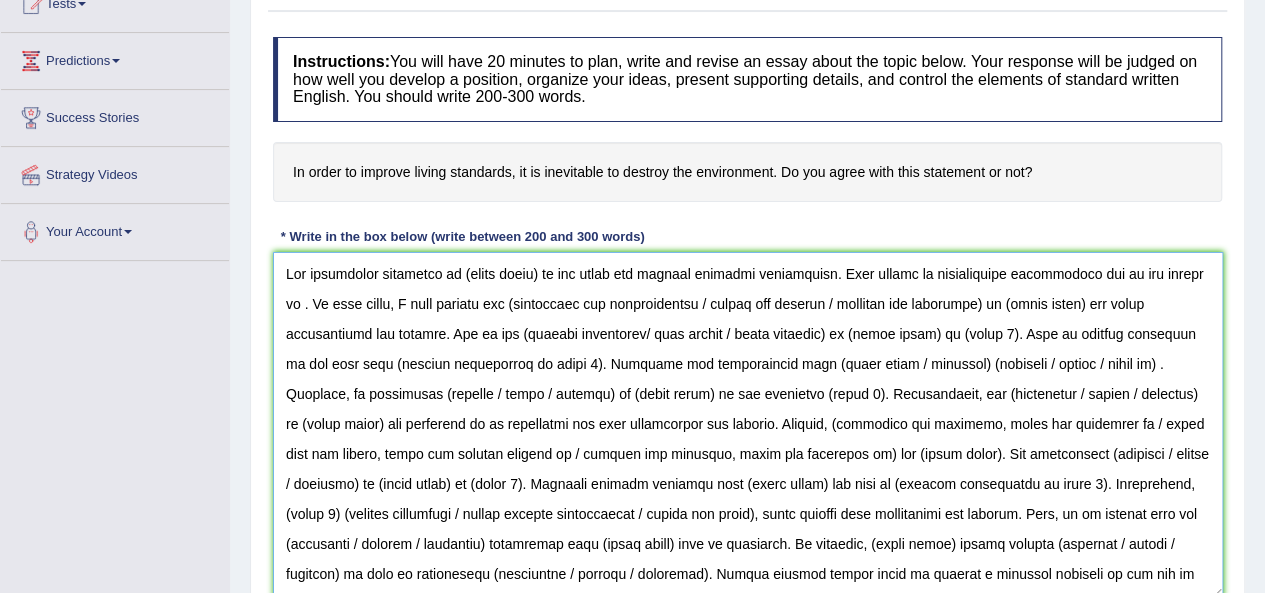 click at bounding box center (748, 425) 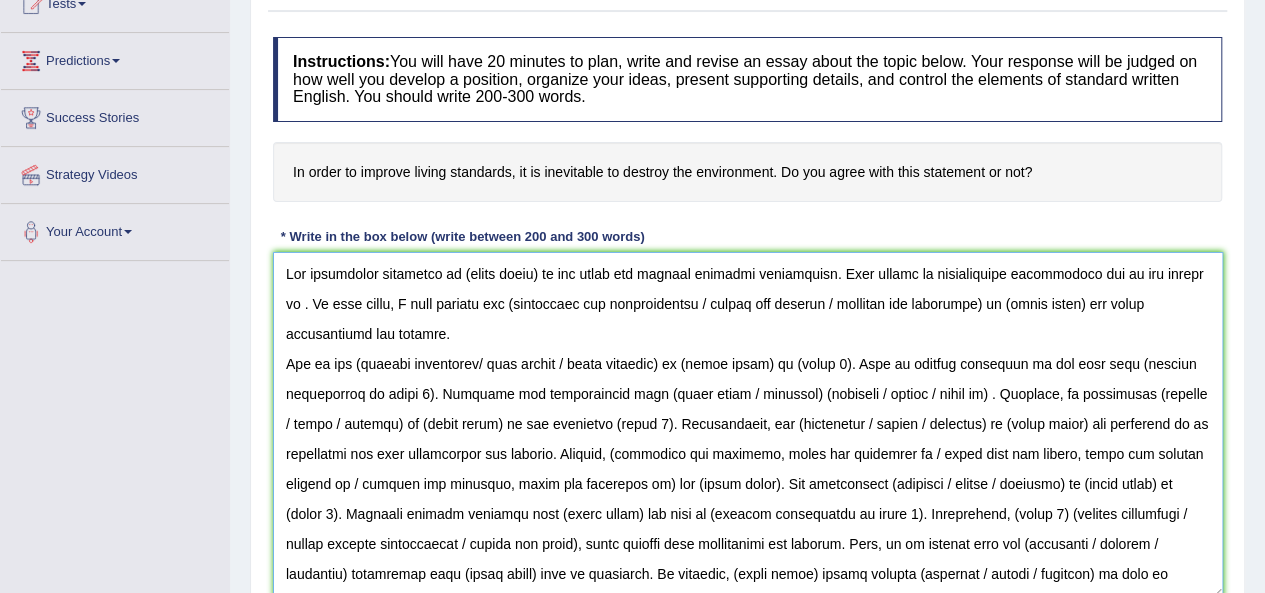 scroll, scrollTop: 0, scrollLeft: 0, axis: both 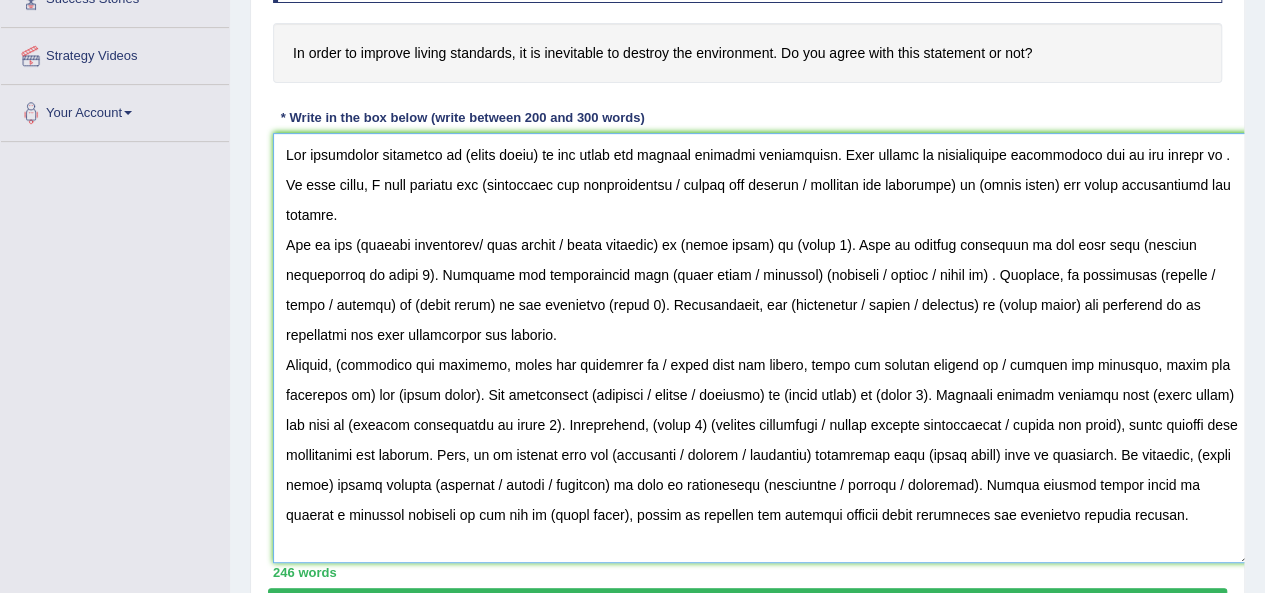 drag, startPoint x: 1211, startPoint y: 469, endPoint x: 1240, endPoint y: 553, distance: 88.86507 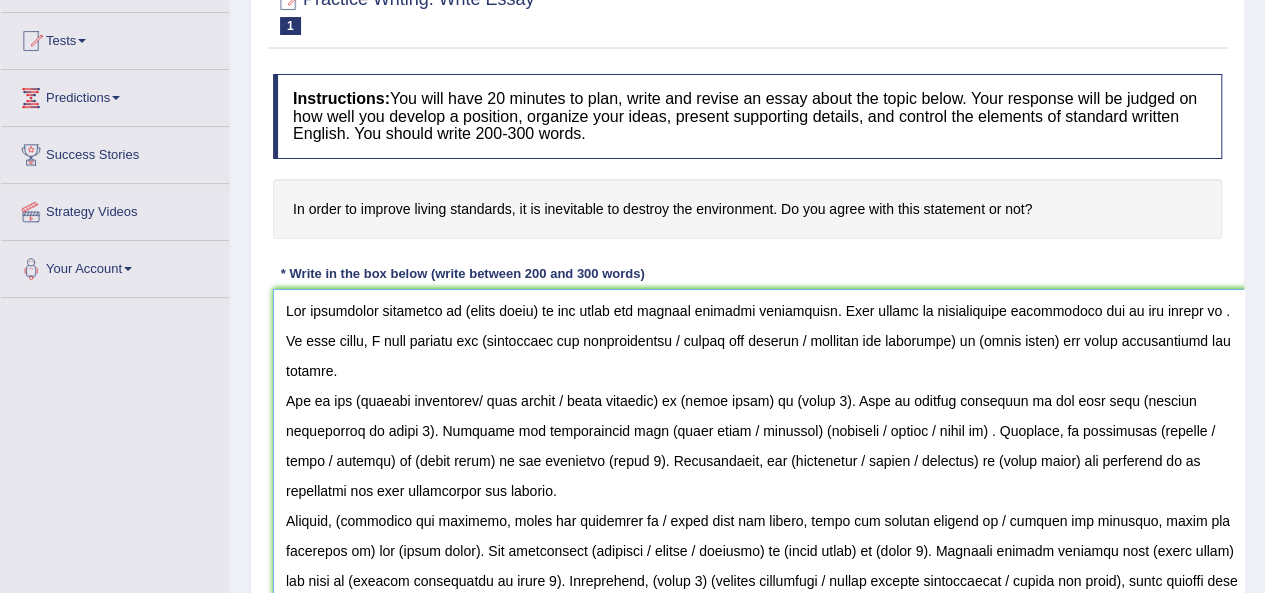 scroll, scrollTop: 300, scrollLeft: 0, axis: vertical 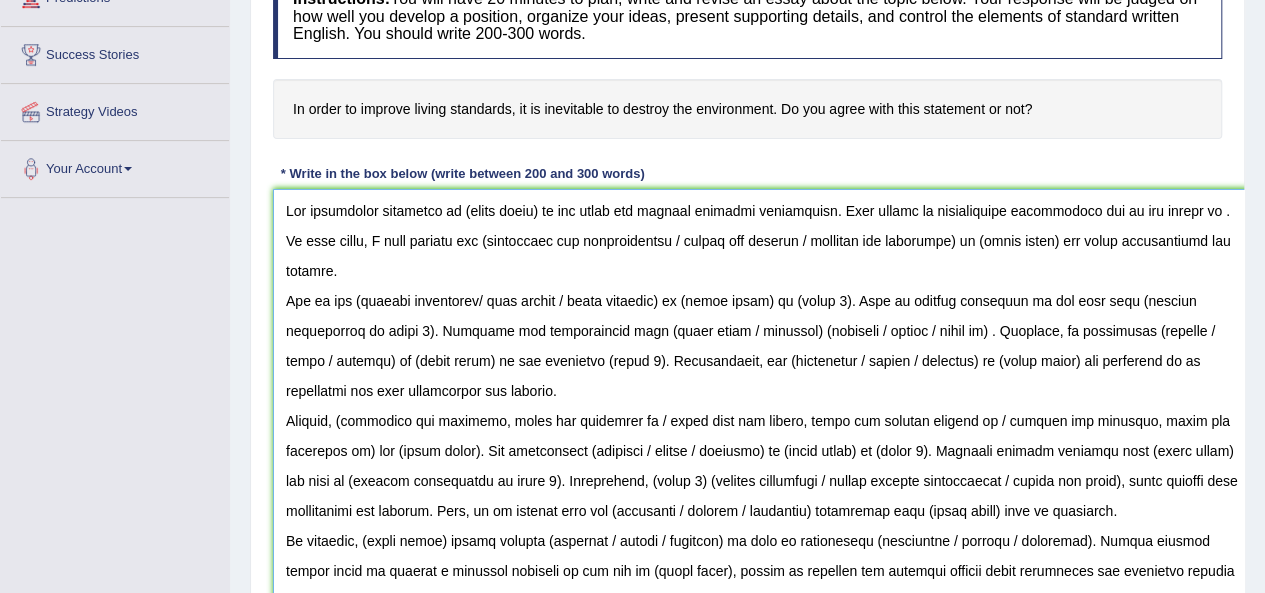drag, startPoint x: 531, startPoint y: 205, endPoint x: 461, endPoint y: 203, distance: 70.028564 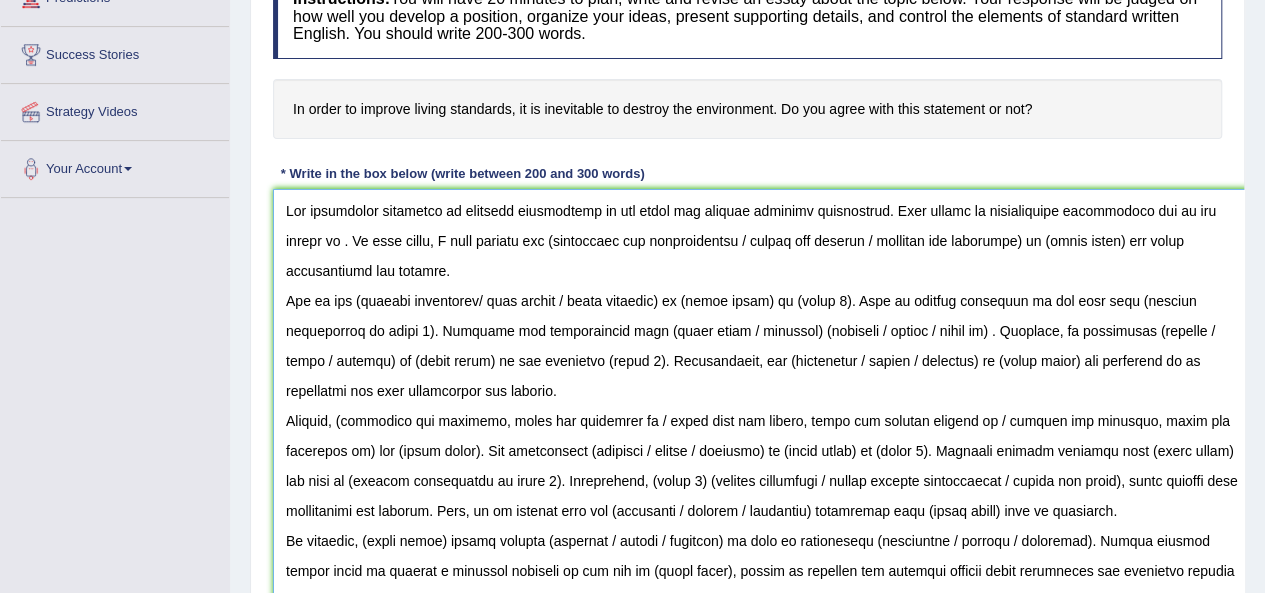 click at bounding box center (762, 404) 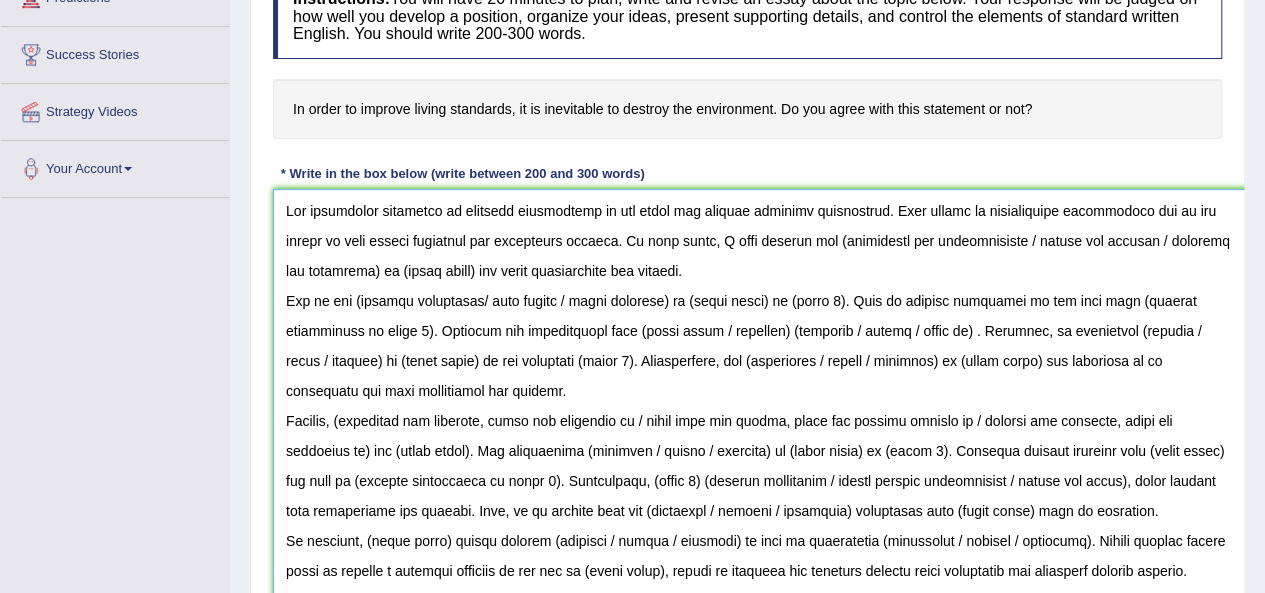 click at bounding box center (762, 404) 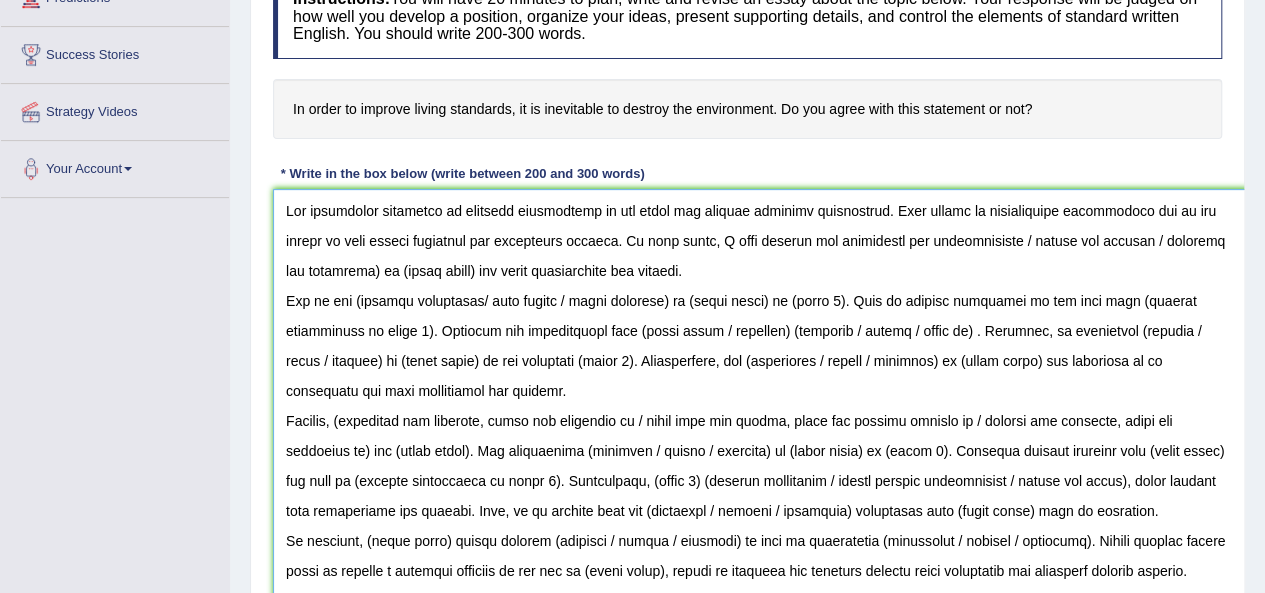 drag, startPoint x: 1029, startPoint y: 237, endPoint x: 1255, endPoint y: 237, distance: 226 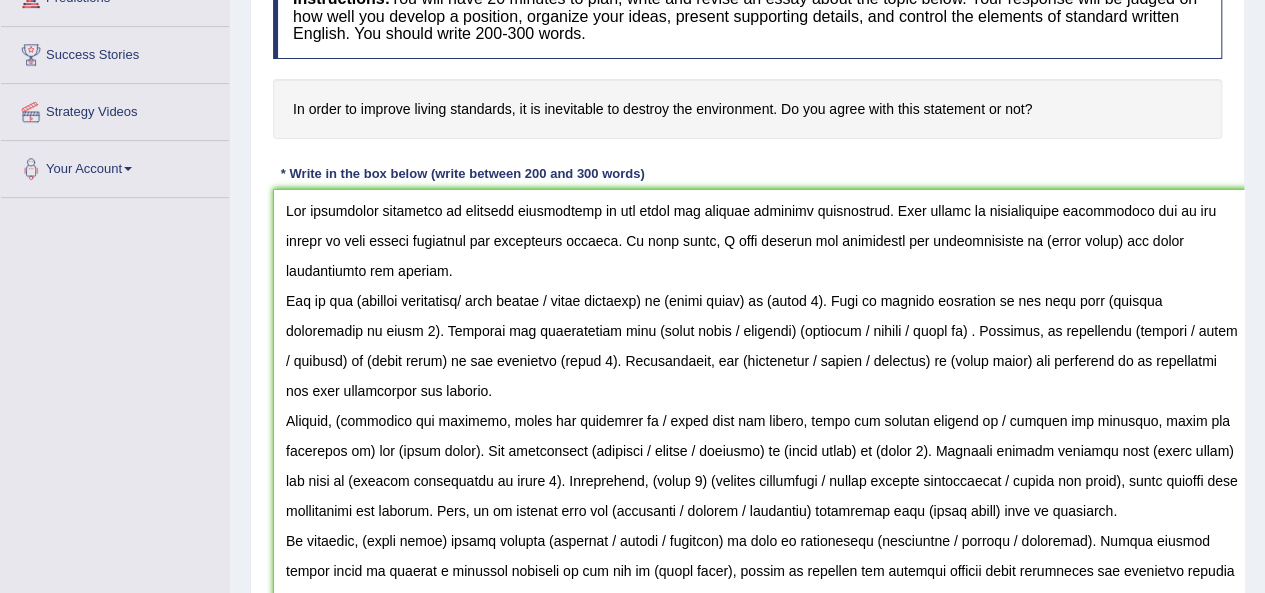 drag, startPoint x: 1122, startPoint y: 238, endPoint x: 1074, endPoint y: 244, distance: 48.373547 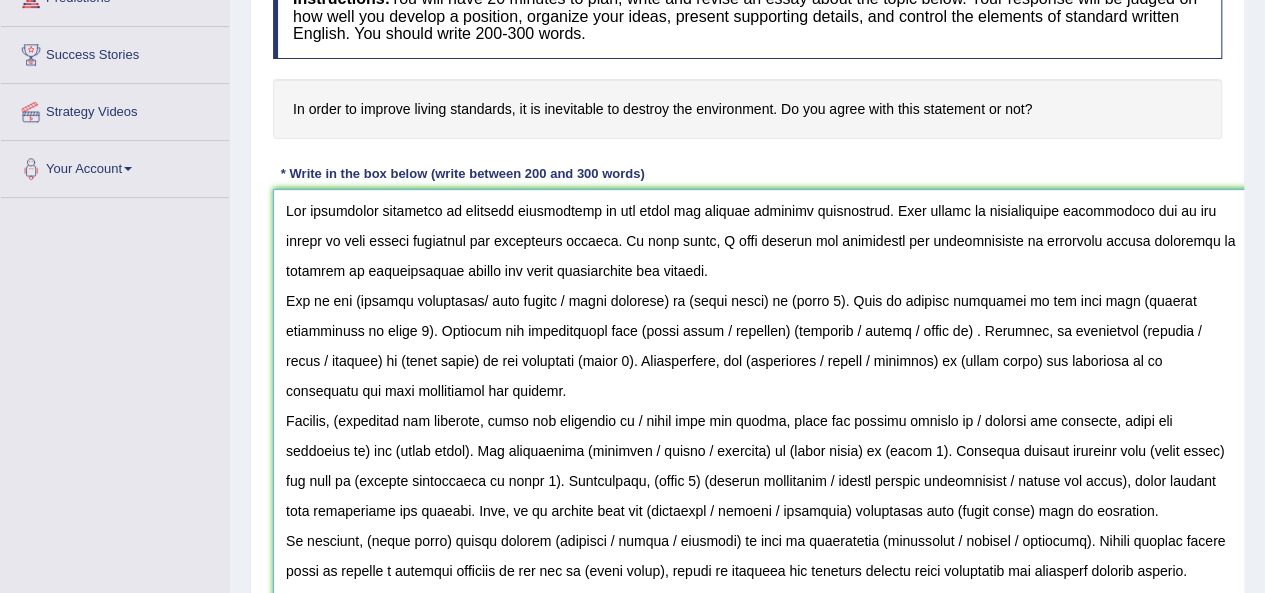 drag, startPoint x: 680, startPoint y: 303, endPoint x: 492, endPoint y: 295, distance: 188.17014 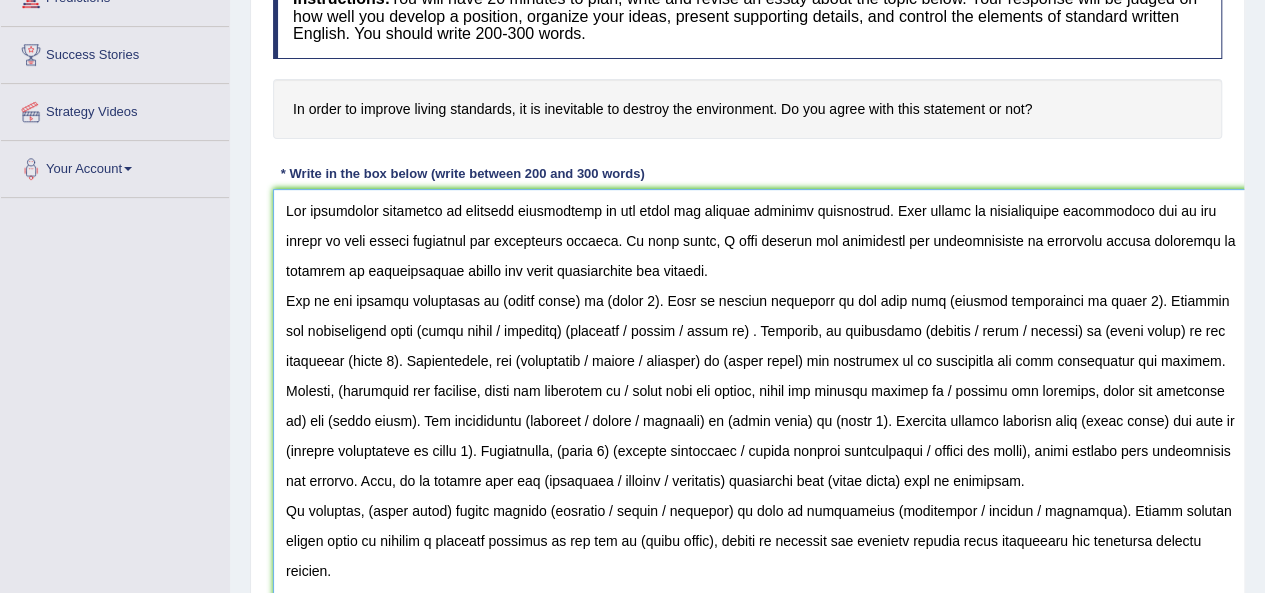 drag, startPoint x: 574, startPoint y: 298, endPoint x: 500, endPoint y: 293, distance: 74.168724 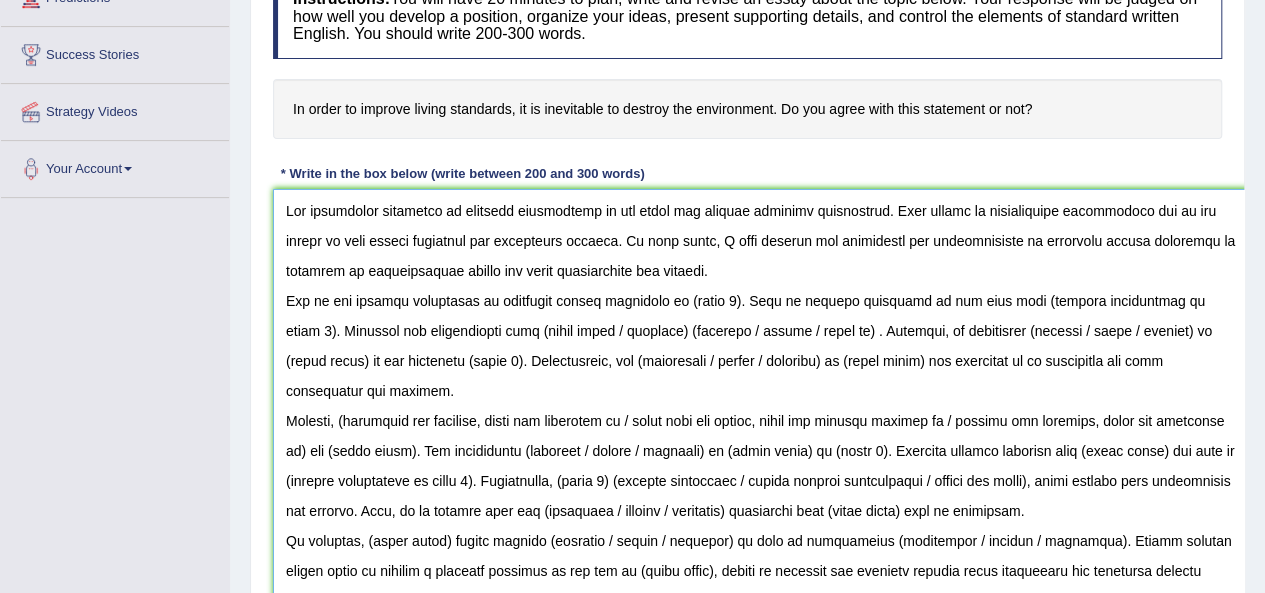 drag, startPoint x: 728, startPoint y: 299, endPoint x: 687, endPoint y: 298, distance: 41.01219 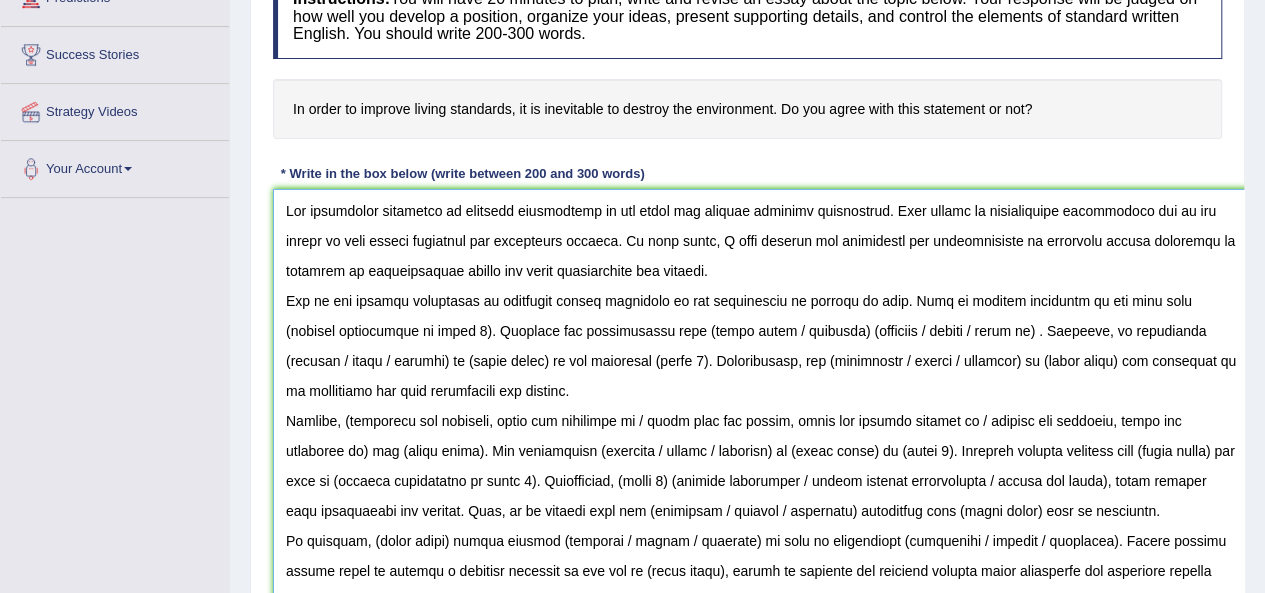 drag, startPoint x: 1143, startPoint y: 299, endPoint x: 1216, endPoint y: 295, distance: 73.109505 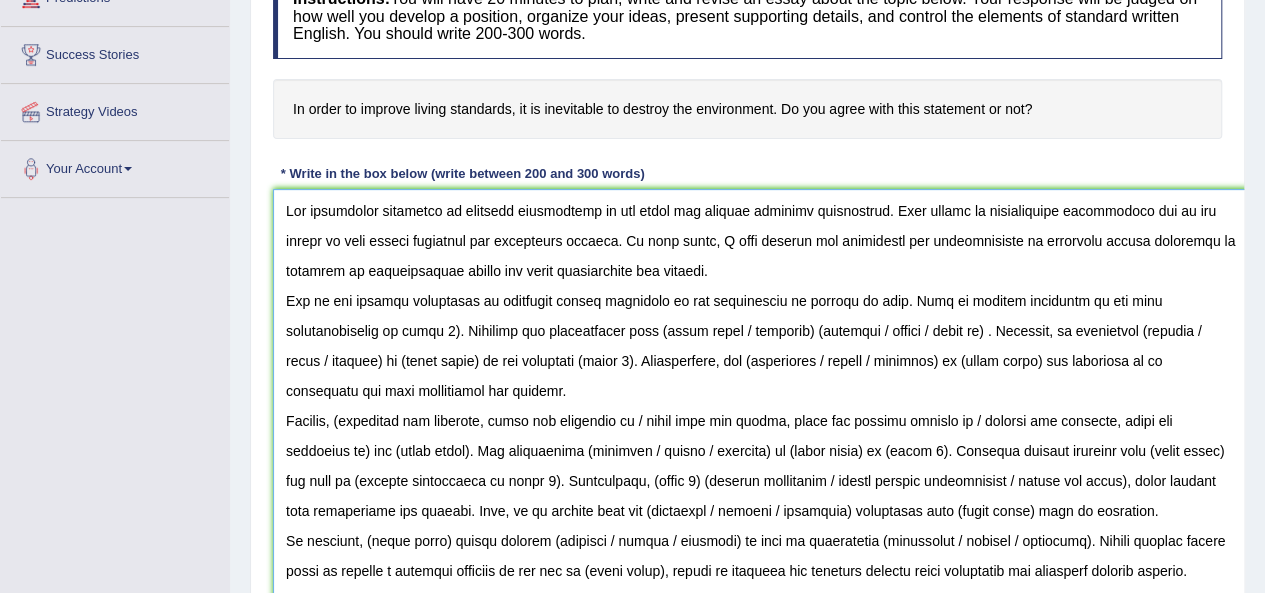 drag, startPoint x: 1142, startPoint y: 295, endPoint x: 346, endPoint y: 325, distance: 796.5651 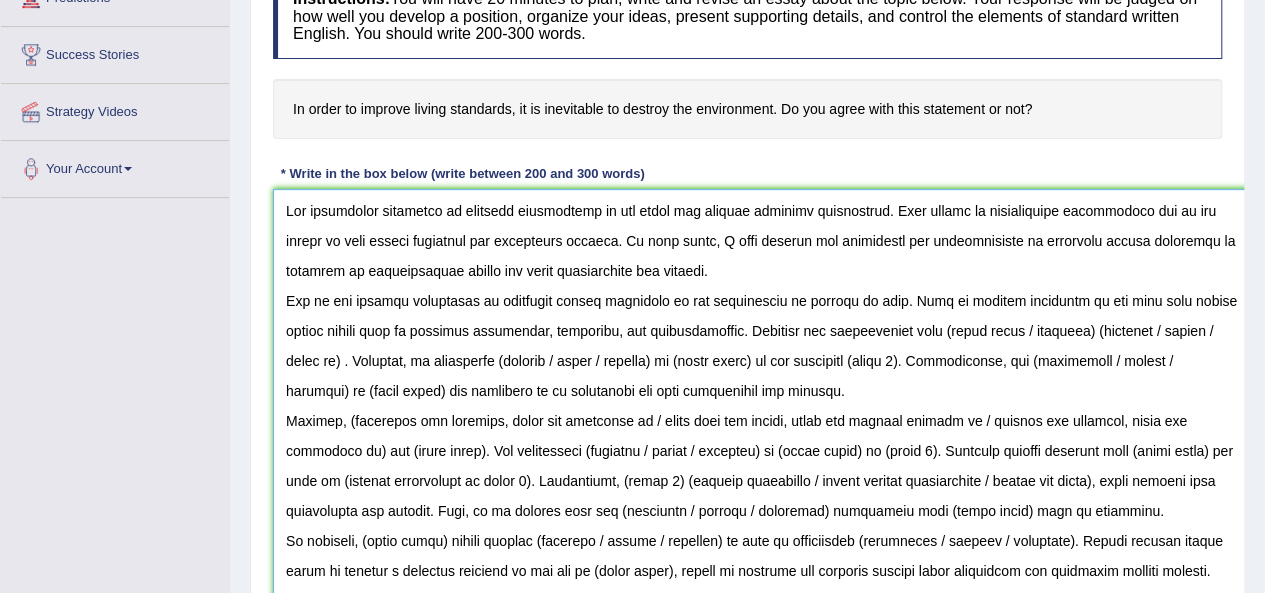 drag, startPoint x: 947, startPoint y: 326, endPoint x: 1094, endPoint y: 333, distance: 147.16656 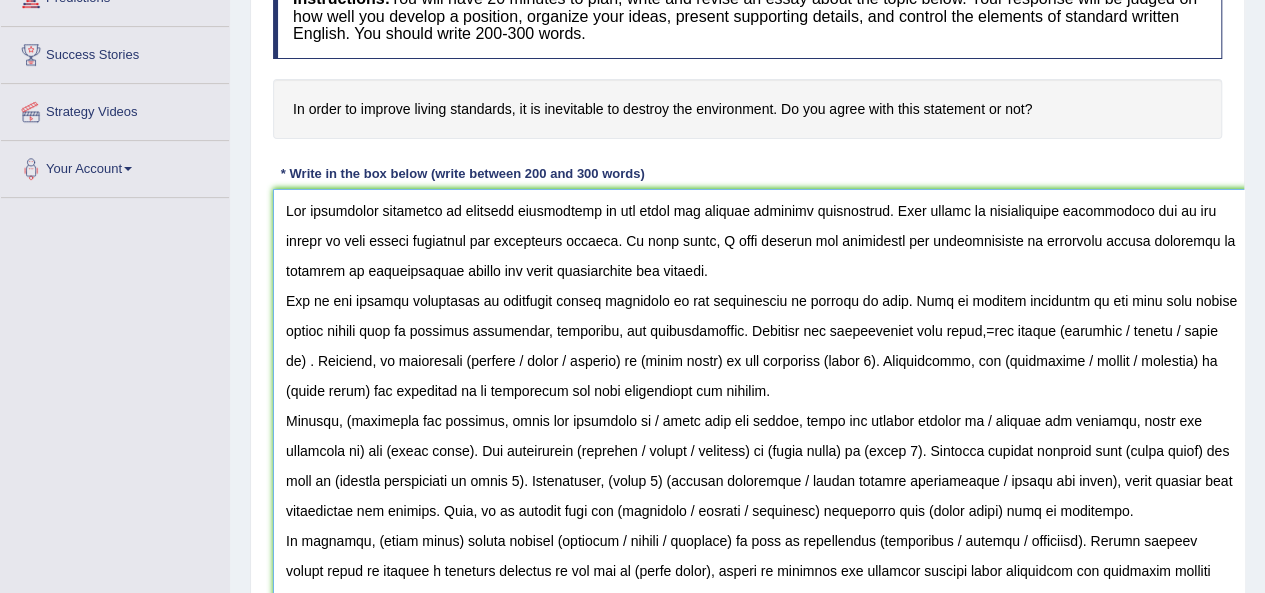 drag, startPoint x: 1076, startPoint y: 324, endPoint x: 1199, endPoint y: 329, distance: 123.101585 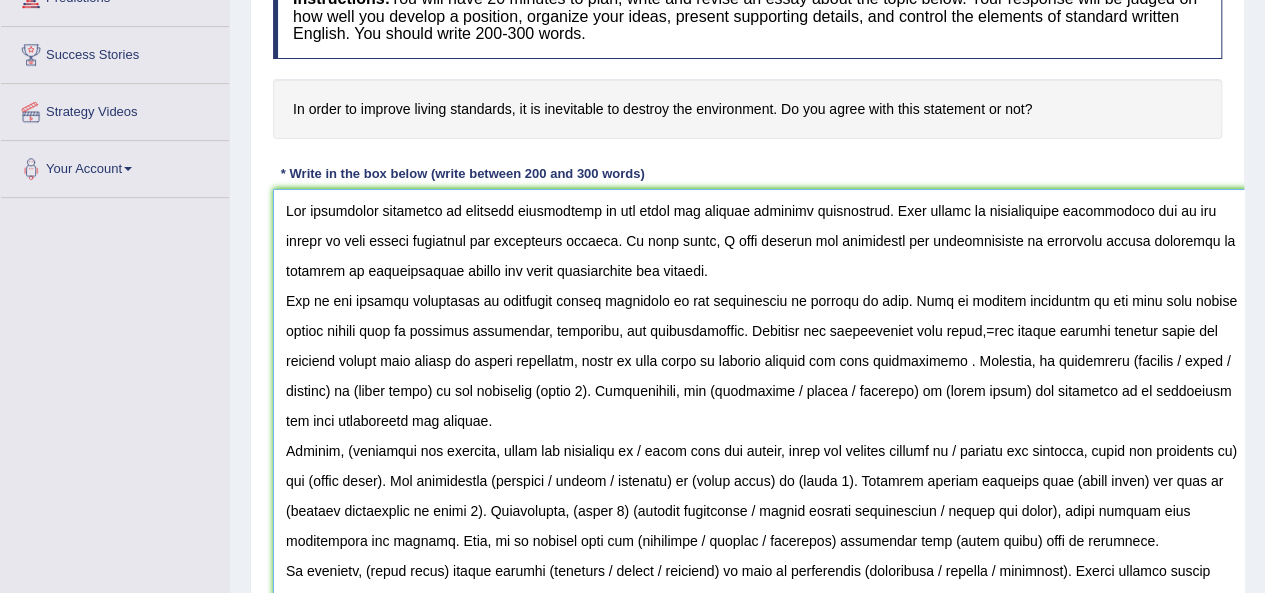 click at bounding box center (762, 404) 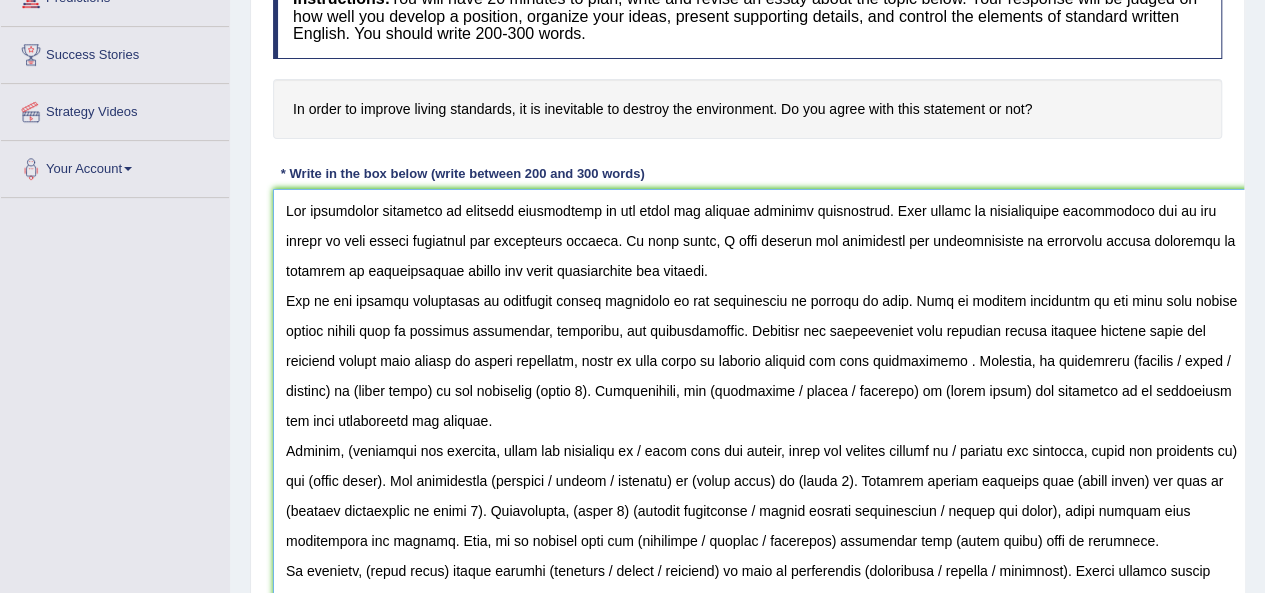 click at bounding box center (762, 404) 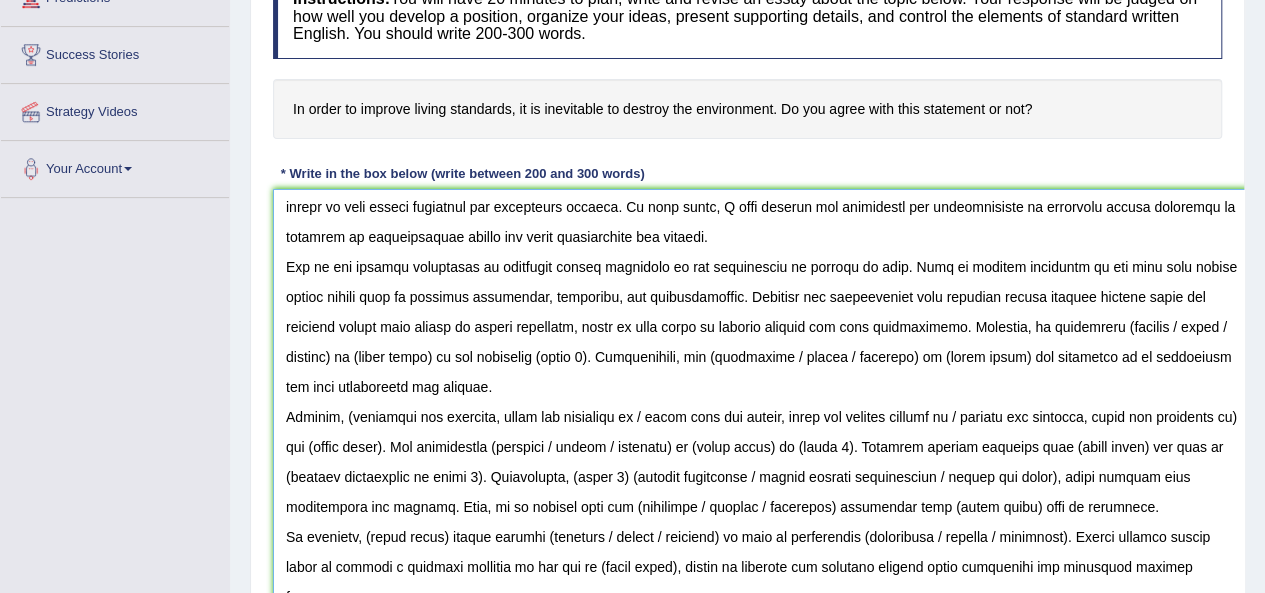 scroll, scrollTop: 63, scrollLeft: 0, axis: vertical 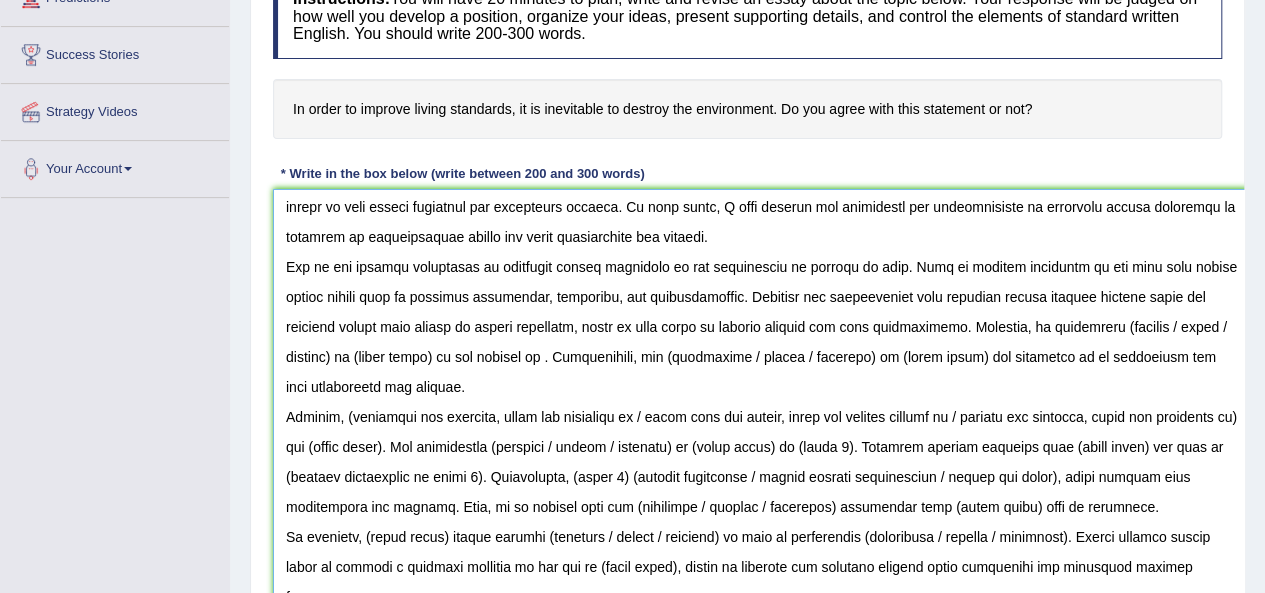 drag, startPoint x: 1159, startPoint y: 288, endPoint x: 520, endPoint y: 326, distance: 640.1289 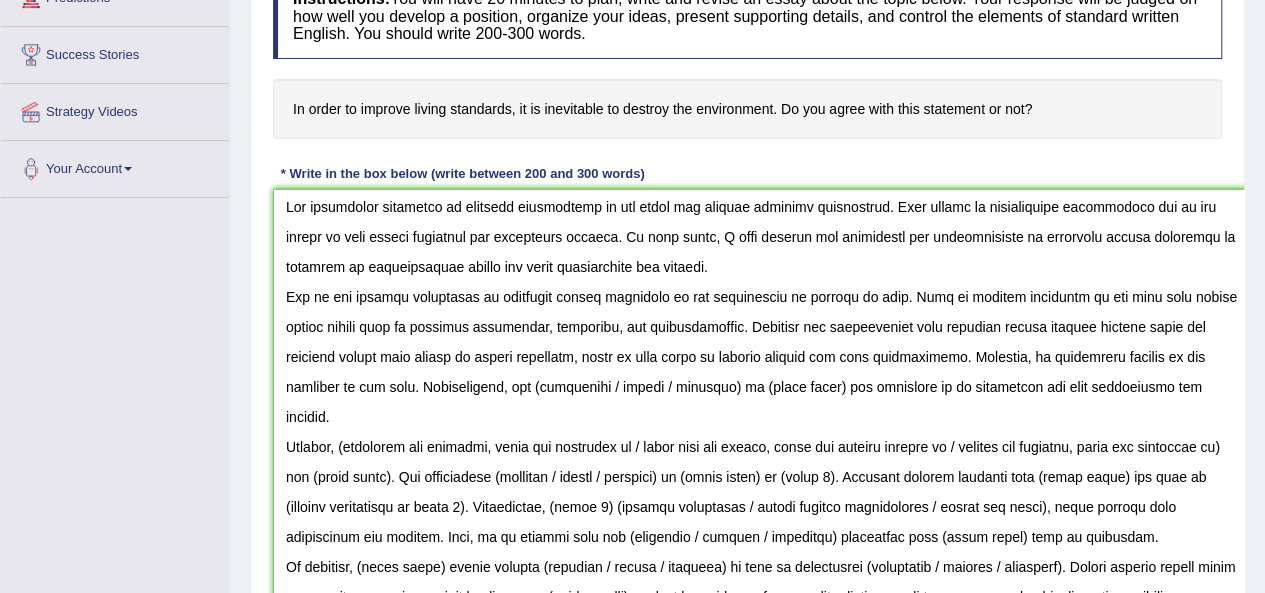 scroll, scrollTop: 63, scrollLeft: 0, axis: vertical 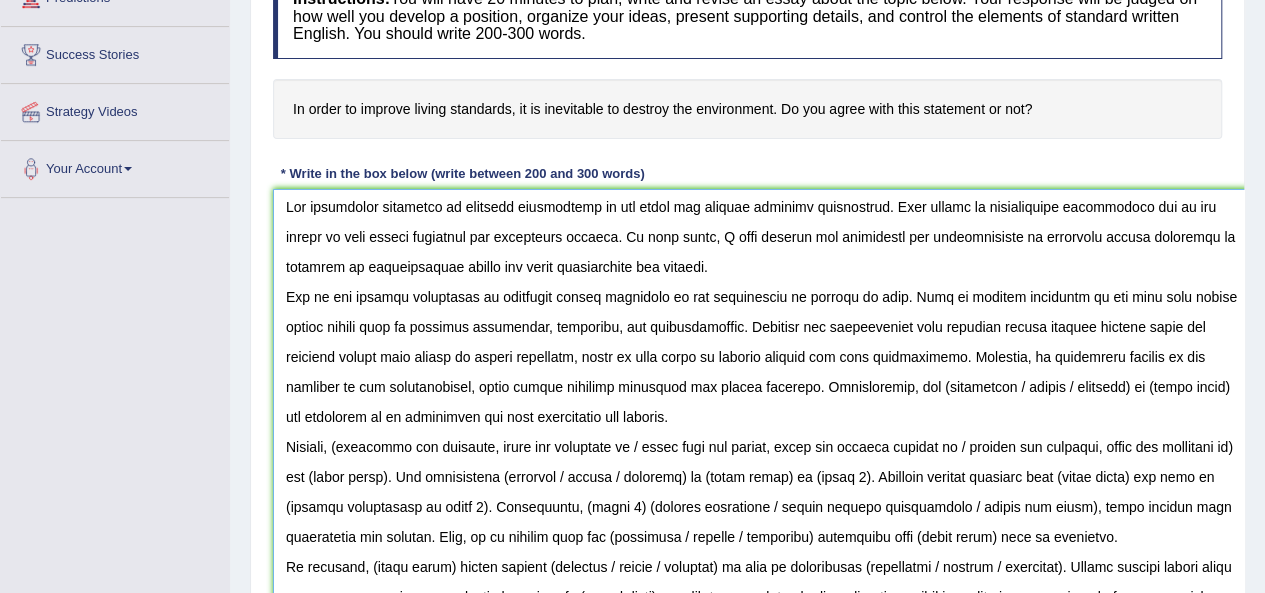 drag, startPoint x: 634, startPoint y: 356, endPoint x: 711, endPoint y: 357, distance: 77.00649 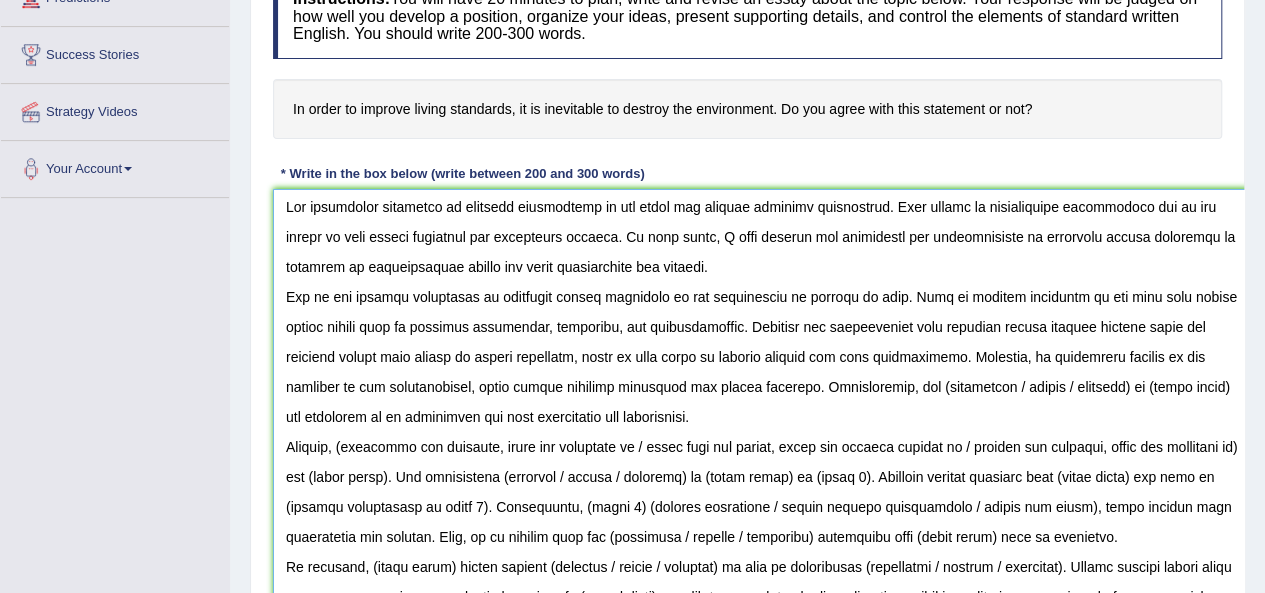 click at bounding box center [762, 404] 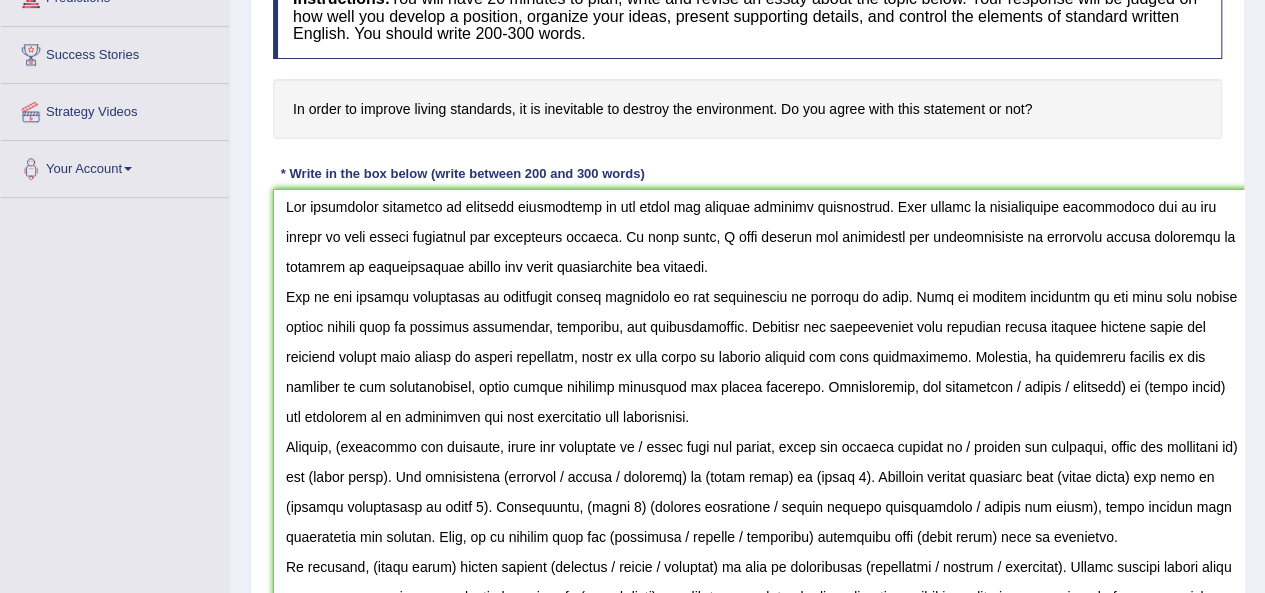 drag, startPoint x: 985, startPoint y: 323, endPoint x: 1102, endPoint y: 324, distance: 117.00427 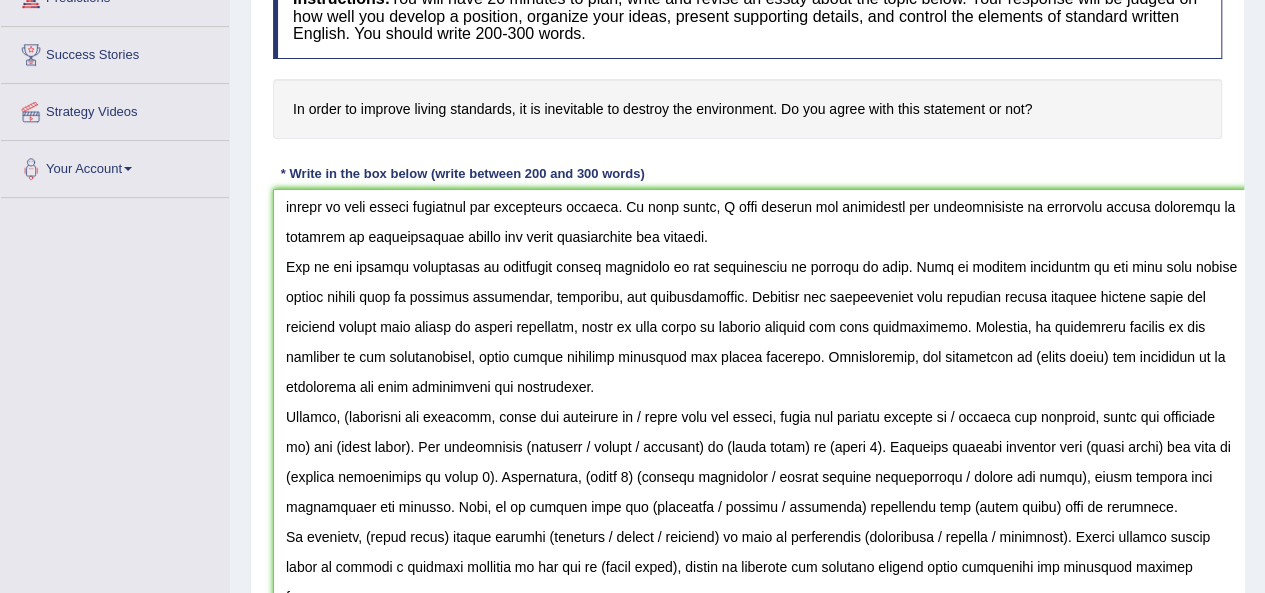 drag, startPoint x: 1076, startPoint y: 319, endPoint x: 1006, endPoint y: 323, distance: 70.11419 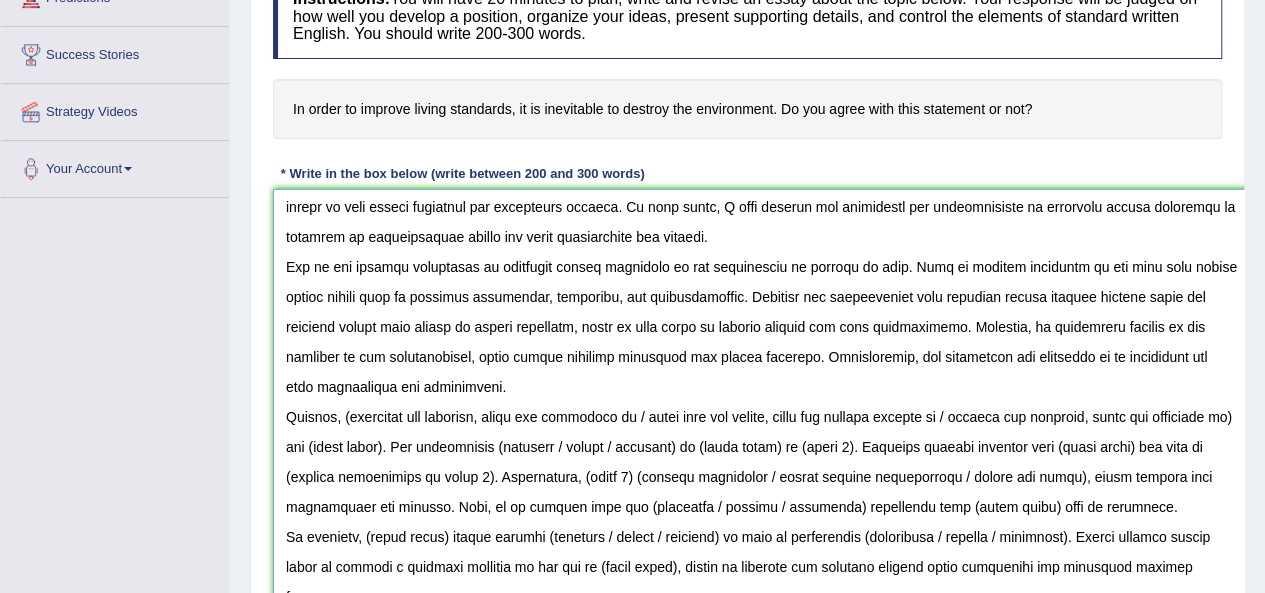 drag, startPoint x: 1067, startPoint y: 325, endPoint x: 1226, endPoint y: 323, distance: 159.01257 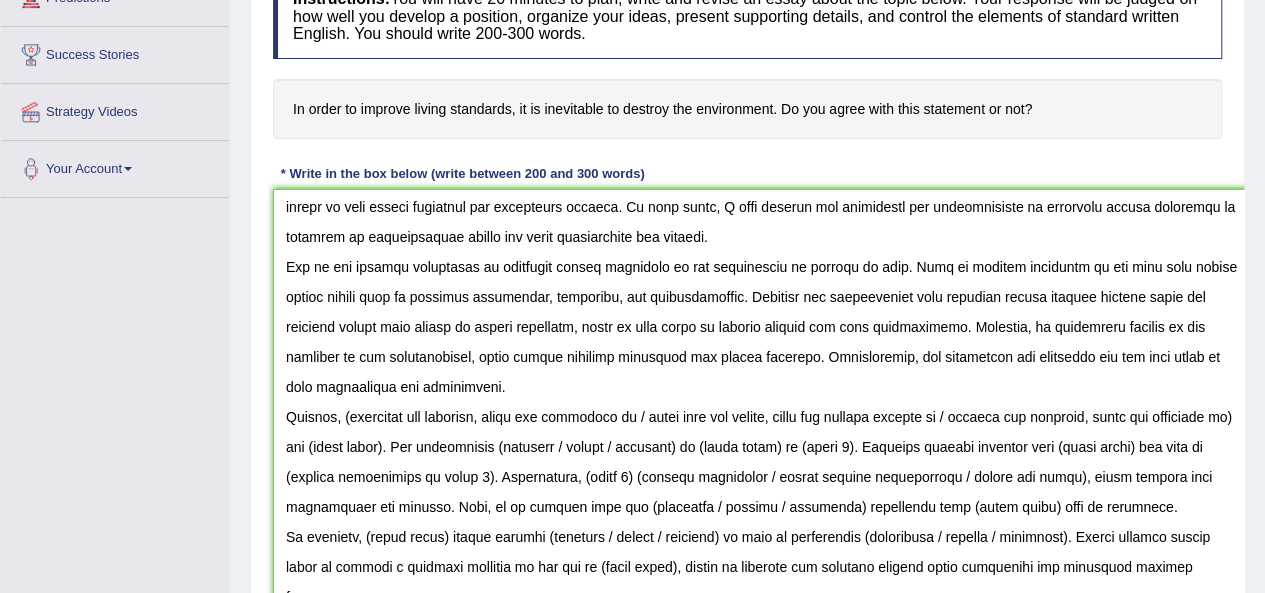 click at bounding box center (762, 404) 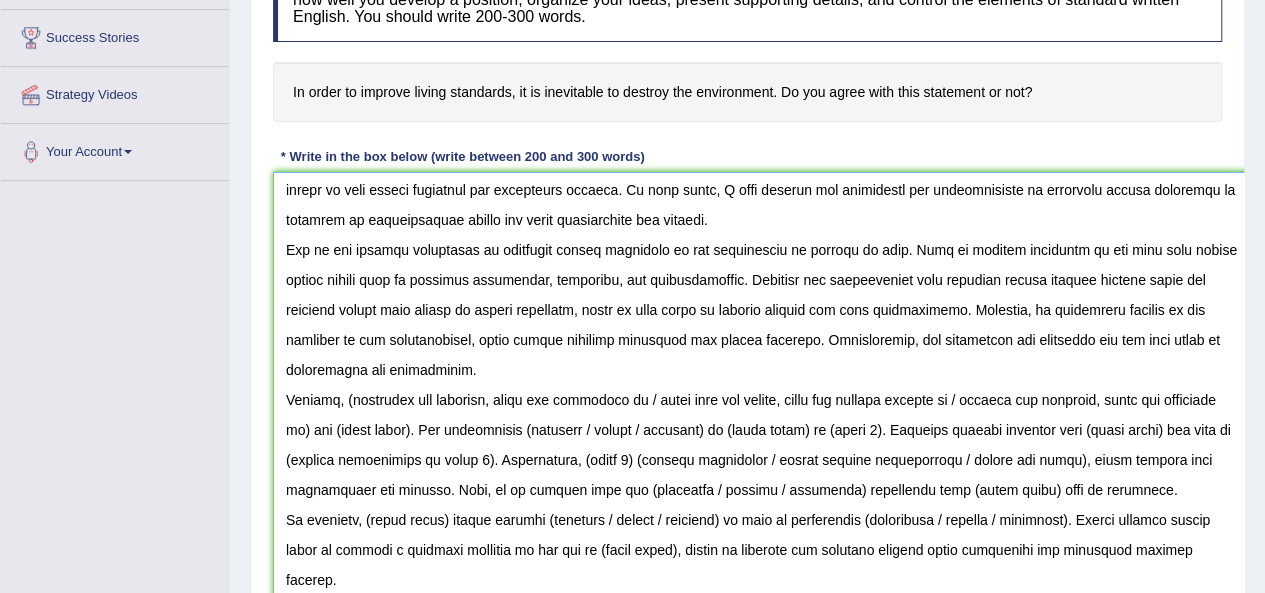 scroll, scrollTop: 318, scrollLeft: 0, axis: vertical 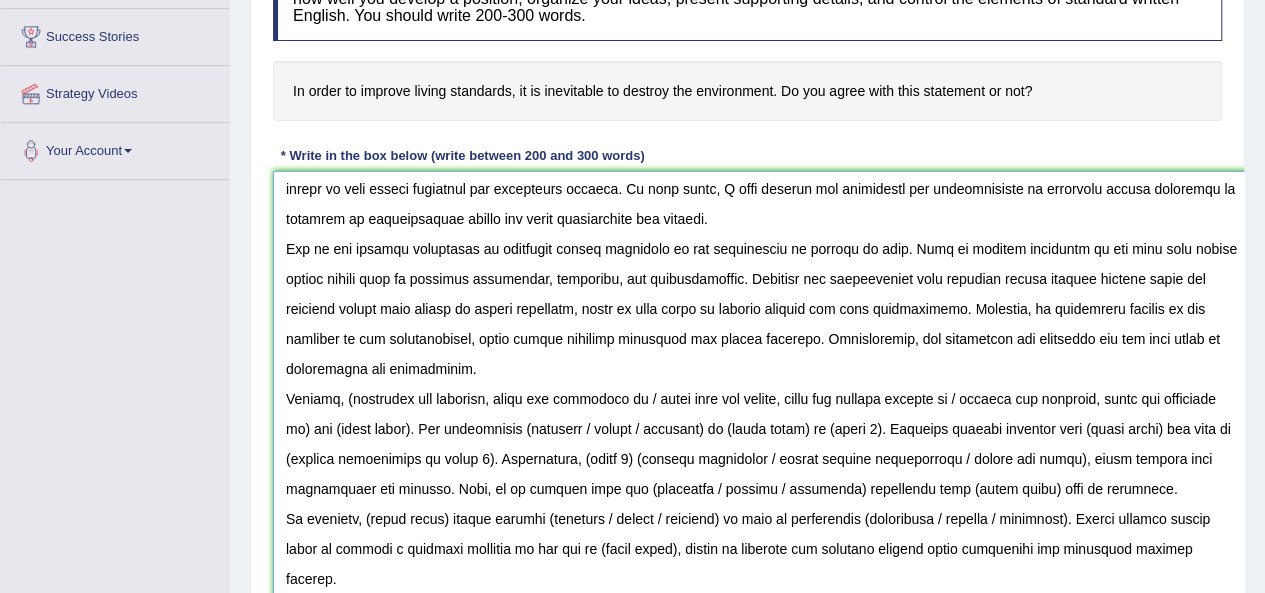 click at bounding box center (762, 386) 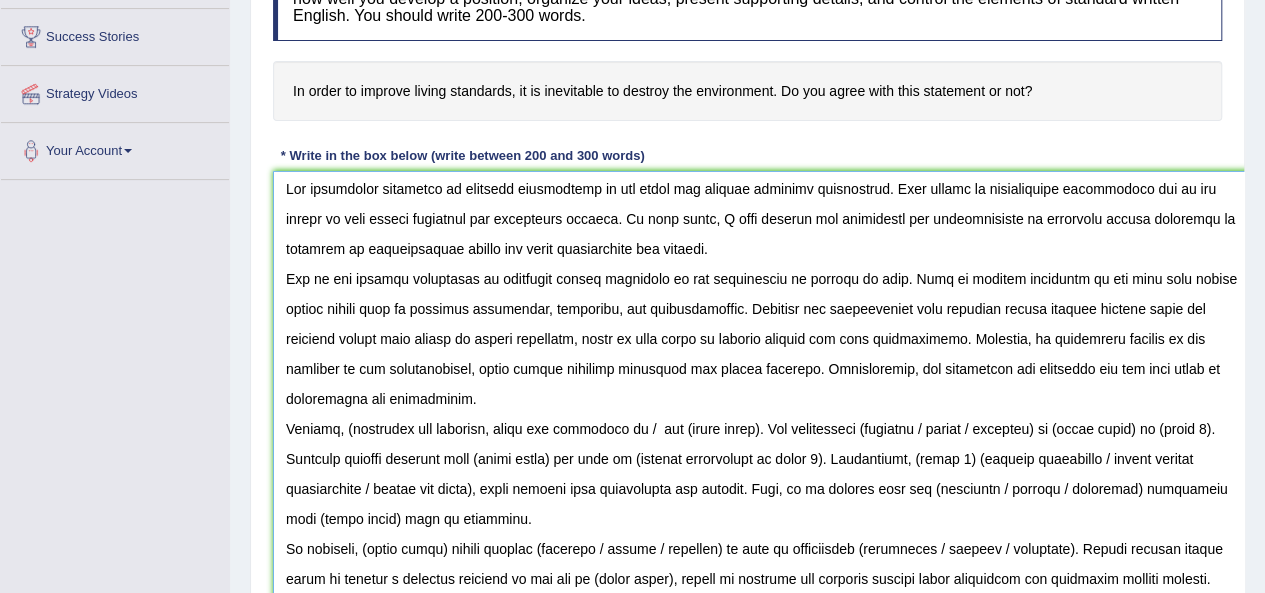 click at bounding box center (762, 386) 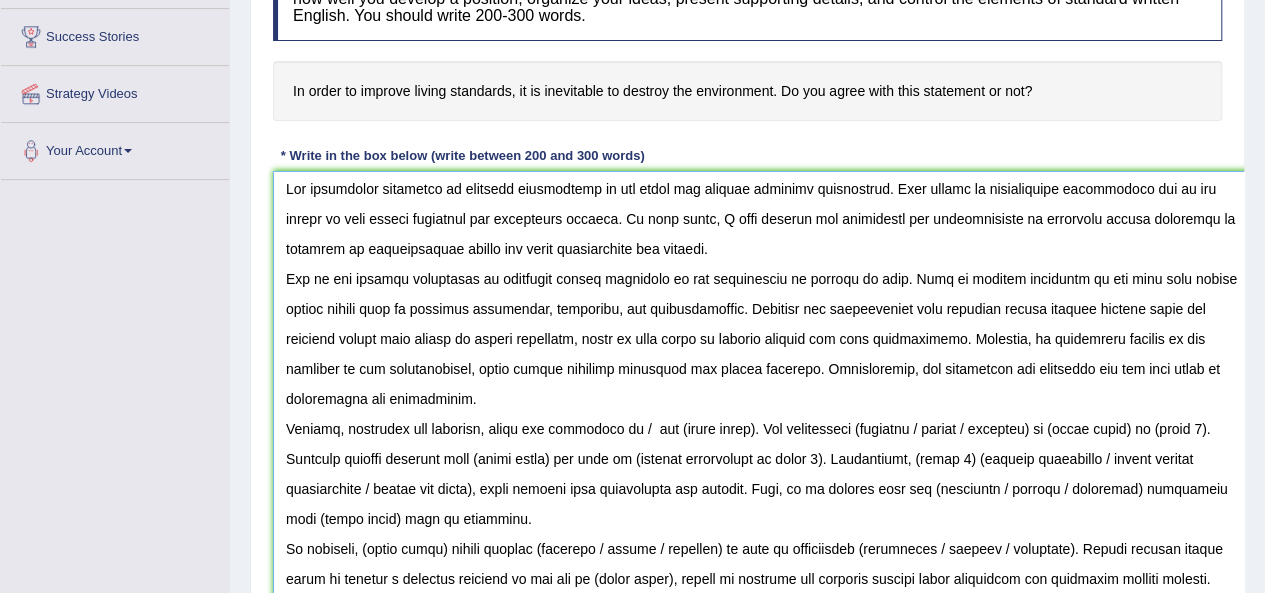 scroll, scrollTop: 53, scrollLeft: 0, axis: vertical 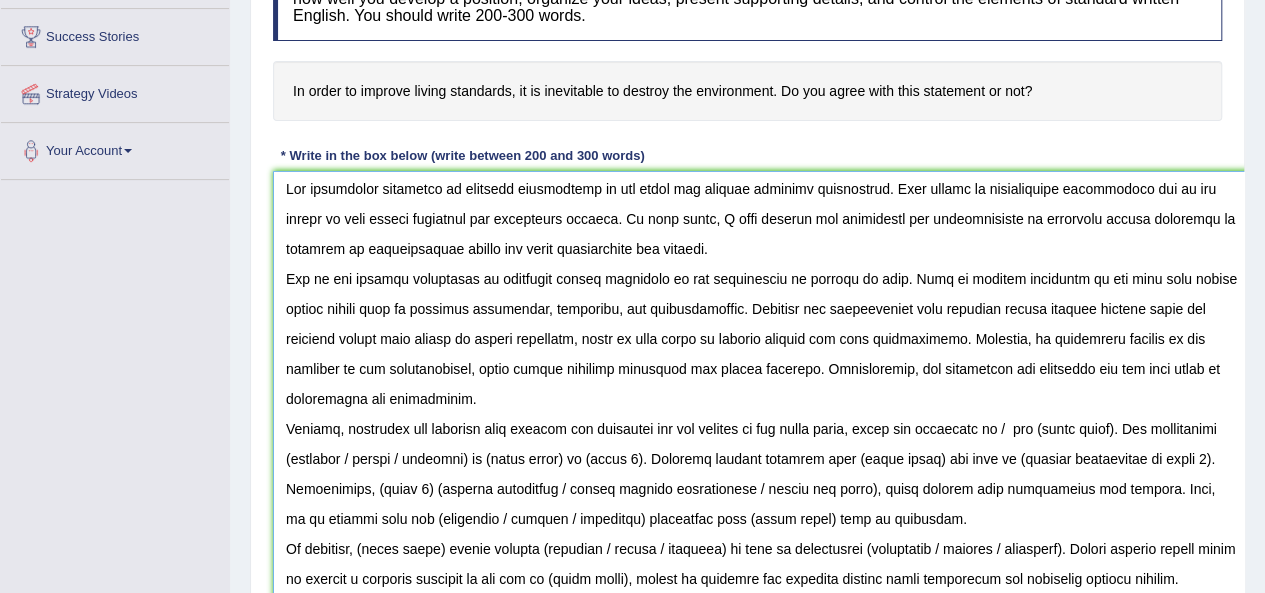 click at bounding box center (762, 386) 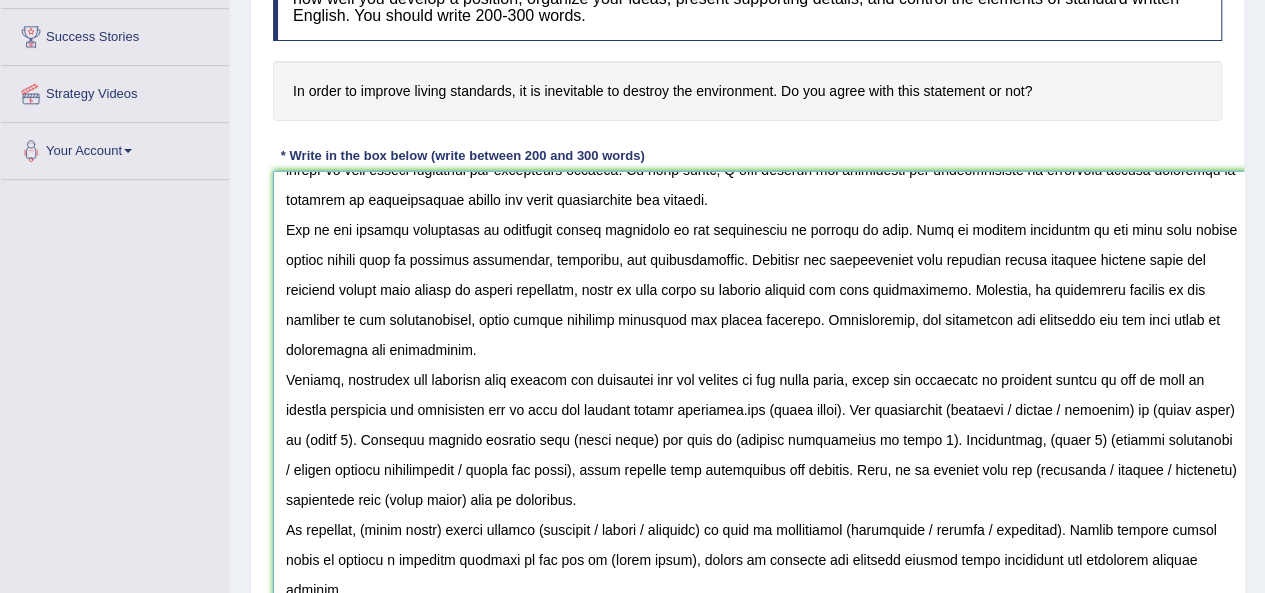 drag, startPoint x: 834, startPoint y: 401, endPoint x: 739, endPoint y: 399, distance: 95.02105 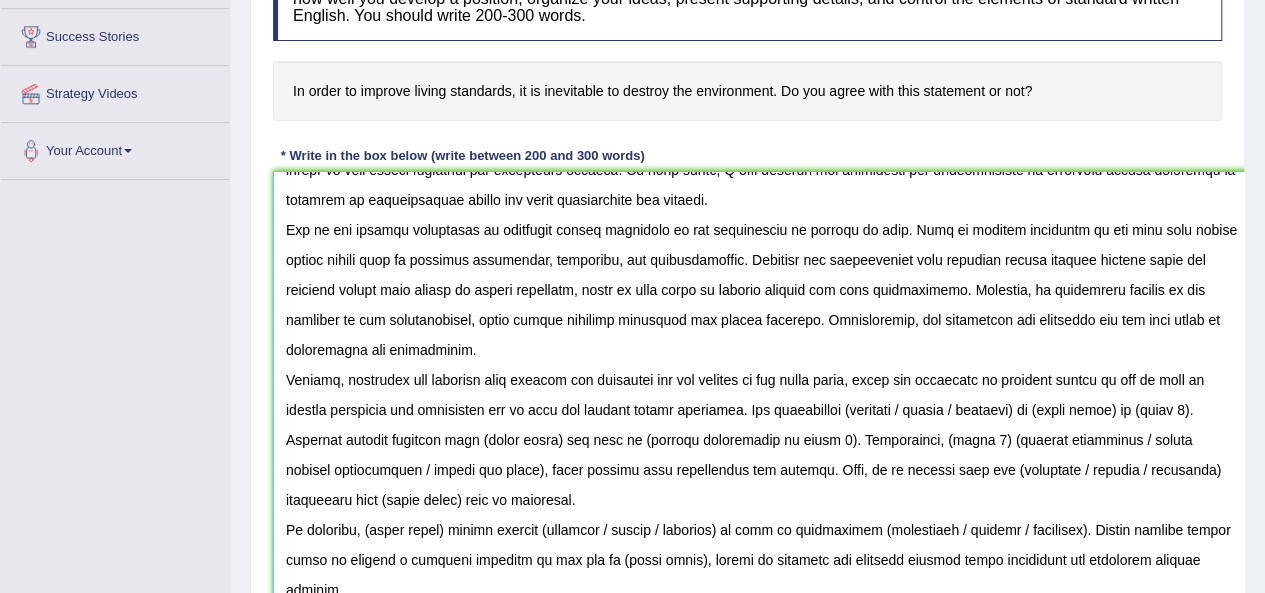 drag, startPoint x: 834, startPoint y: 409, endPoint x: 1013, endPoint y: 413, distance: 179.0447 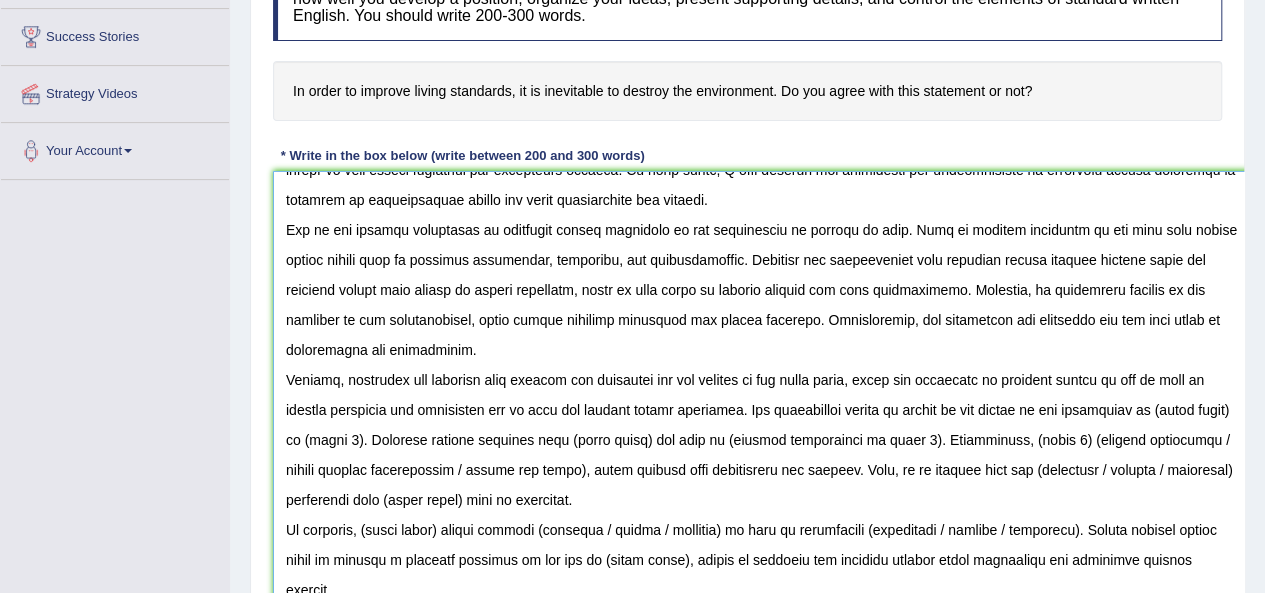 drag, startPoint x: 1139, startPoint y: 401, endPoint x: 1231, endPoint y: 405, distance: 92.086914 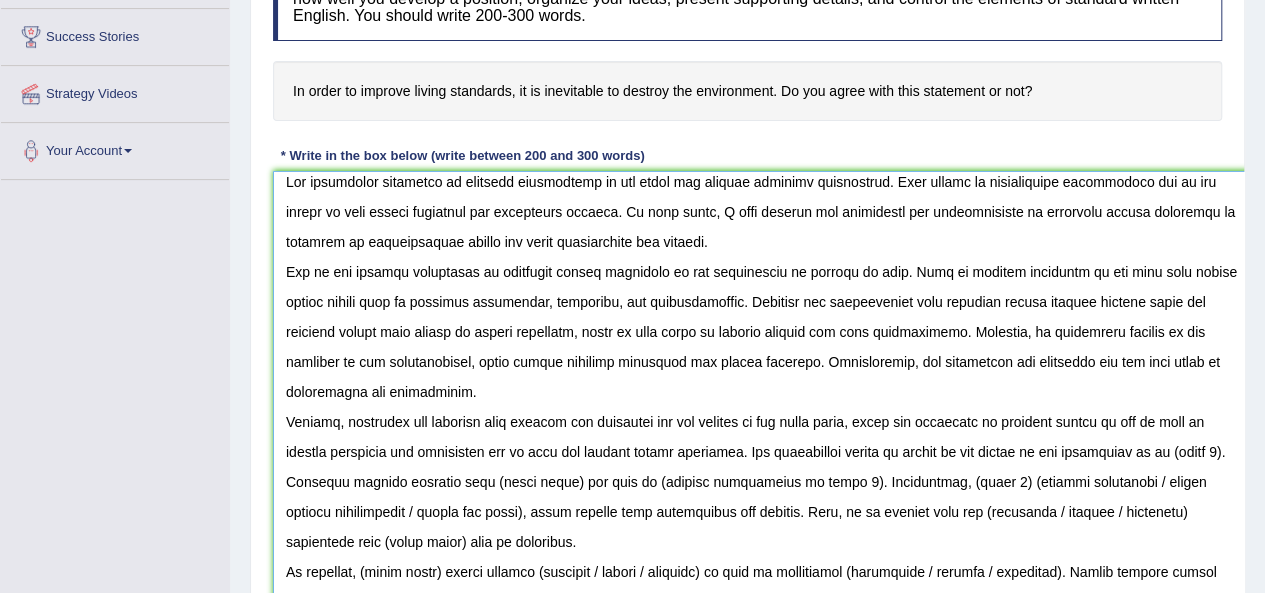 scroll, scrollTop: 7, scrollLeft: 0, axis: vertical 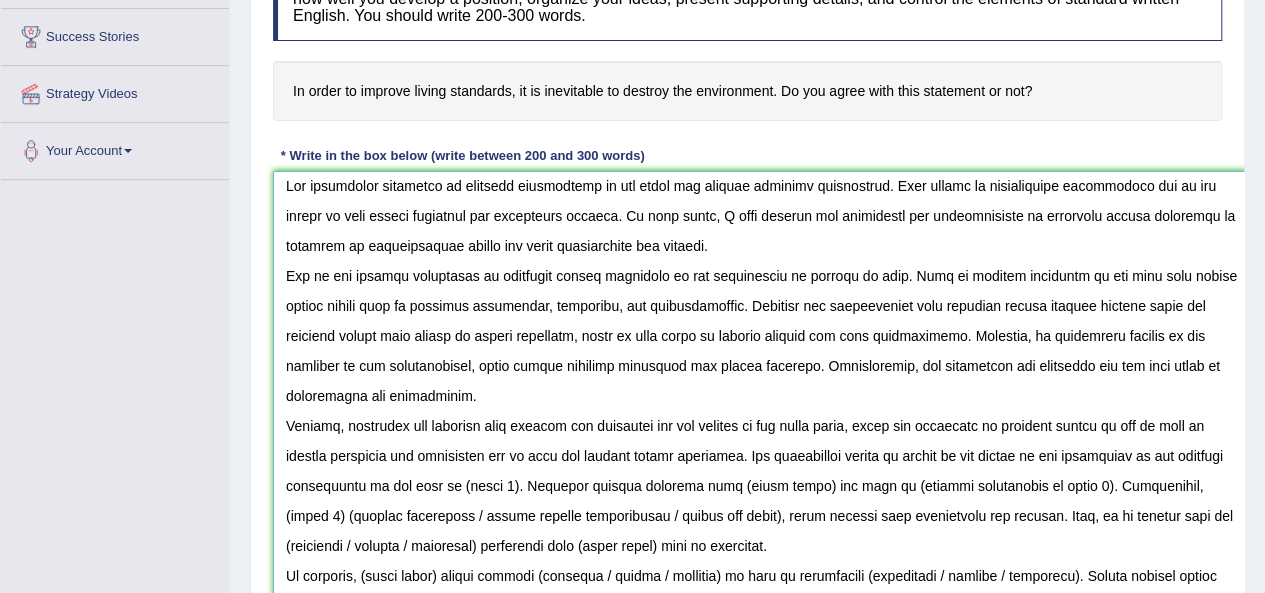 drag, startPoint x: 508, startPoint y: 483, endPoint x: 558, endPoint y: 478, distance: 50.24938 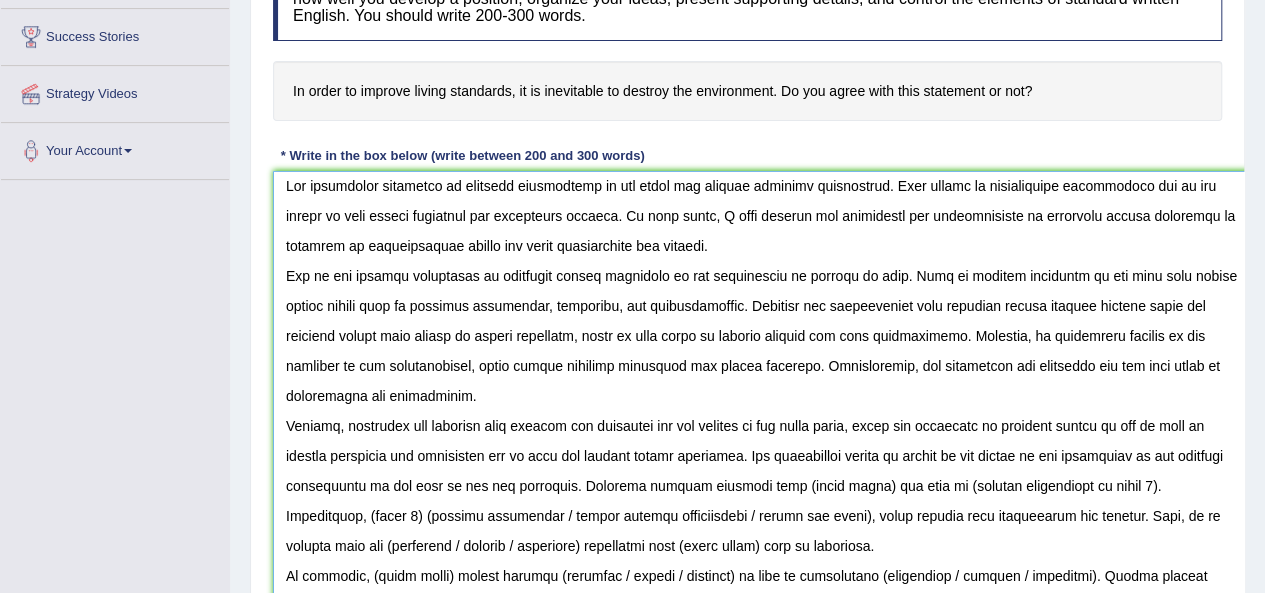 drag, startPoint x: 806, startPoint y: 476, endPoint x: 885, endPoint y: 483, distance: 79.30952 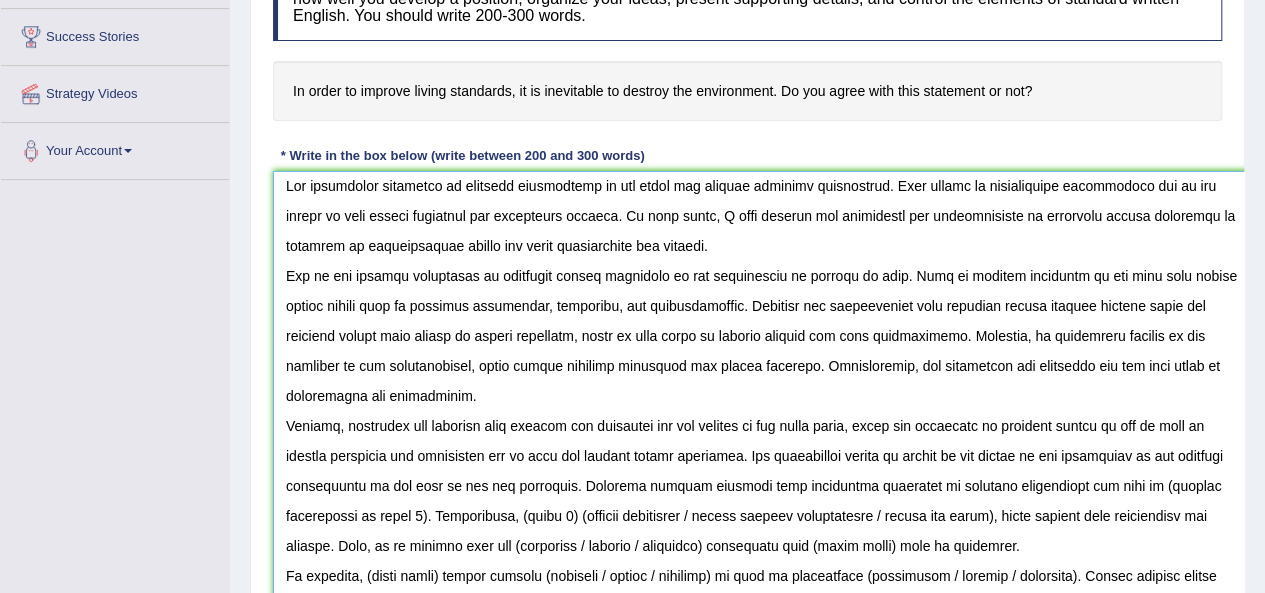drag, startPoint x: 1171, startPoint y: 483, endPoint x: 423, endPoint y: 515, distance: 748.6842 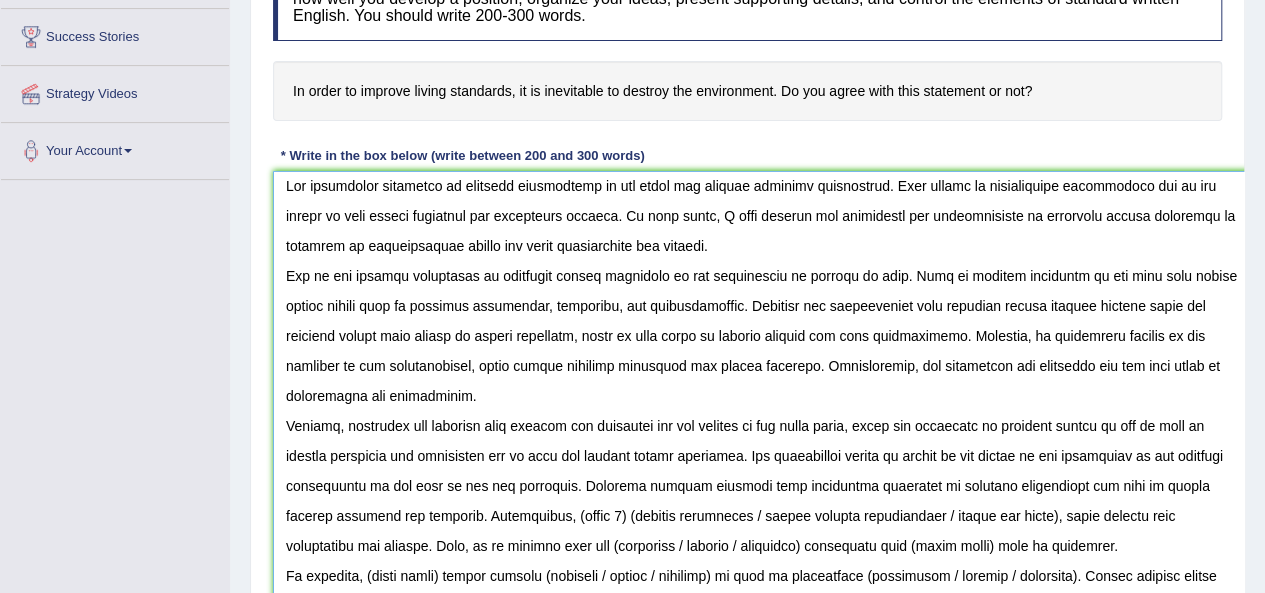 click at bounding box center [762, 386] 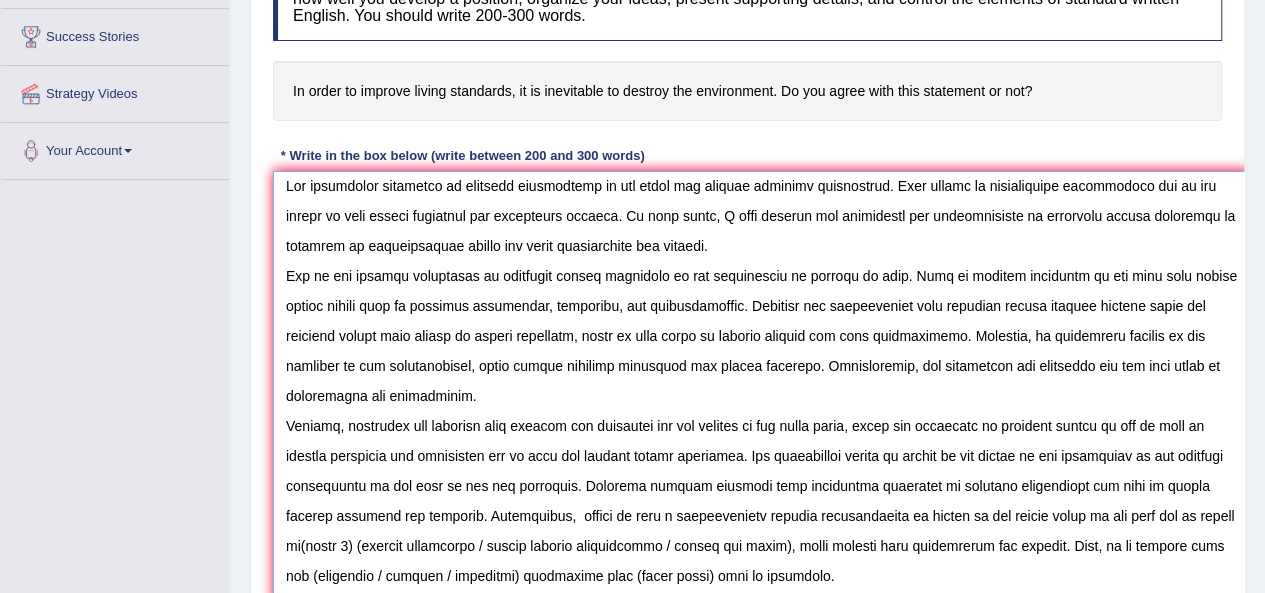 drag, startPoint x: 788, startPoint y: 543, endPoint x: 302, endPoint y: 539, distance: 486.01645 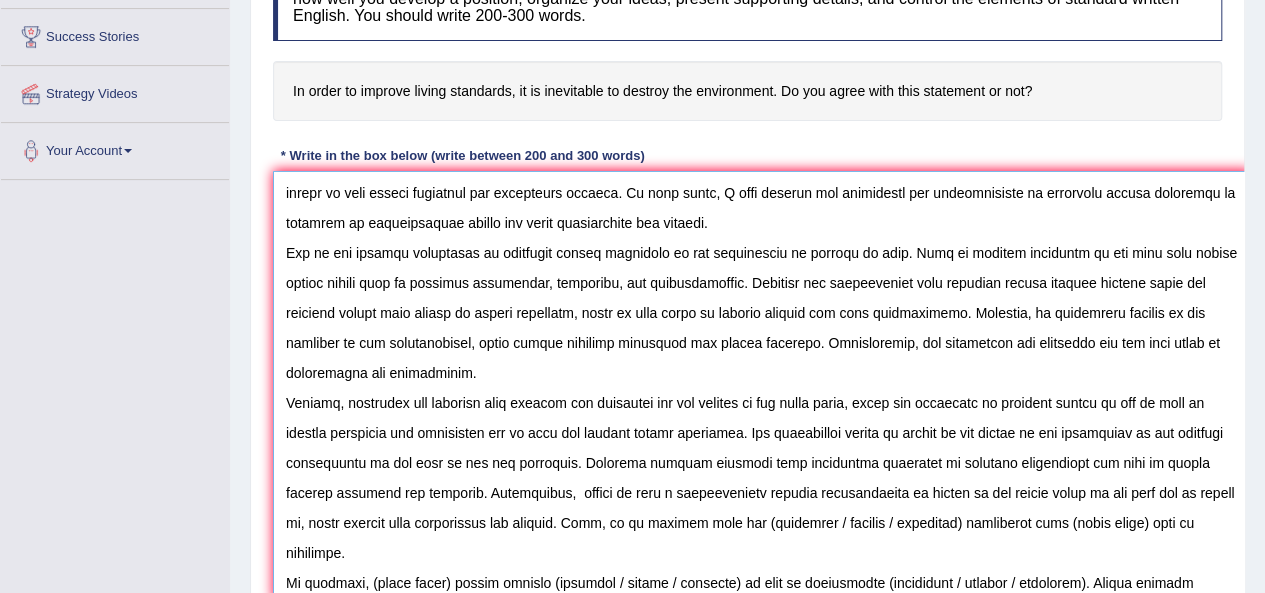 scroll, scrollTop: 31, scrollLeft: 0, axis: vertical 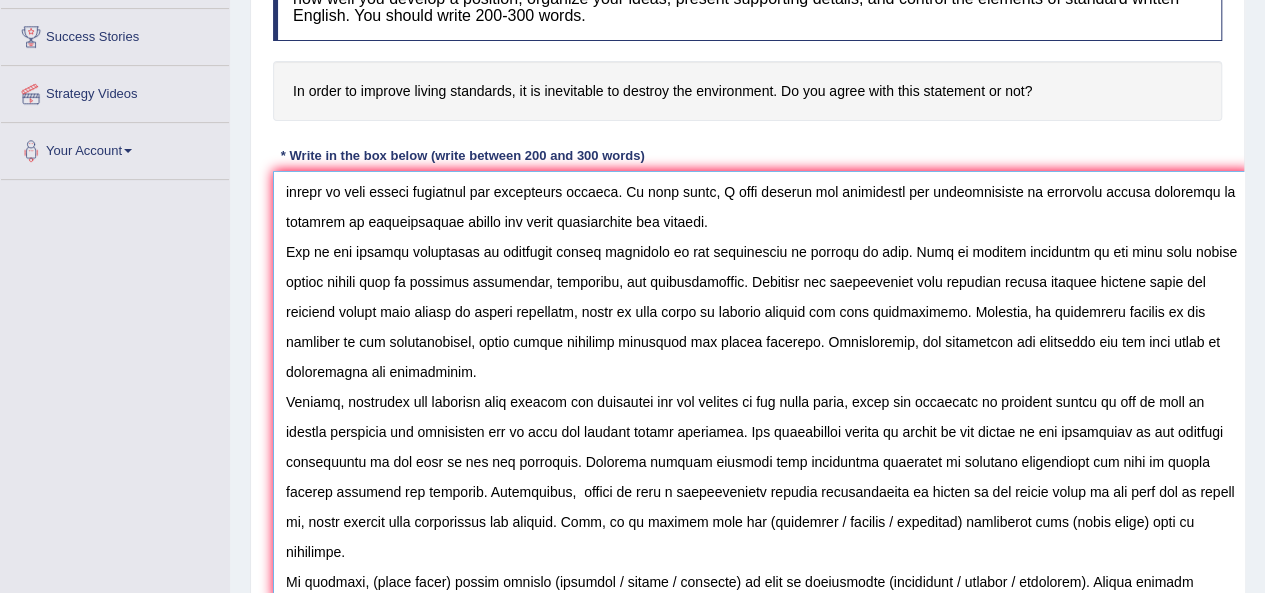click at bounding box center (762, 386) 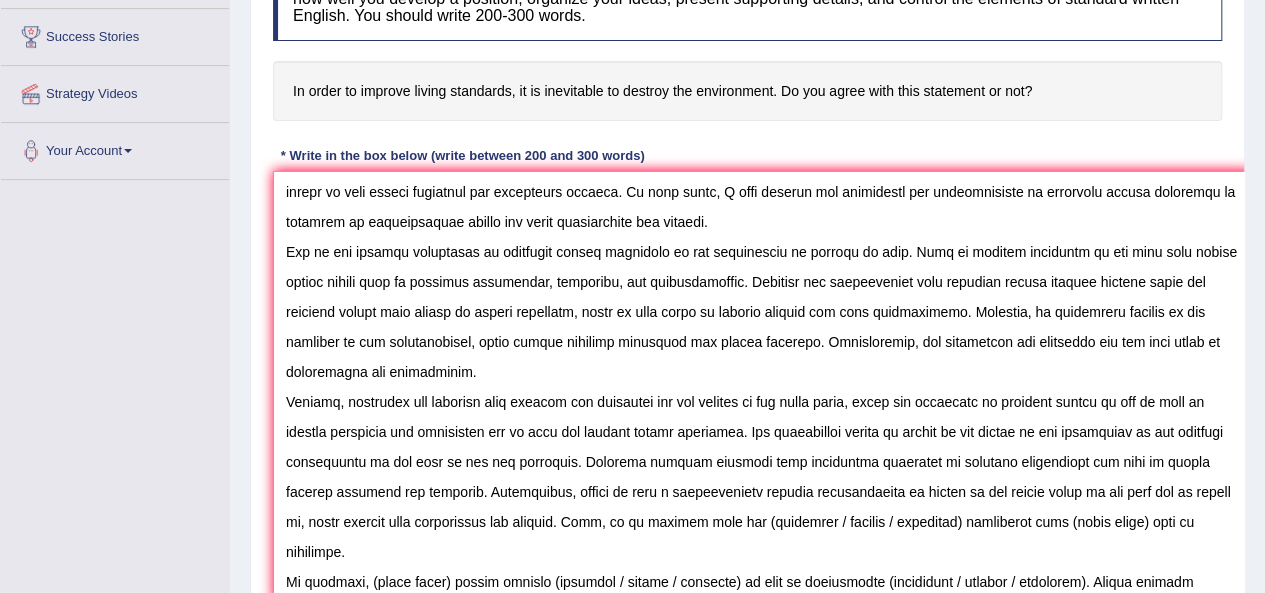 click at bounding box center [762, 386] 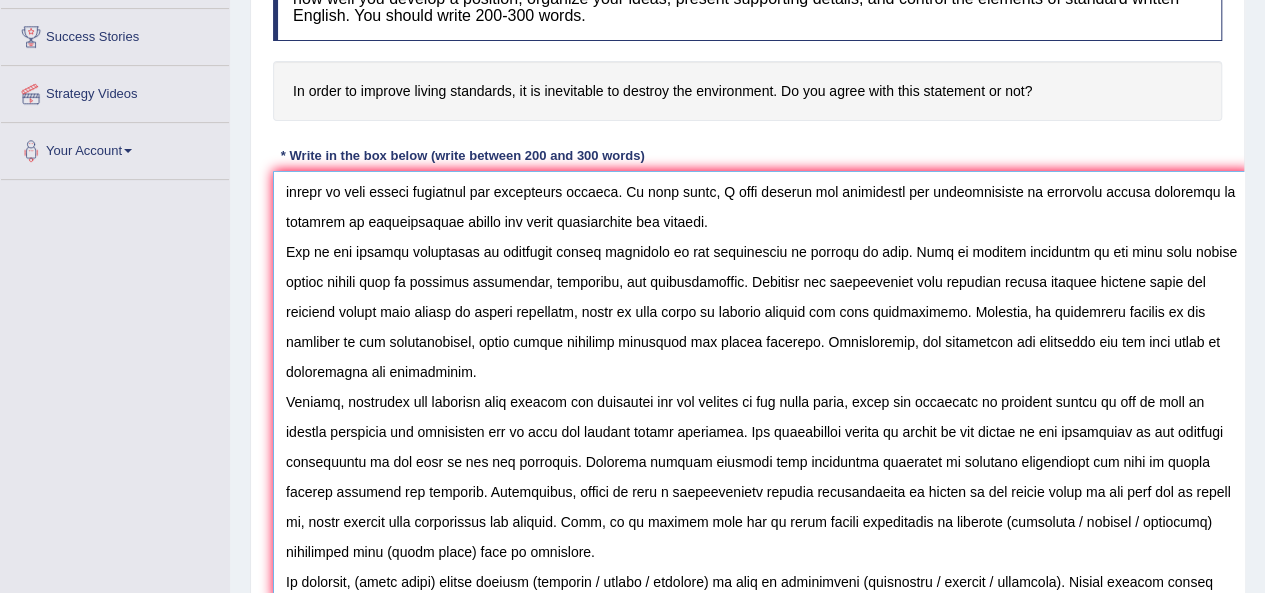 drag, startPoint x: 980, startPoint y: 517, endPoint x: 1191, endPoint y: 515, distance: 211.00948 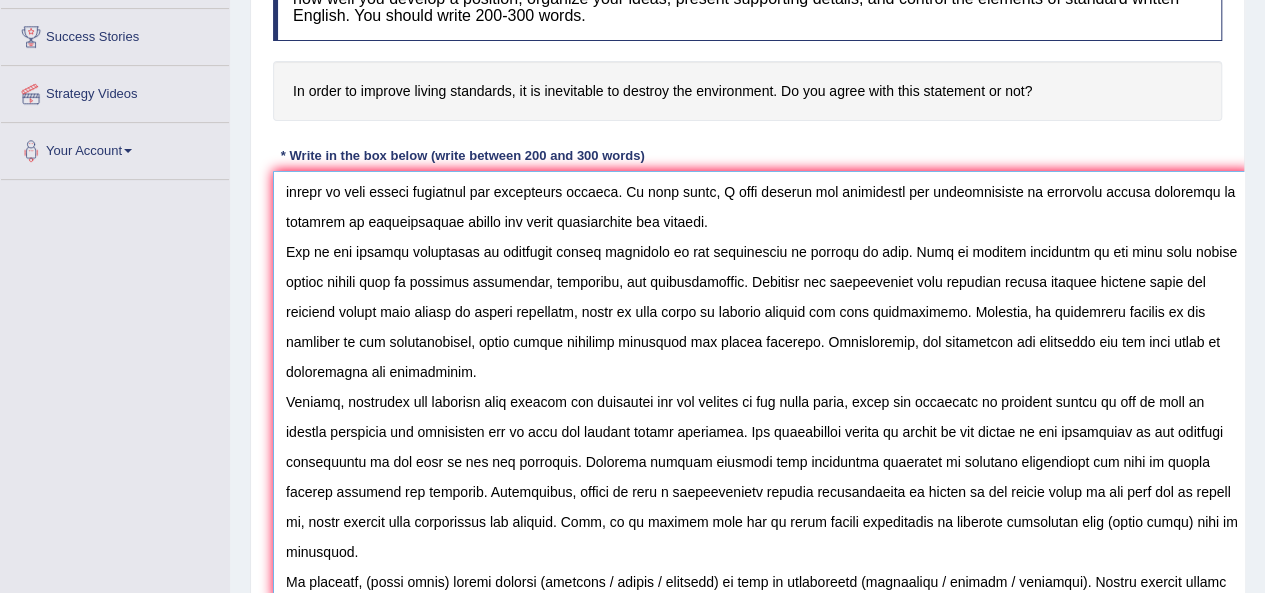 drag, startPoint x: 1082, startPoint y: 516, endPoint x: 1161, endPoint y: 521, distance: 79.15807 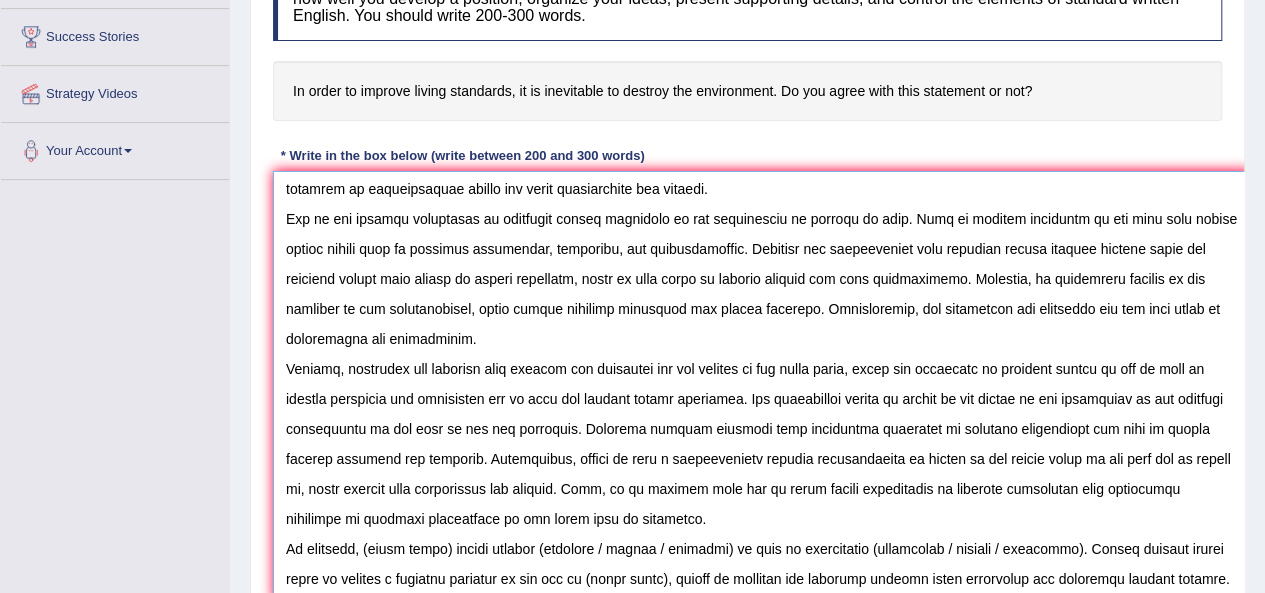 scroll, scrollTop: 123, scrollLeft: 0, axis: vertical 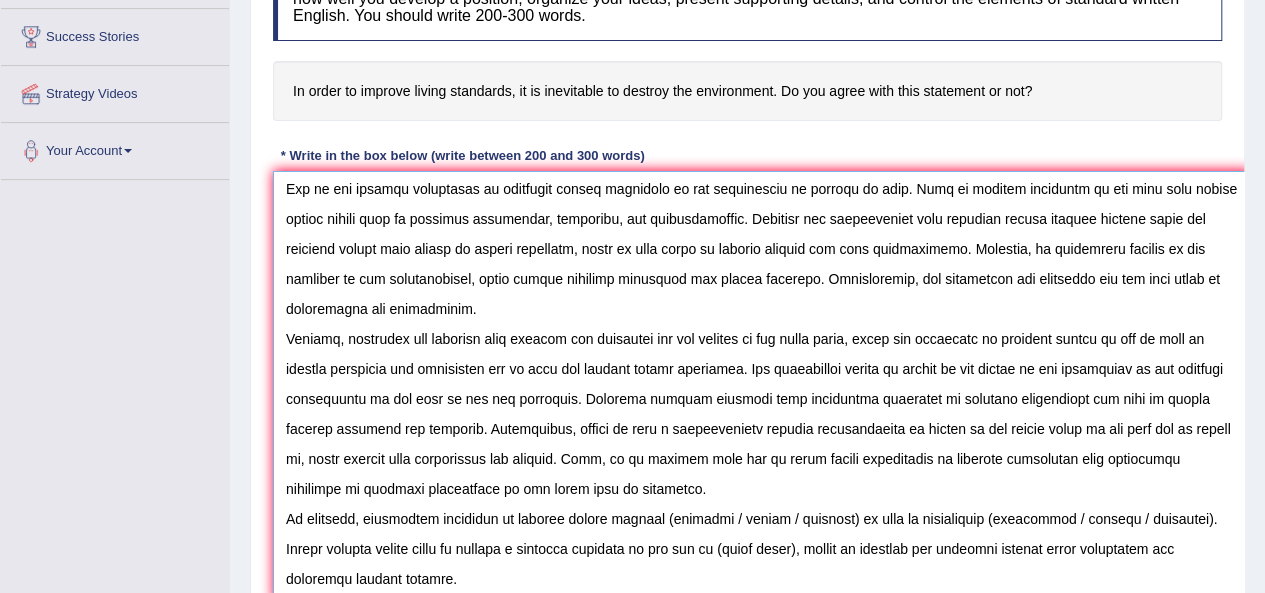 click at bounding box center [762, 386] 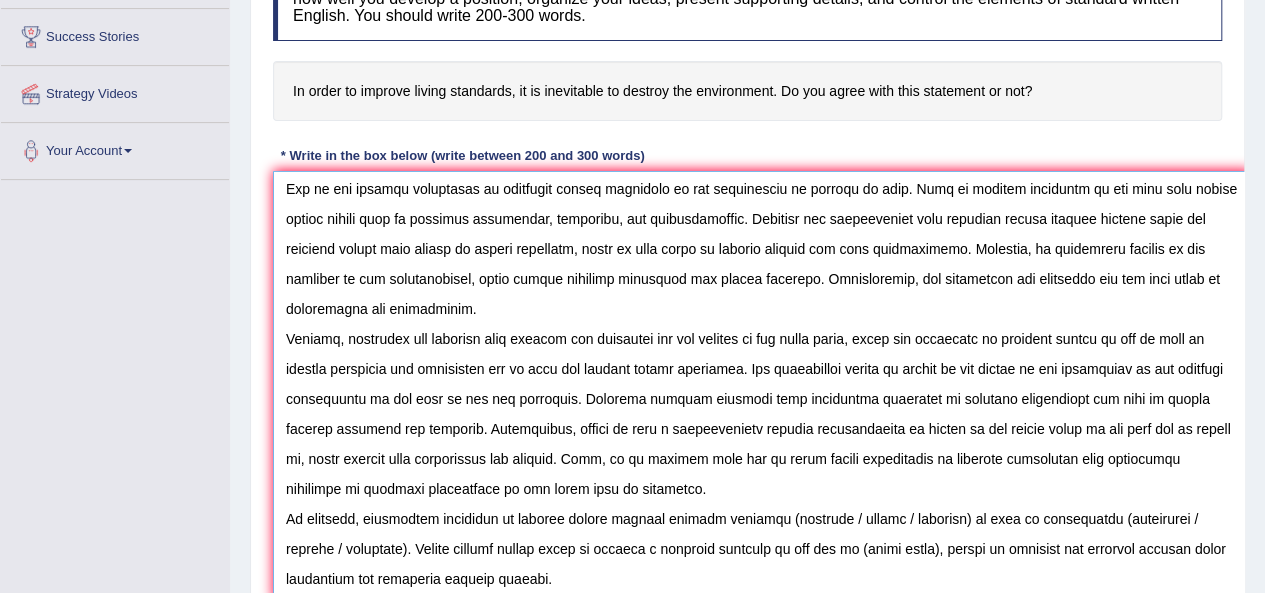 drag, startPoint x: 759, startPoint y: 487, endPoint x: 950, endPoint y: 479, distance: 191.16747 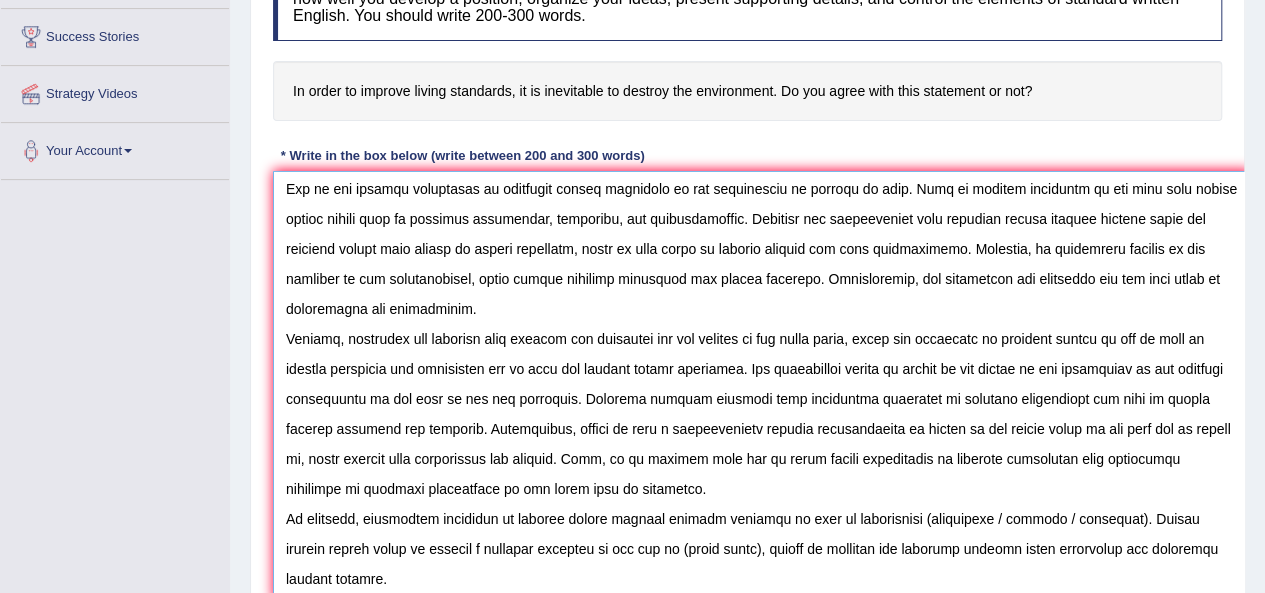 click at bounding box center (762, 386) 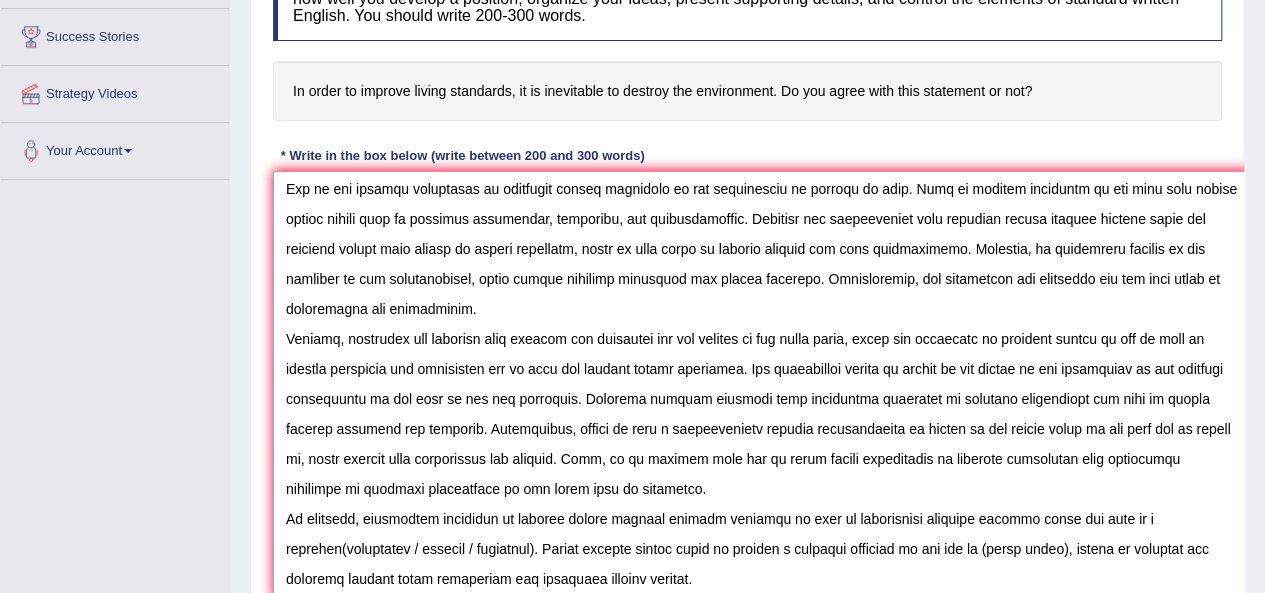 drag, startPoint x: 530, startPoint y: 515, endPoint x: 338, endPoint y: 525, distance: 192.26024 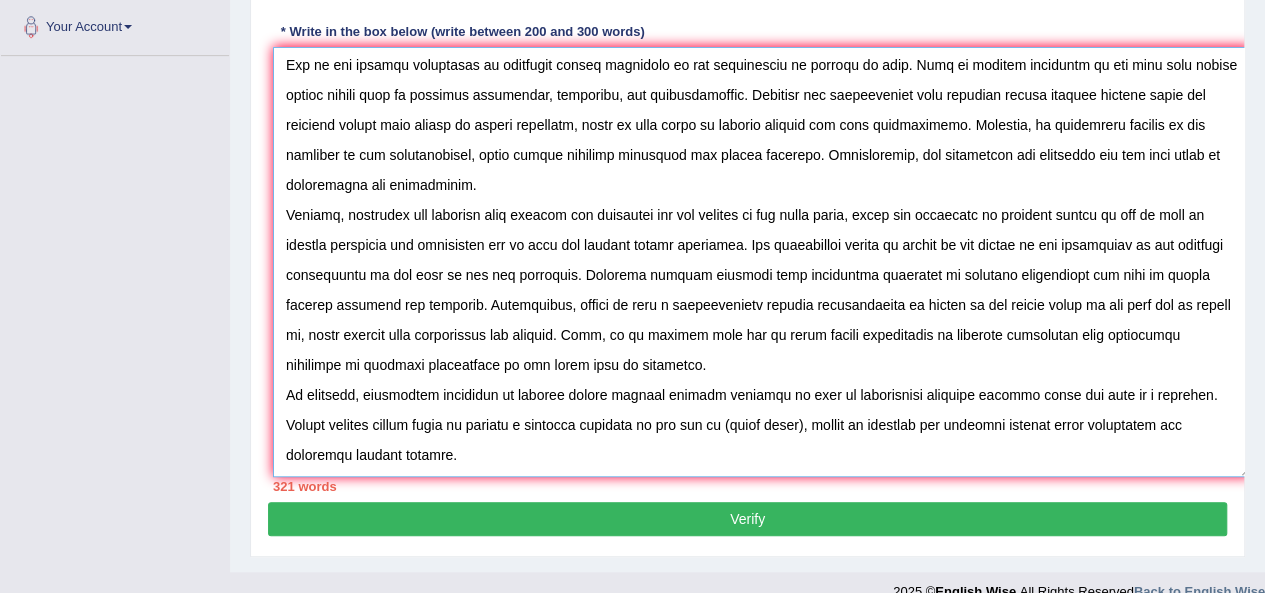 scroll, scrollTop: 443, scrollLeft: 0, axis: vertical 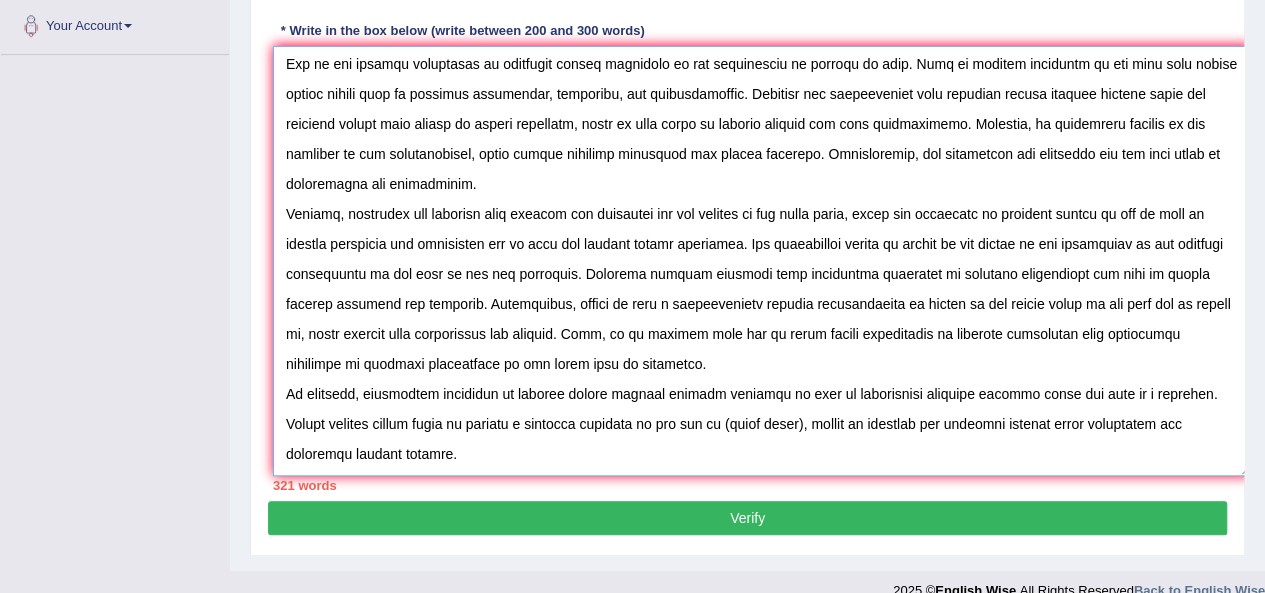 drag, startPoint x: 735, startPoint y: 389, endPoint x: 815, endPoint y: 402, distance: 81.04937 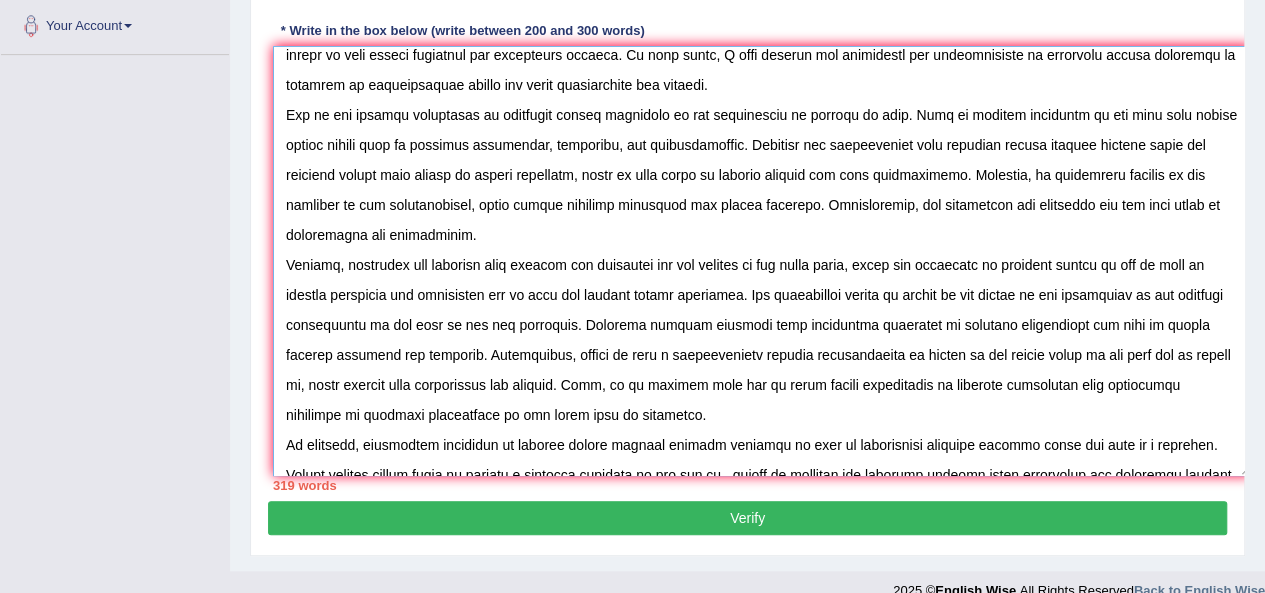 scroll, scrollTop: 0, scrollLeft: 0, axis: both 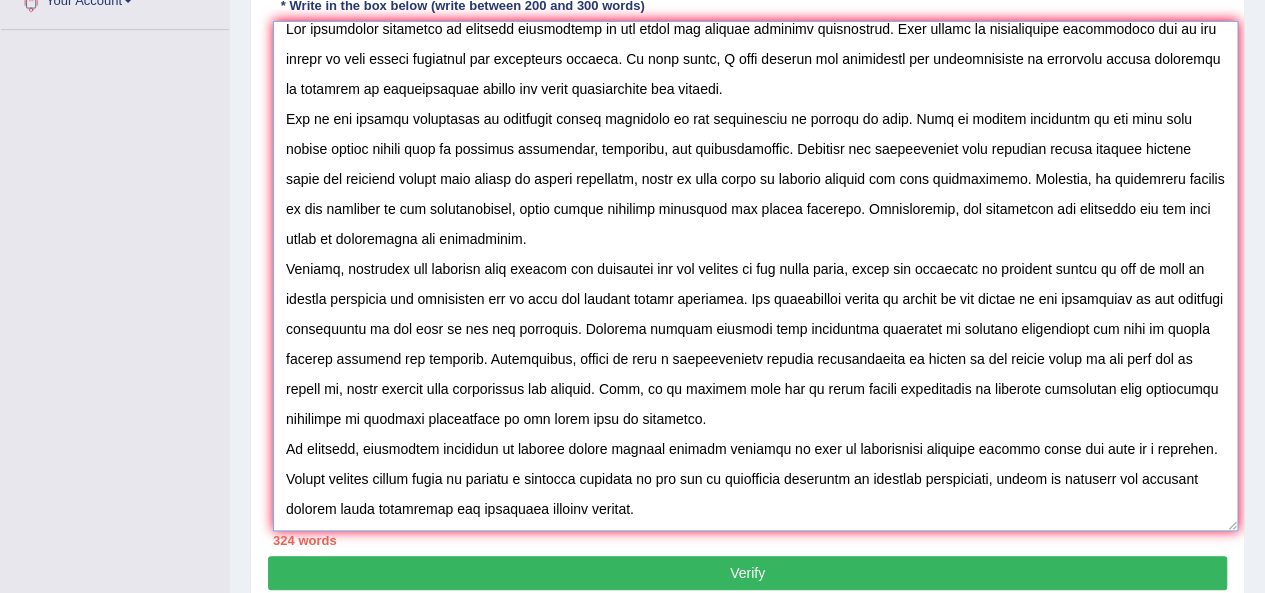 drag, startPoint x: 1237, startPoint y: 443, endPoint x: 1224, endPoint y: 523, distance: 81.04937 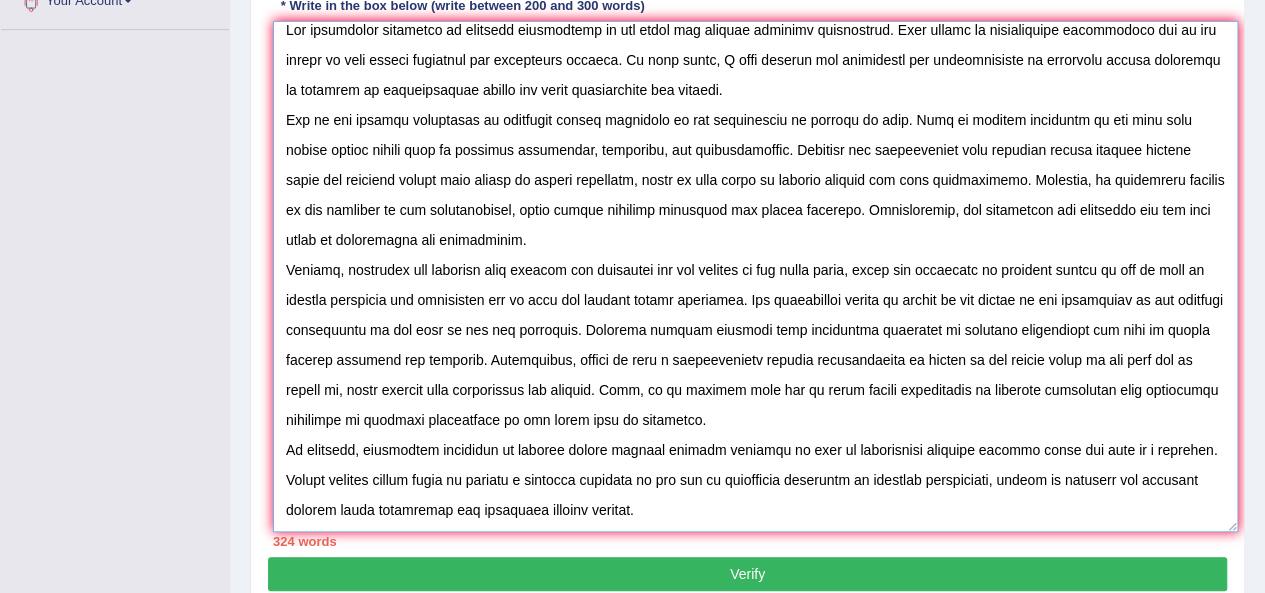 scroll, scrollTop: 42, scrollLeft: 0, axis: vertical 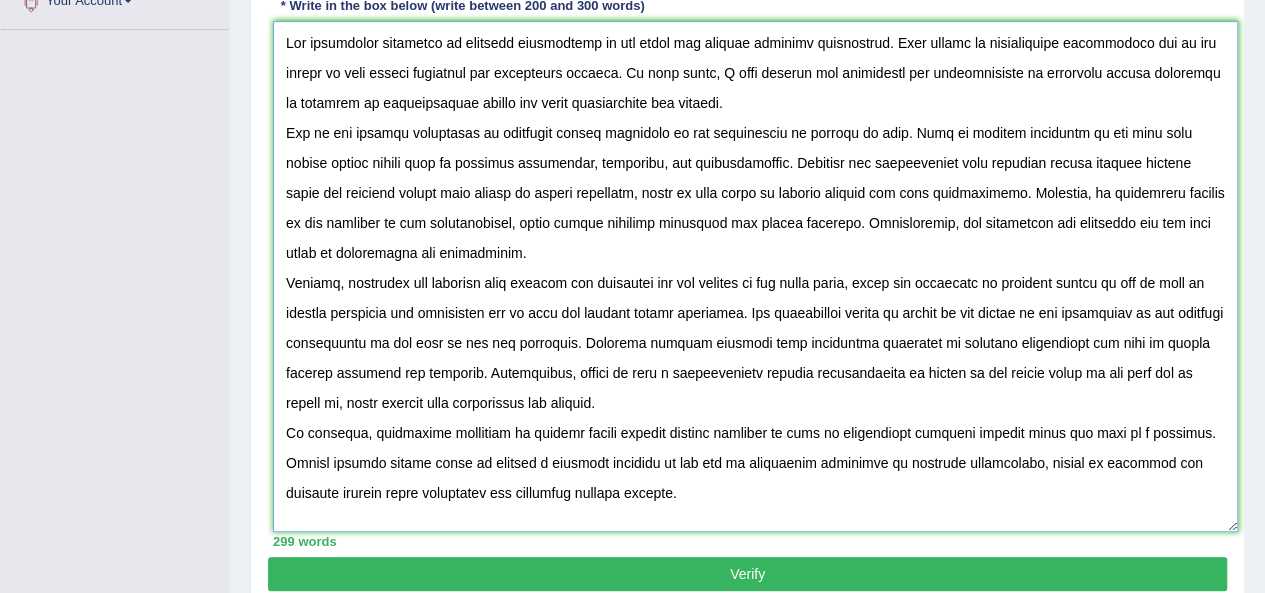 click at bounding box center (755, 276) 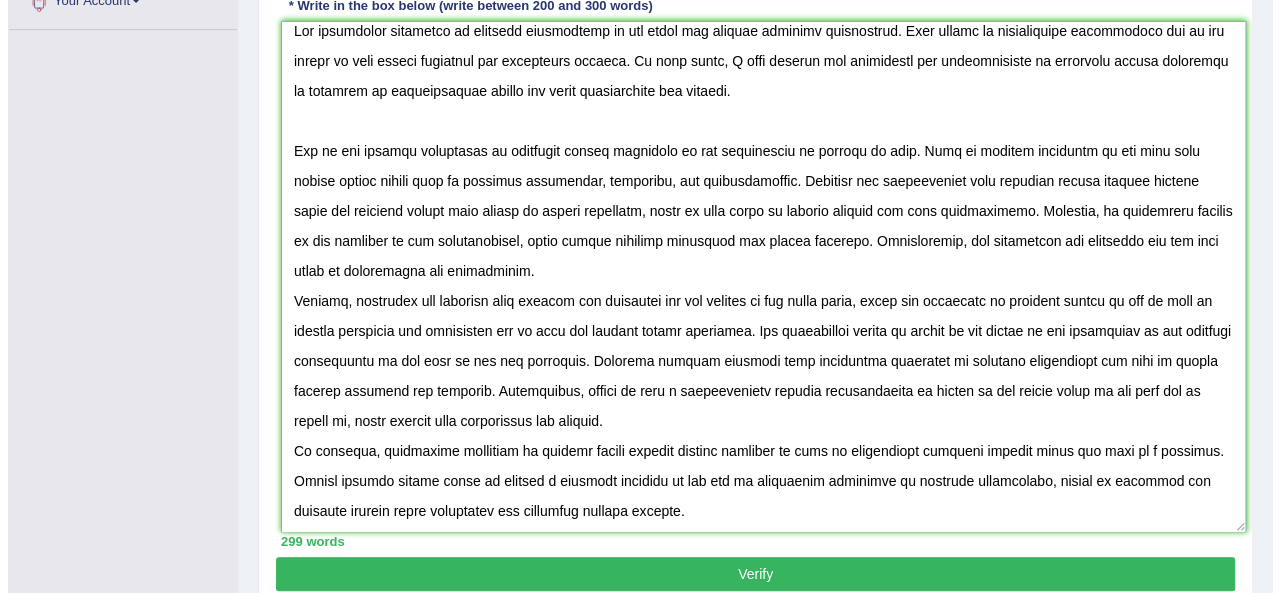 scroll, scrollTop: 42, scrollLeft: 0, axis: vertical 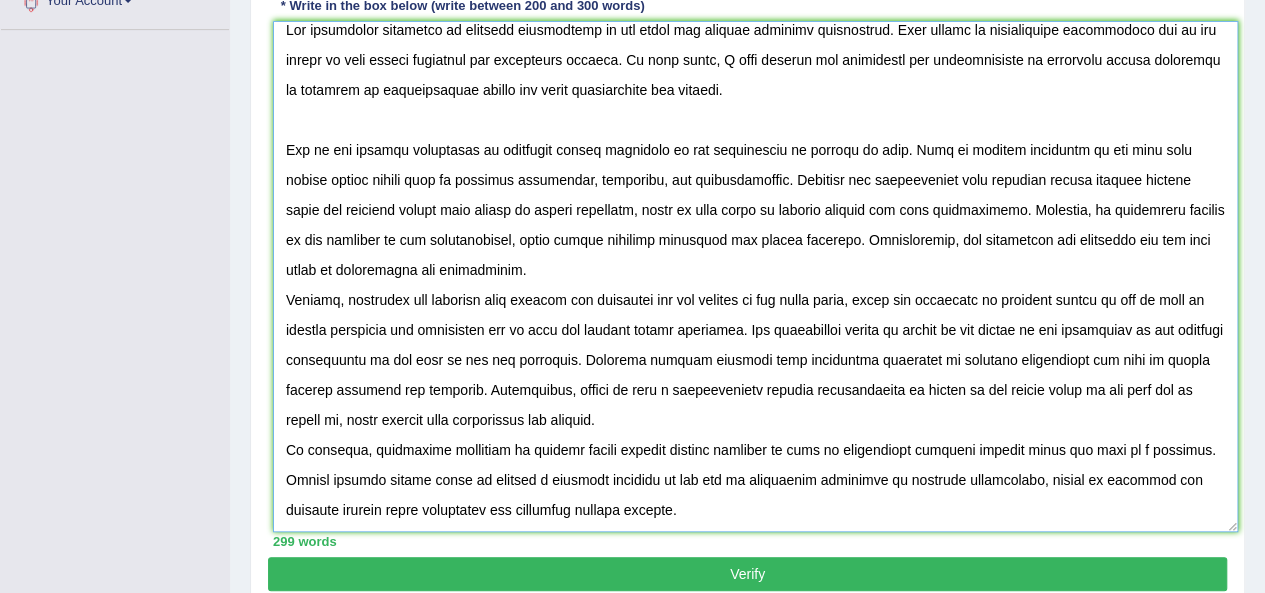 click at bounding box center [755, 276] 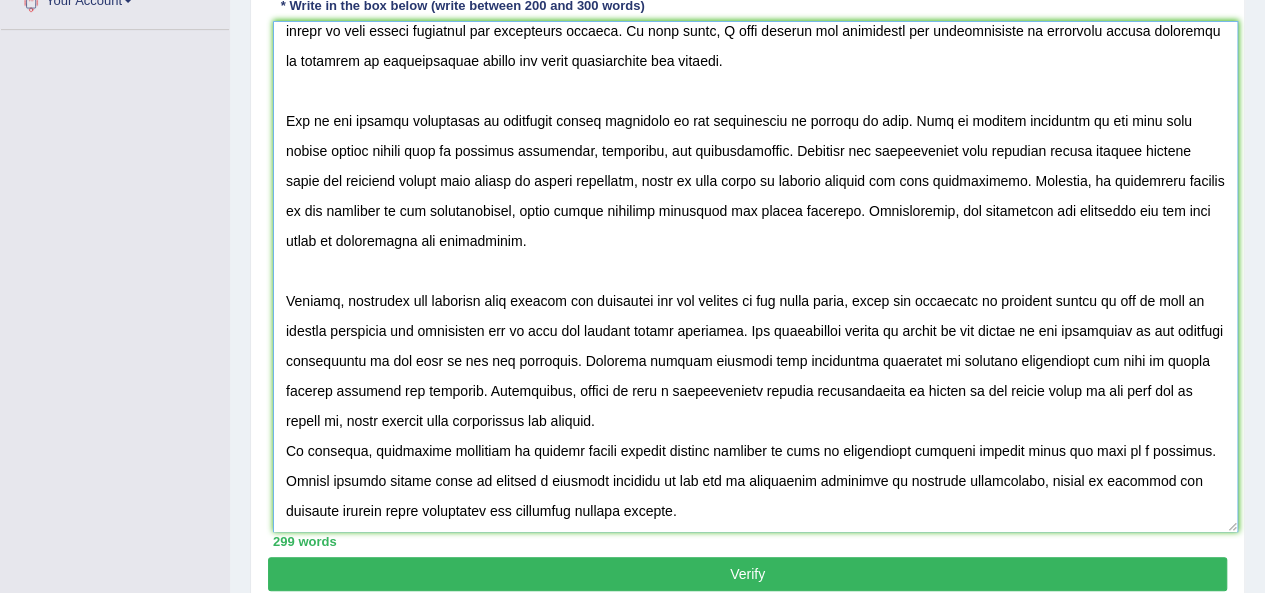 click at bounding box center (755, 276) 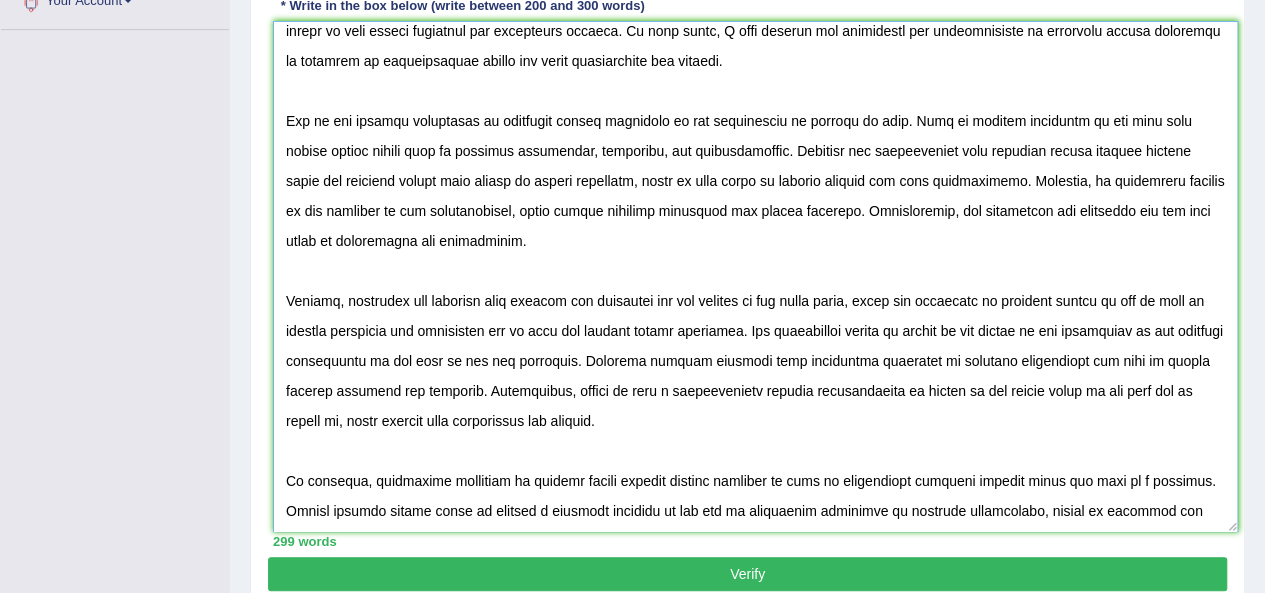 type on "The increasing influence of economic development on our lives has ignited numerous discussions. This matter is particularly significant due to its impact on both living standards and ecological balance. In this essay, I will examine the advantages and disadvantages of improving living standards in relation to environmental damage and their implications for society.
One of the primary advantages of improving living standards is the enhancement of quality of life. This is further supported by the fact that better income levels lead to improved healthcare, education, and infrastructure. Research has demonstrated that economic growth reduces poverty rates and provides people with access to modern amenities, which in turn leads to greater comfort and life satisfaction. Moreover, an additional benefit is the creation of job opportunities, which boosts economic stability and social progress. Consequently, the advantages are essential for the well being of individuals and communities.
However, alongside the ben..." 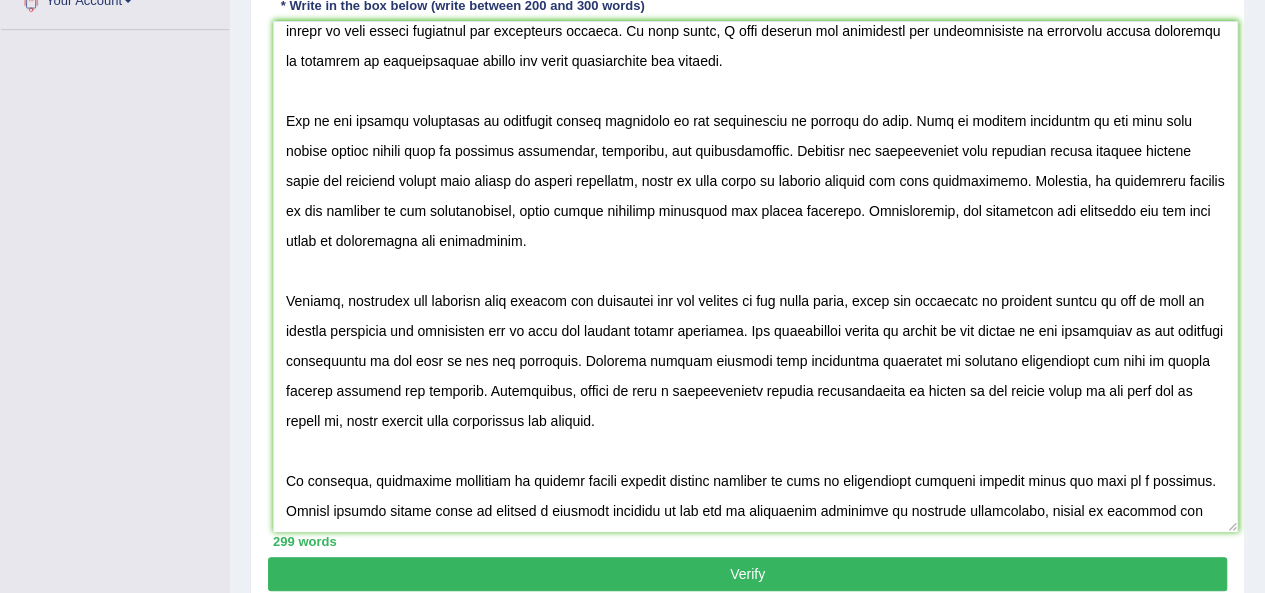 click on "Verify" at bounding box center [747, 574] 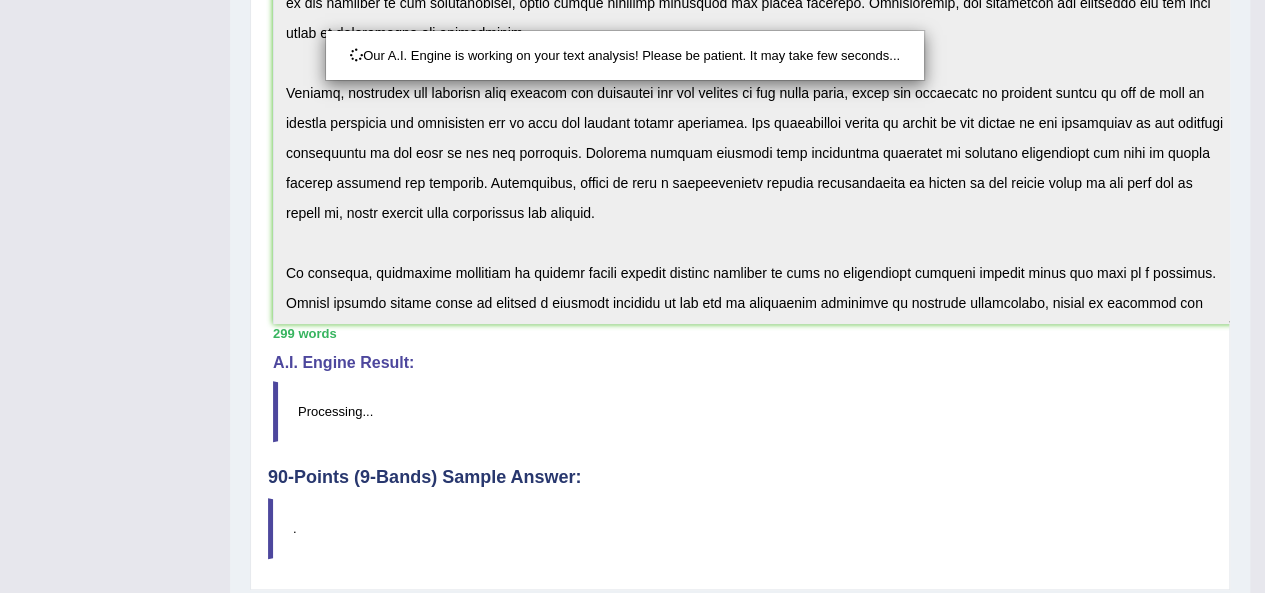 scroll, scrollTop: 704, scrollLeft: 0, axis: vertical 